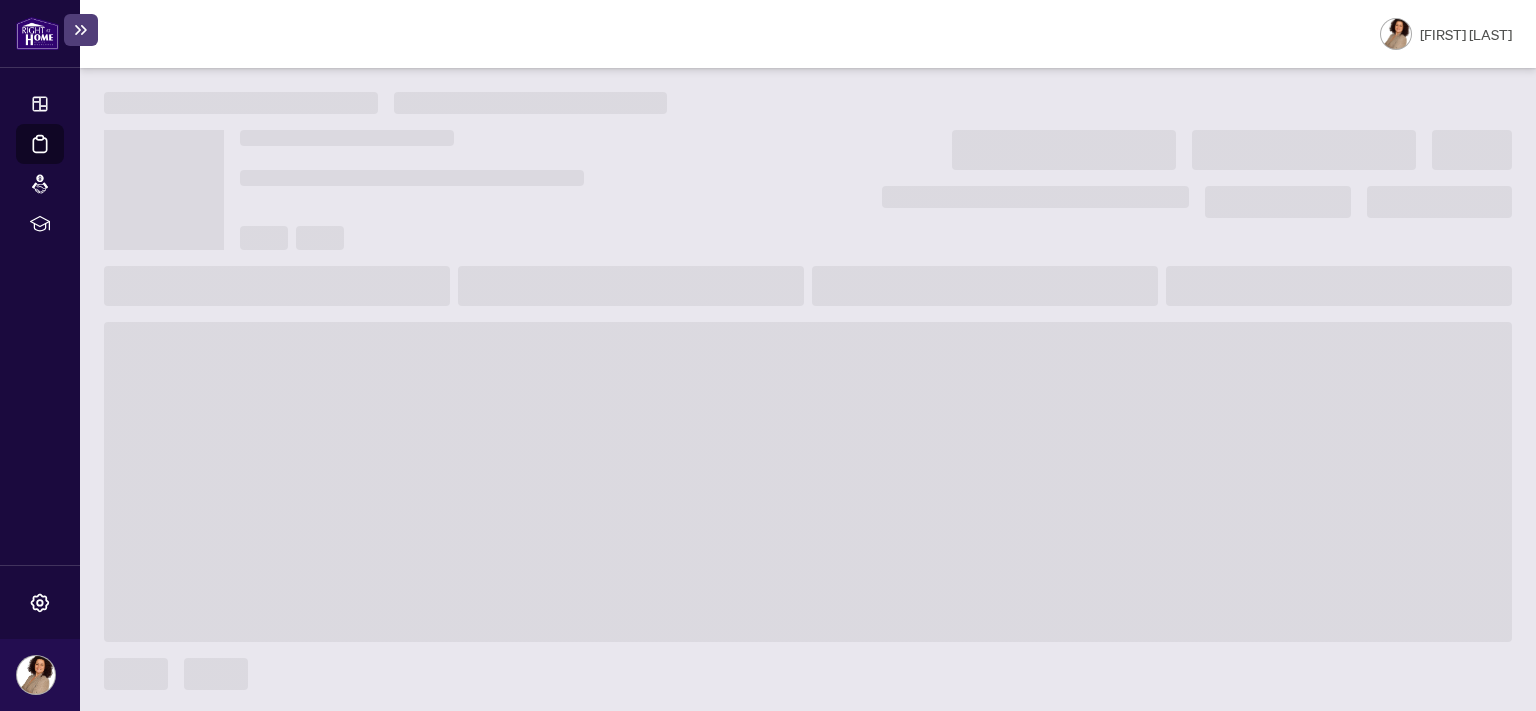 scroll, scrollTop: 0, scrollLeft: 0, axis: both 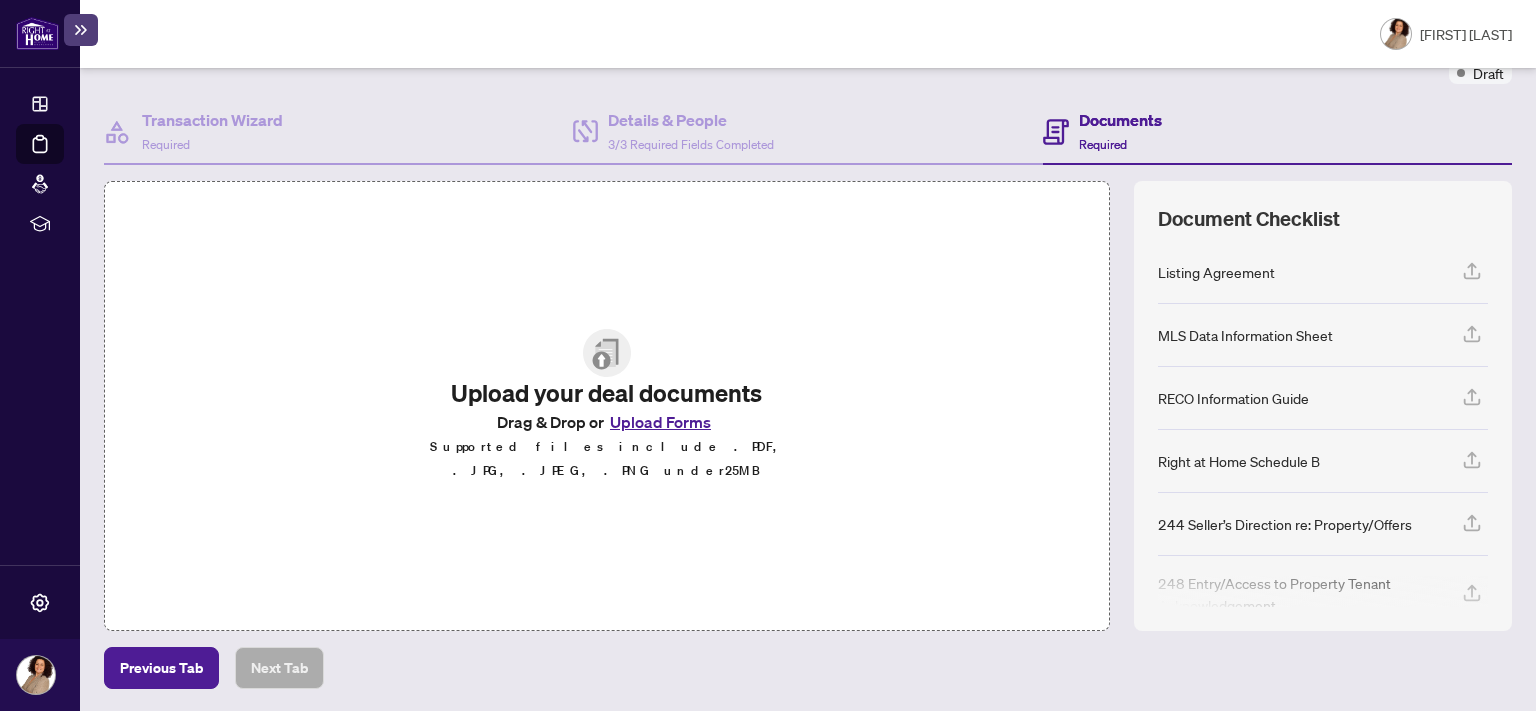 click 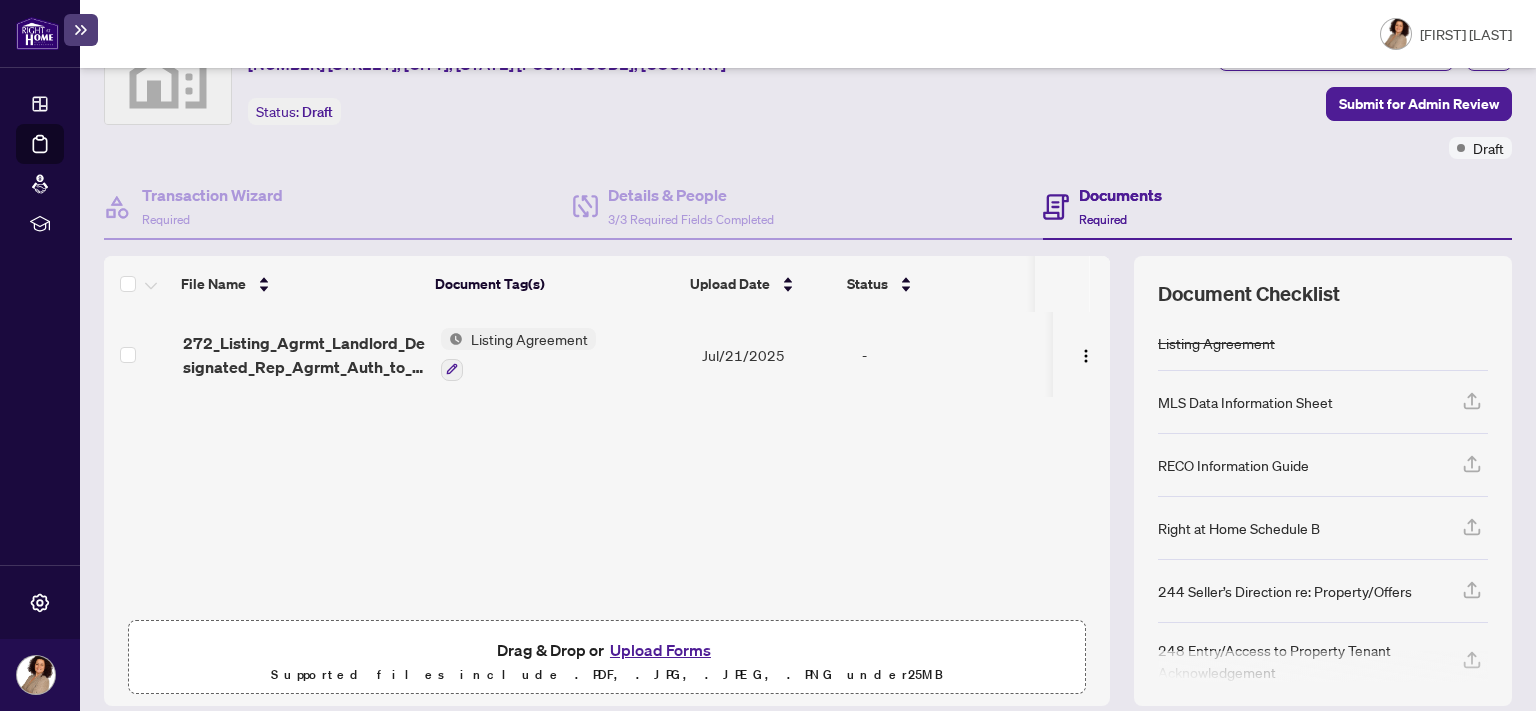 scroll, scrollTop: 177, scrollLeft: 0, axis: vertical 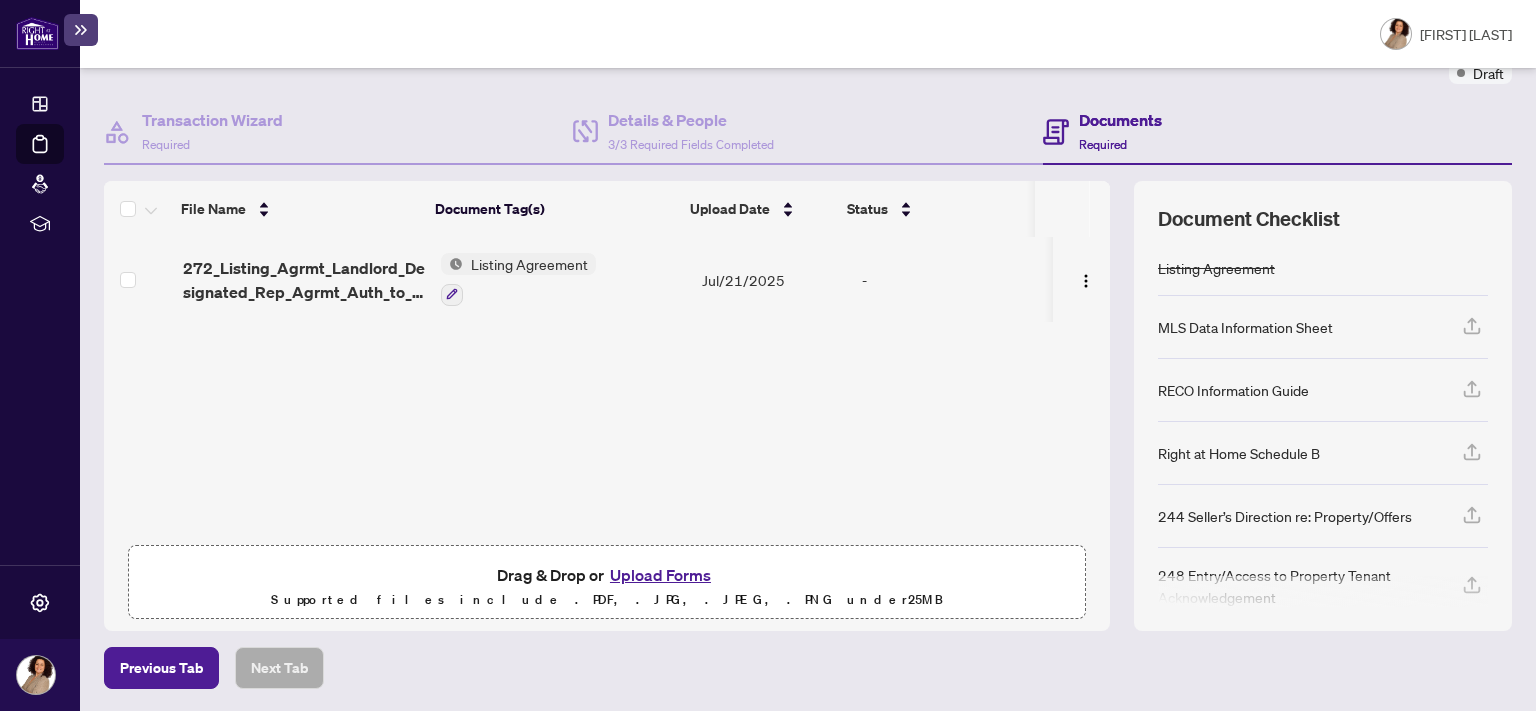 click 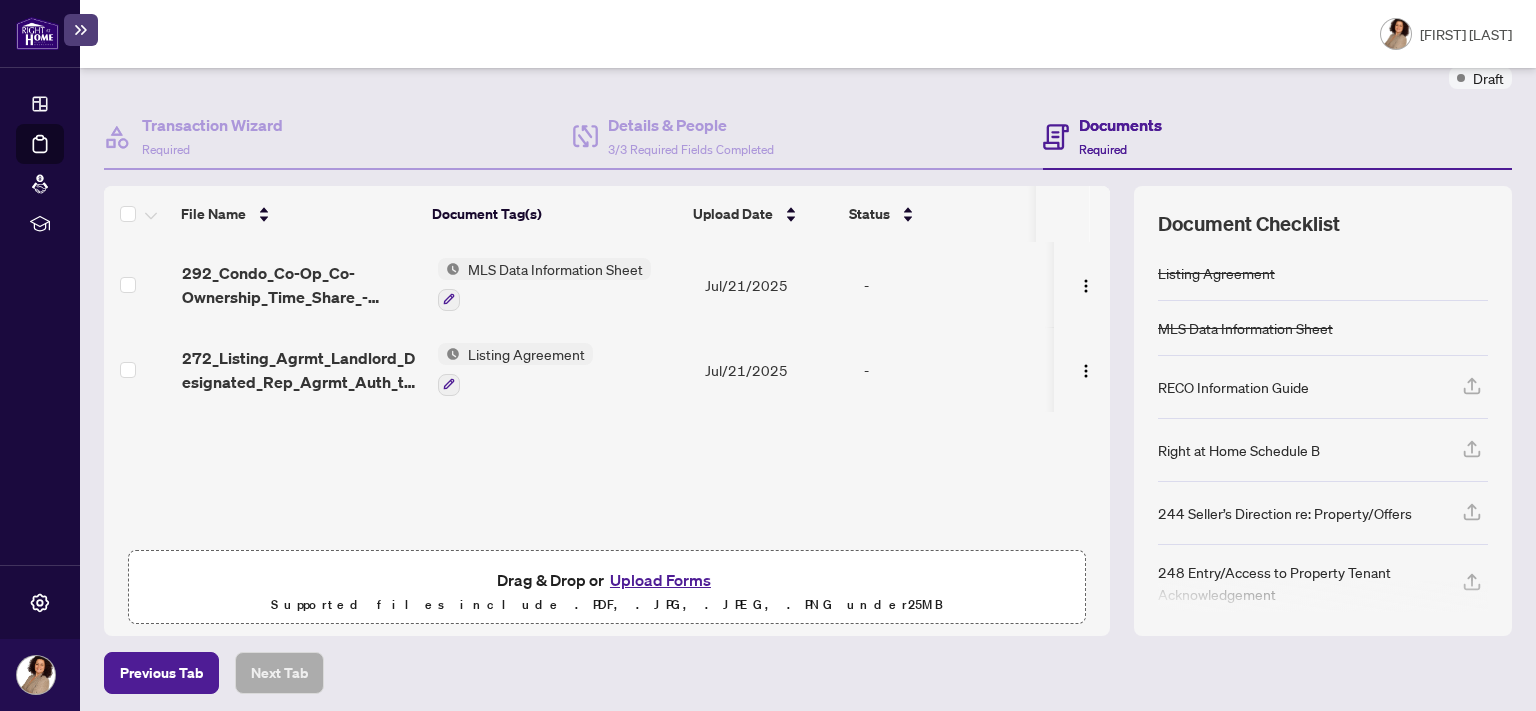 scroll, scrollTop: 177, scrollLeft: 0, axis: vertical 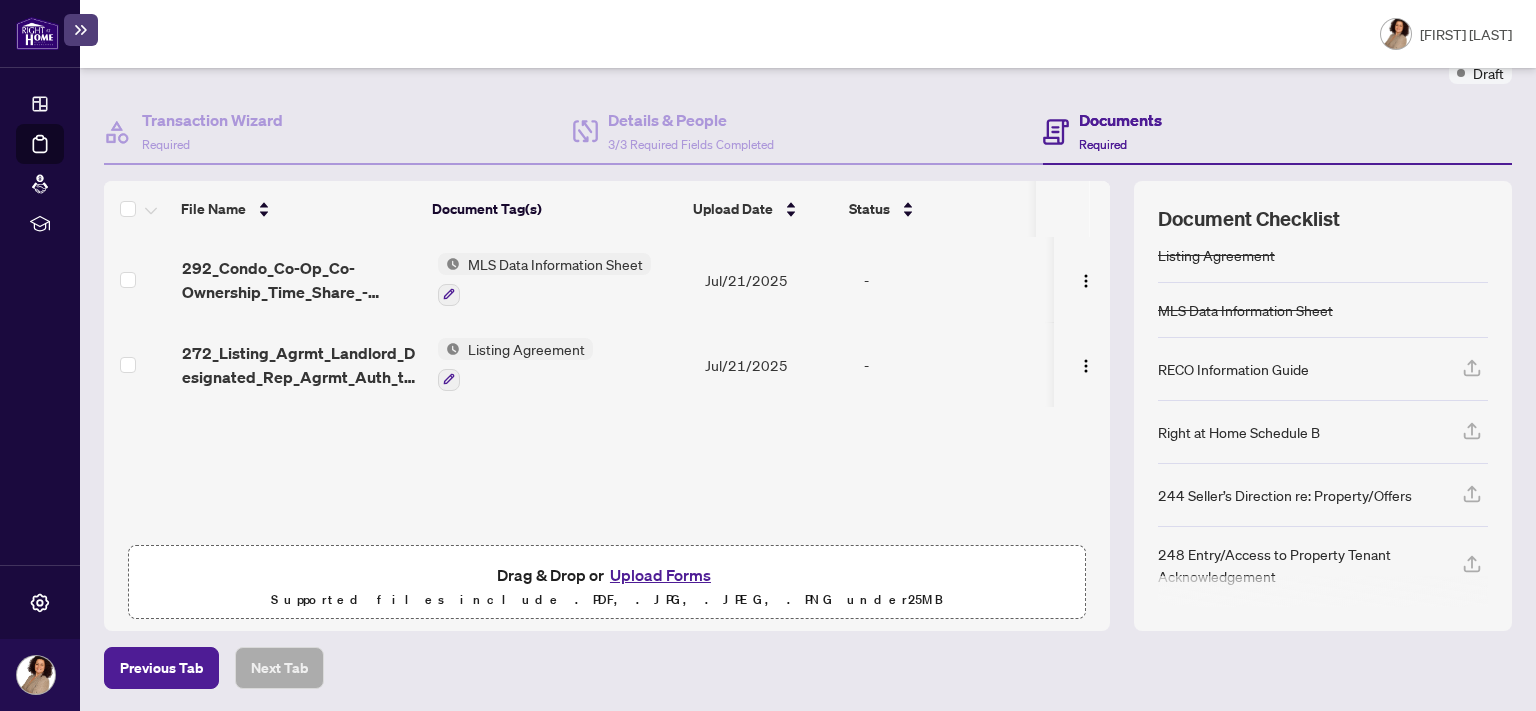 click 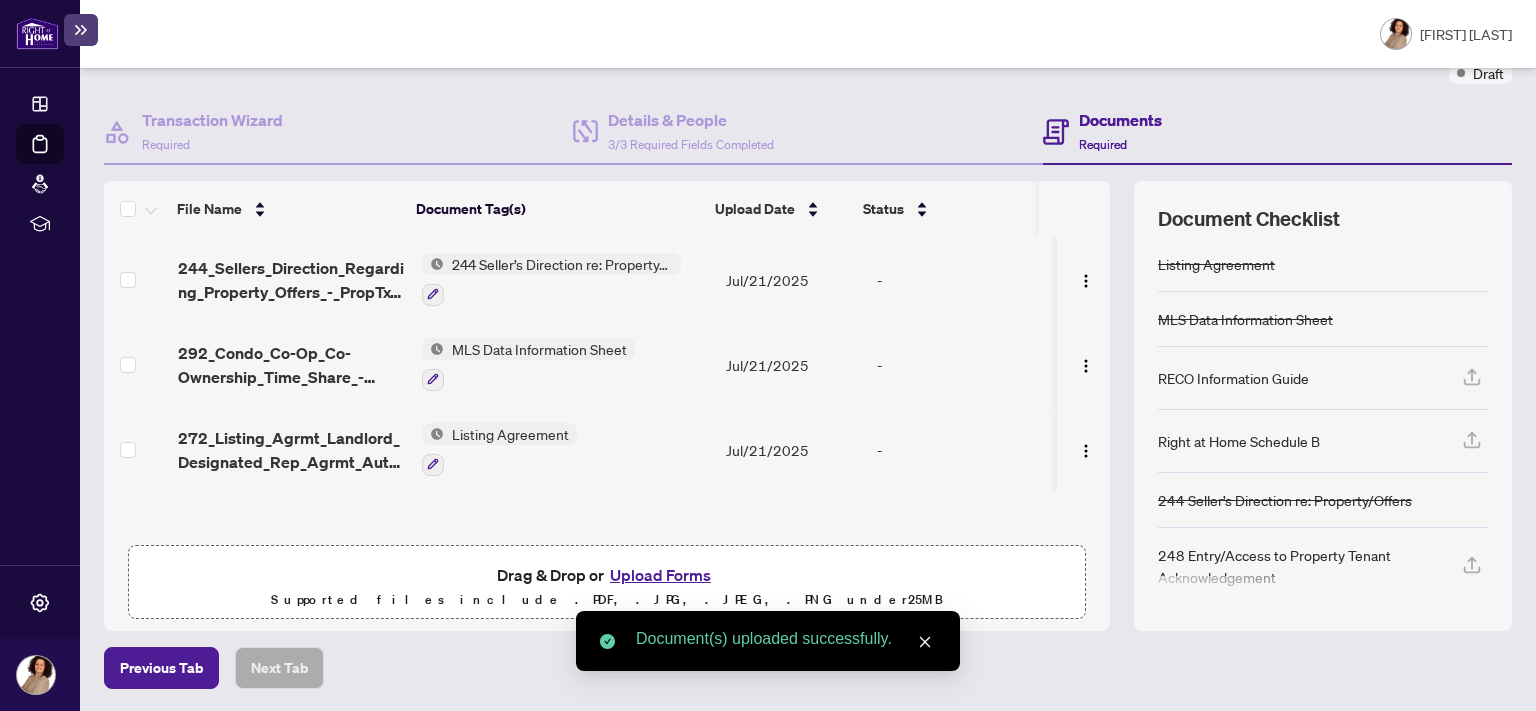 scroll, scrollTop: 6, scrollLeft: 0, axis: vertical 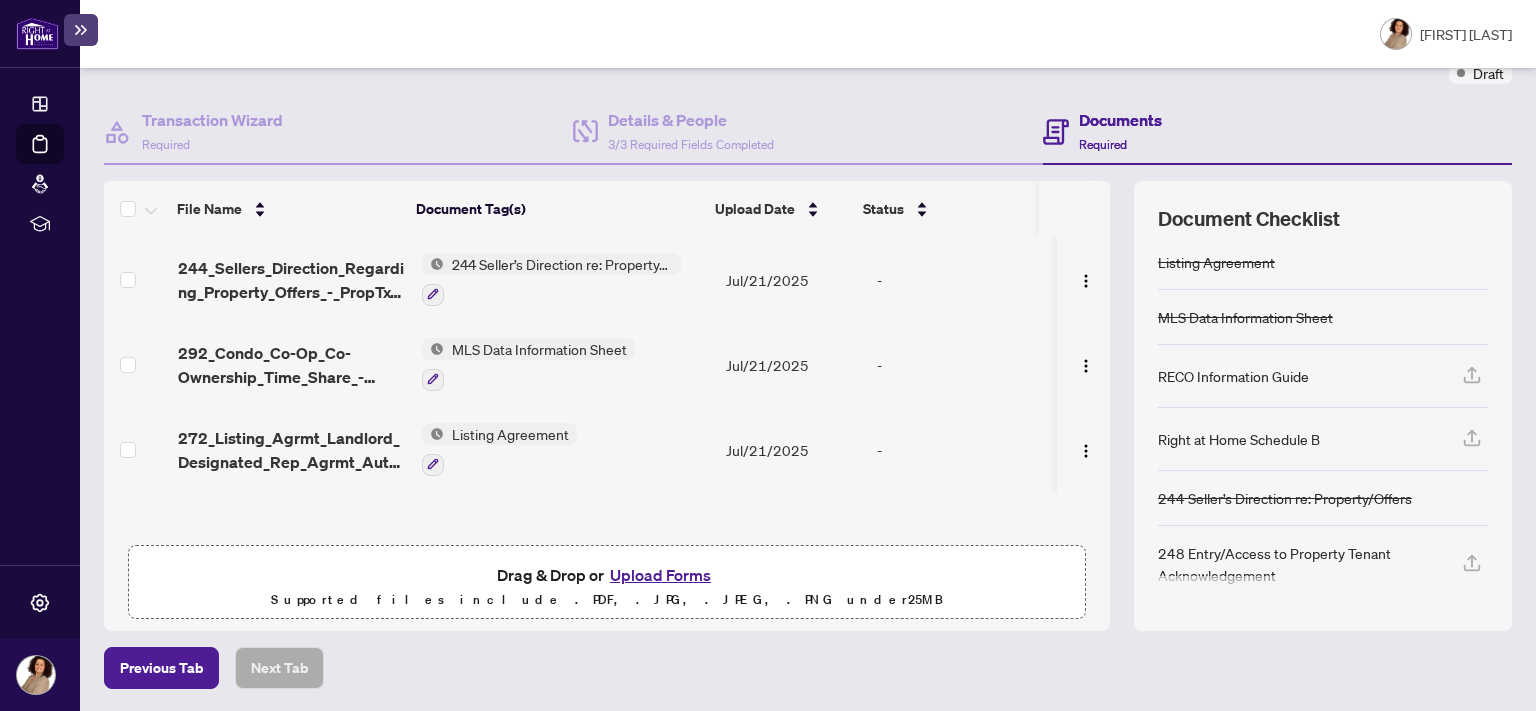 click at bounding box center (1323, 592) 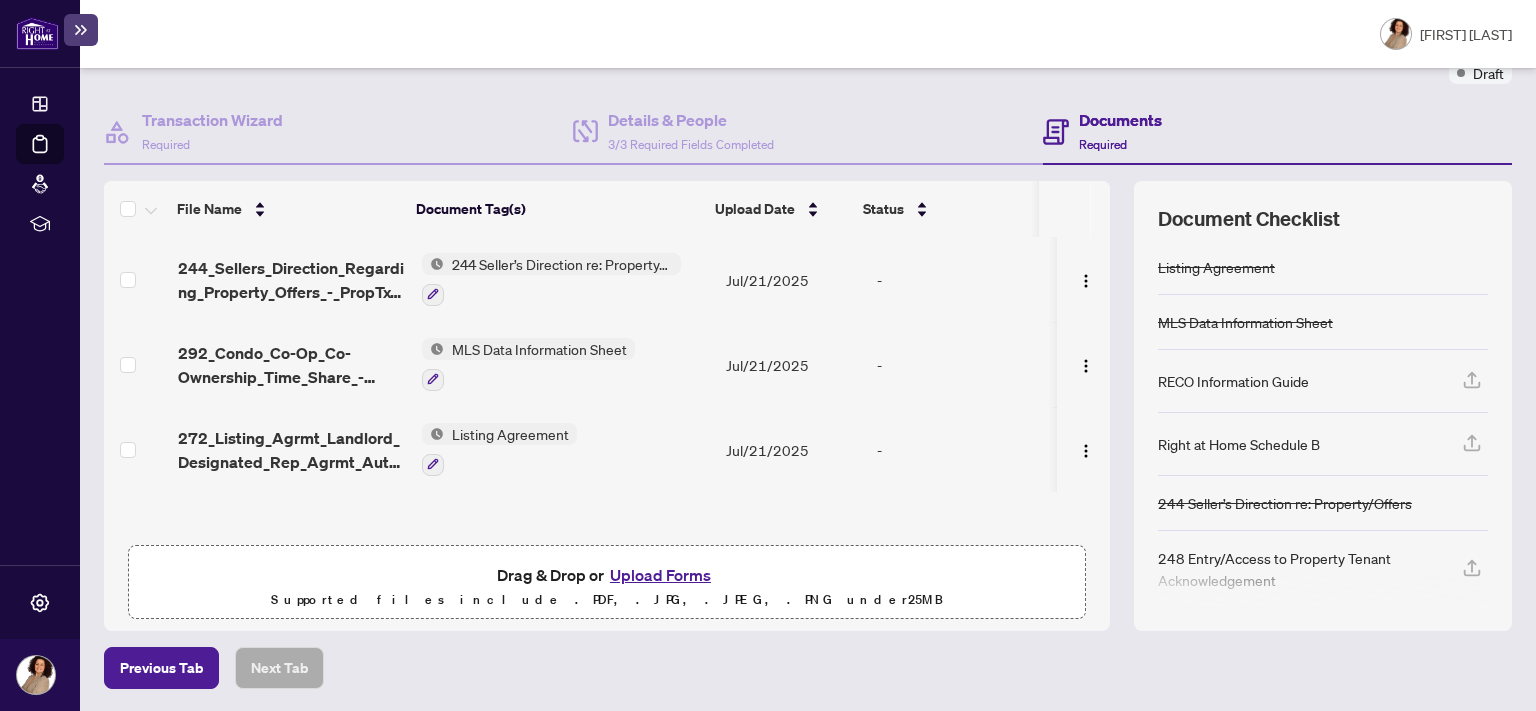 scroll, scrollTop: 0, scrollLeft: 0, axis: both 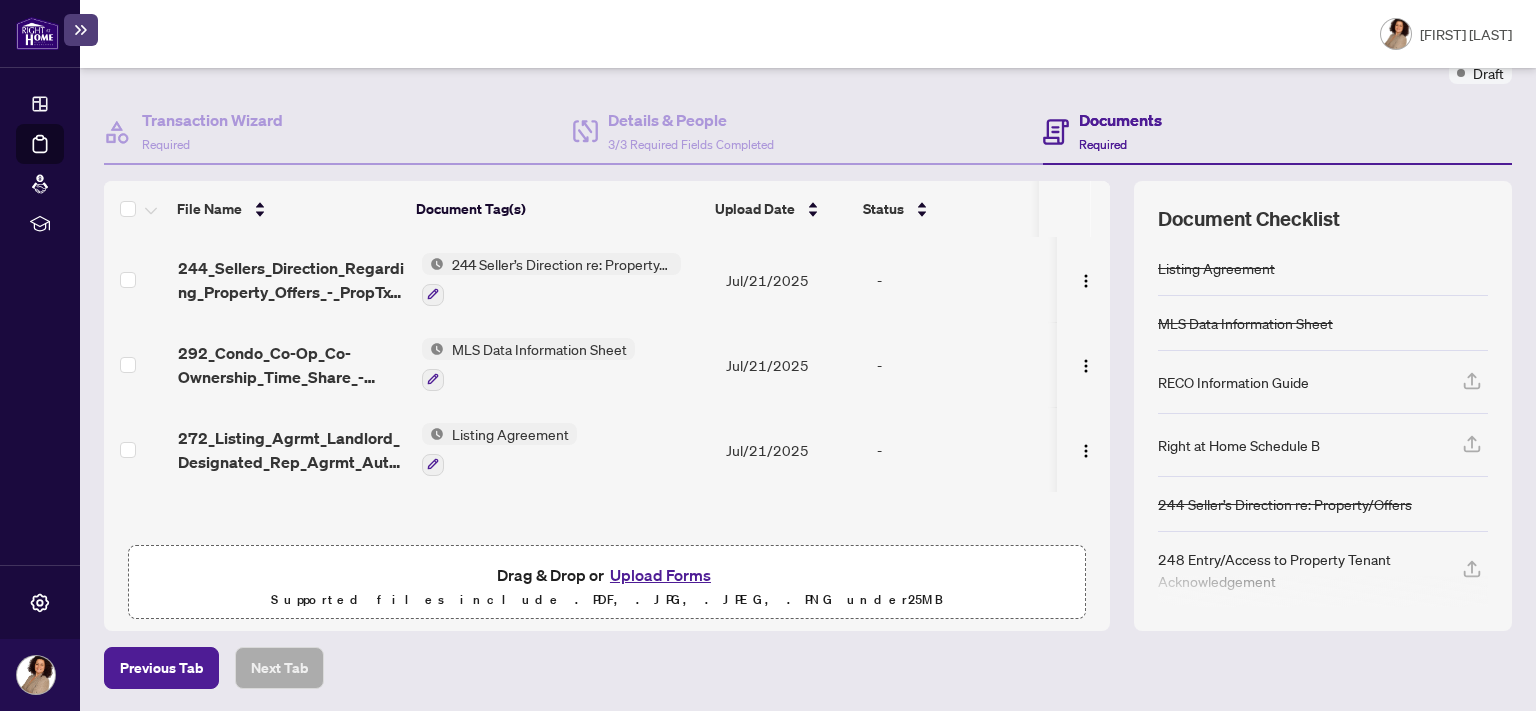 type 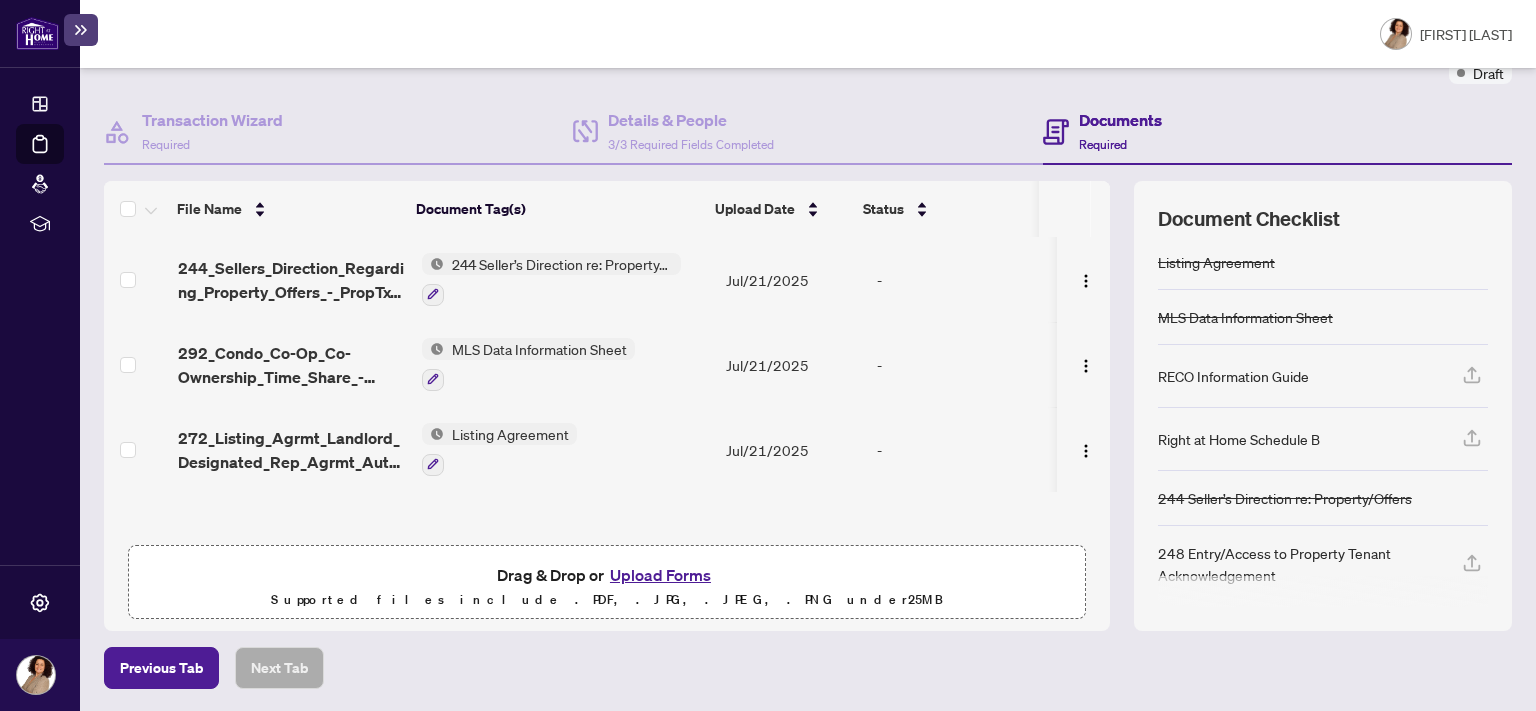 click on "Upload Forms" at bounding box center [660, 575] 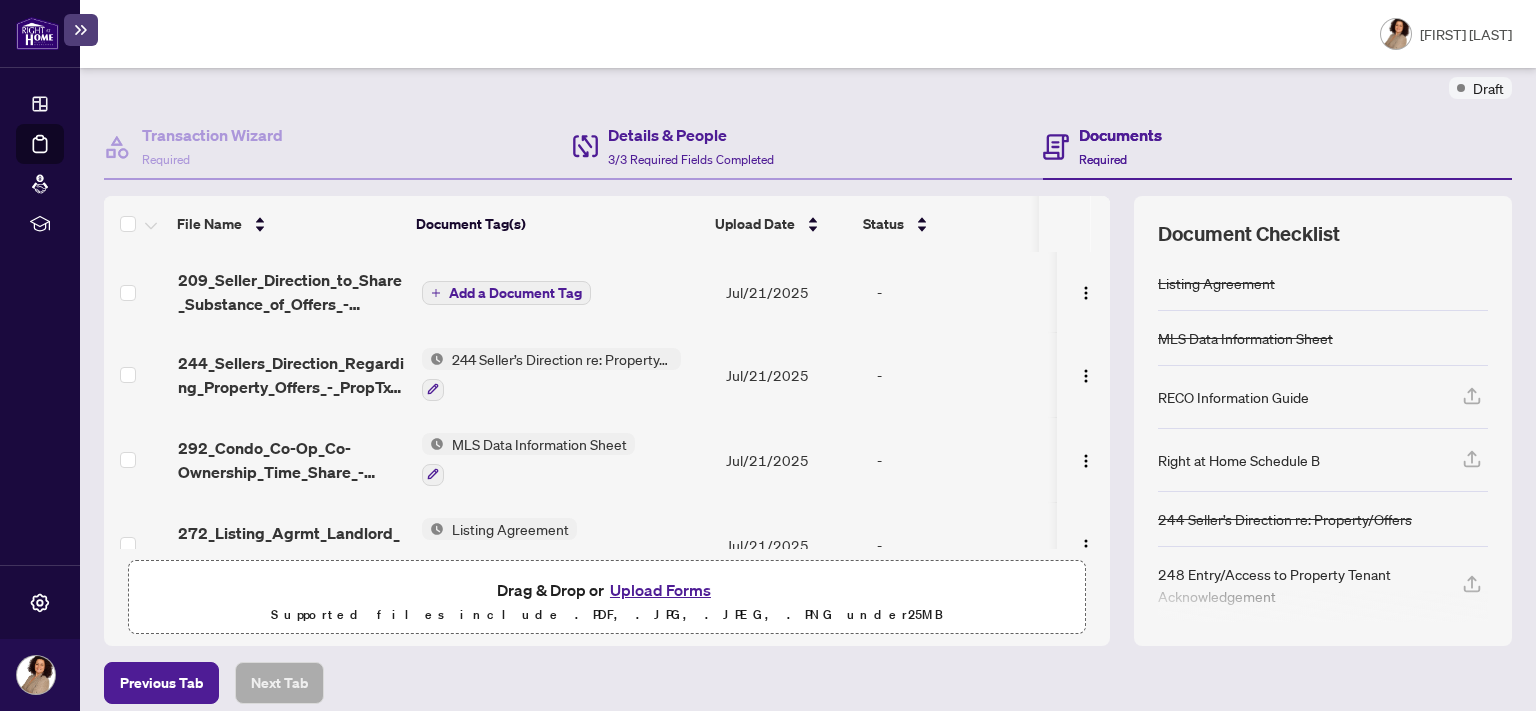 scroll, scrollTop: 177, scrollLeft: 0, axis: vertical 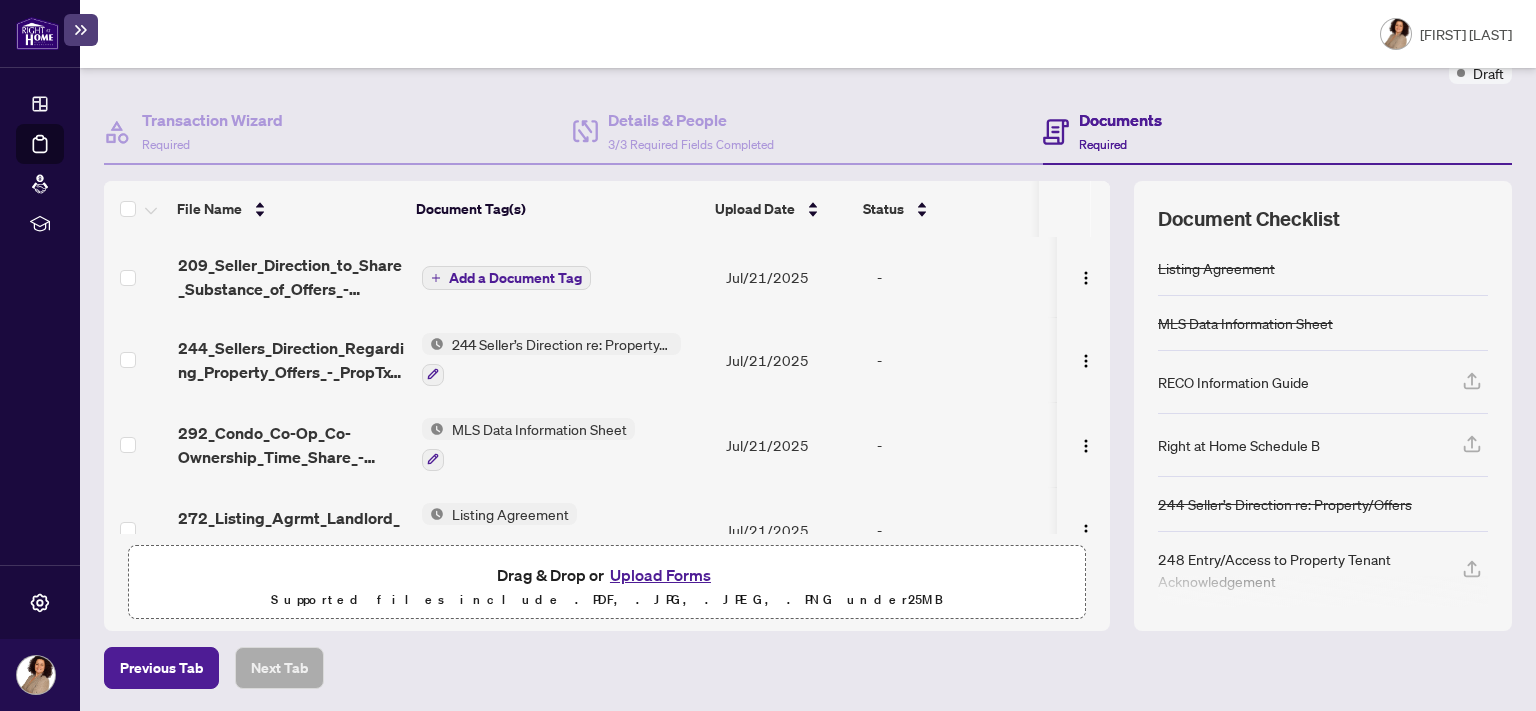 click on "Upload Forms" at bounding box center (660, 575) 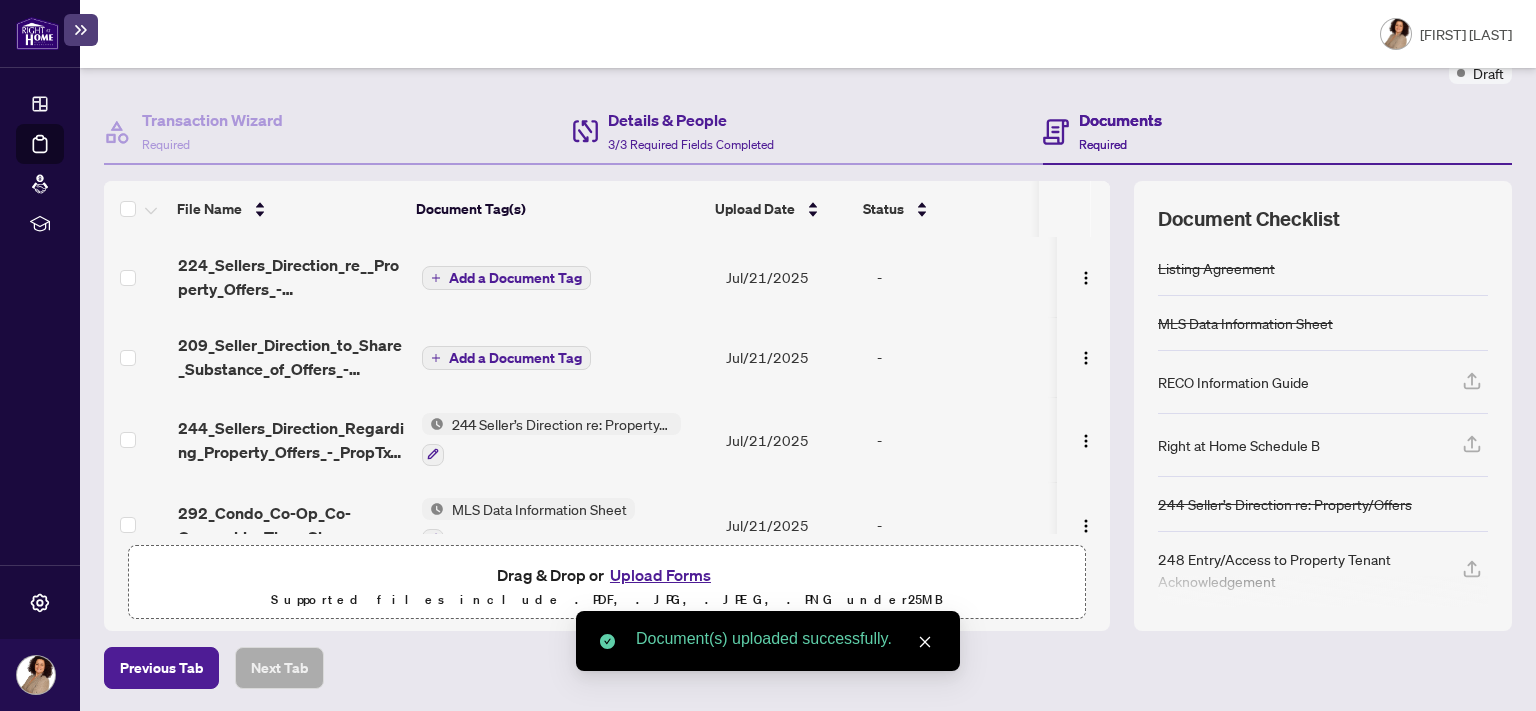 scroll, scrollTop: 0, scrollLeft: 0, axis: both 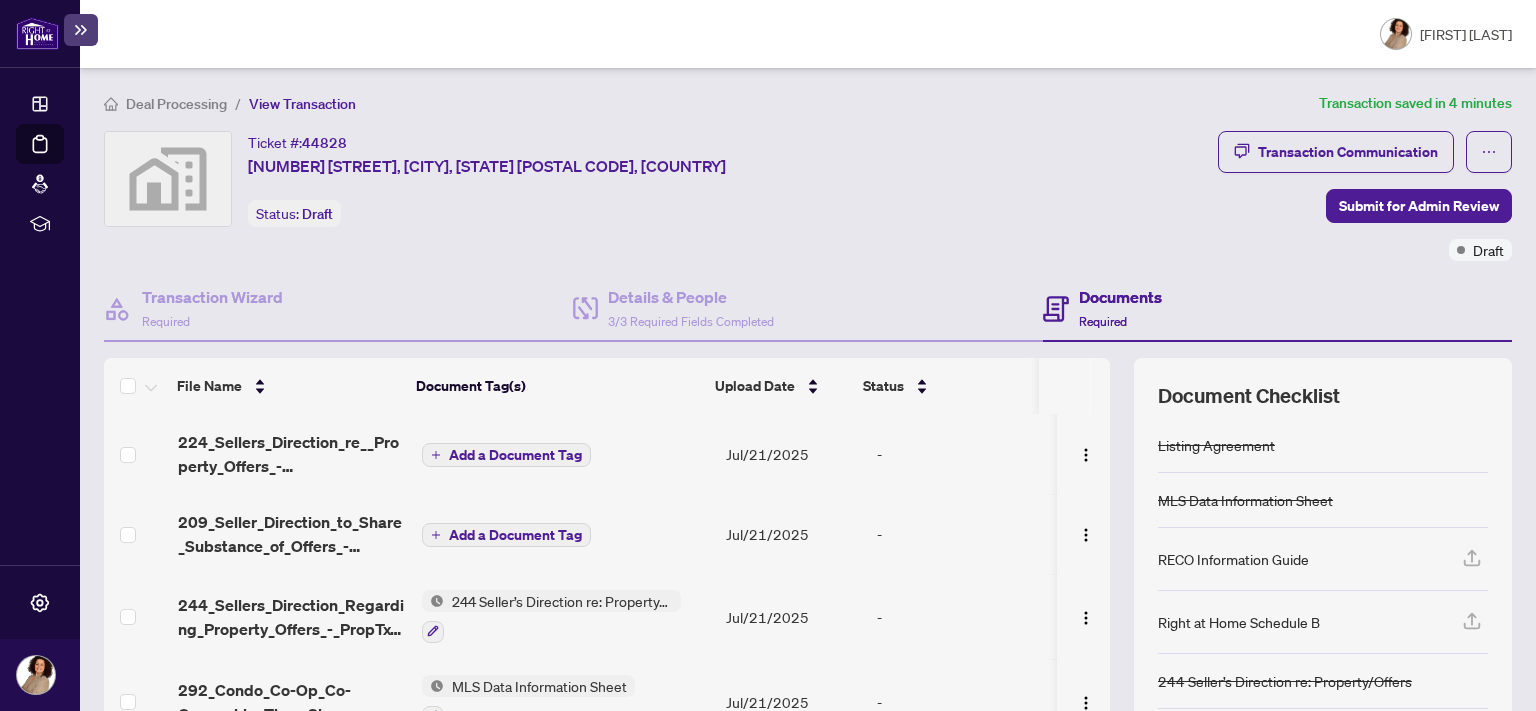 click on "Documents" at bounding box center (1120, 297) 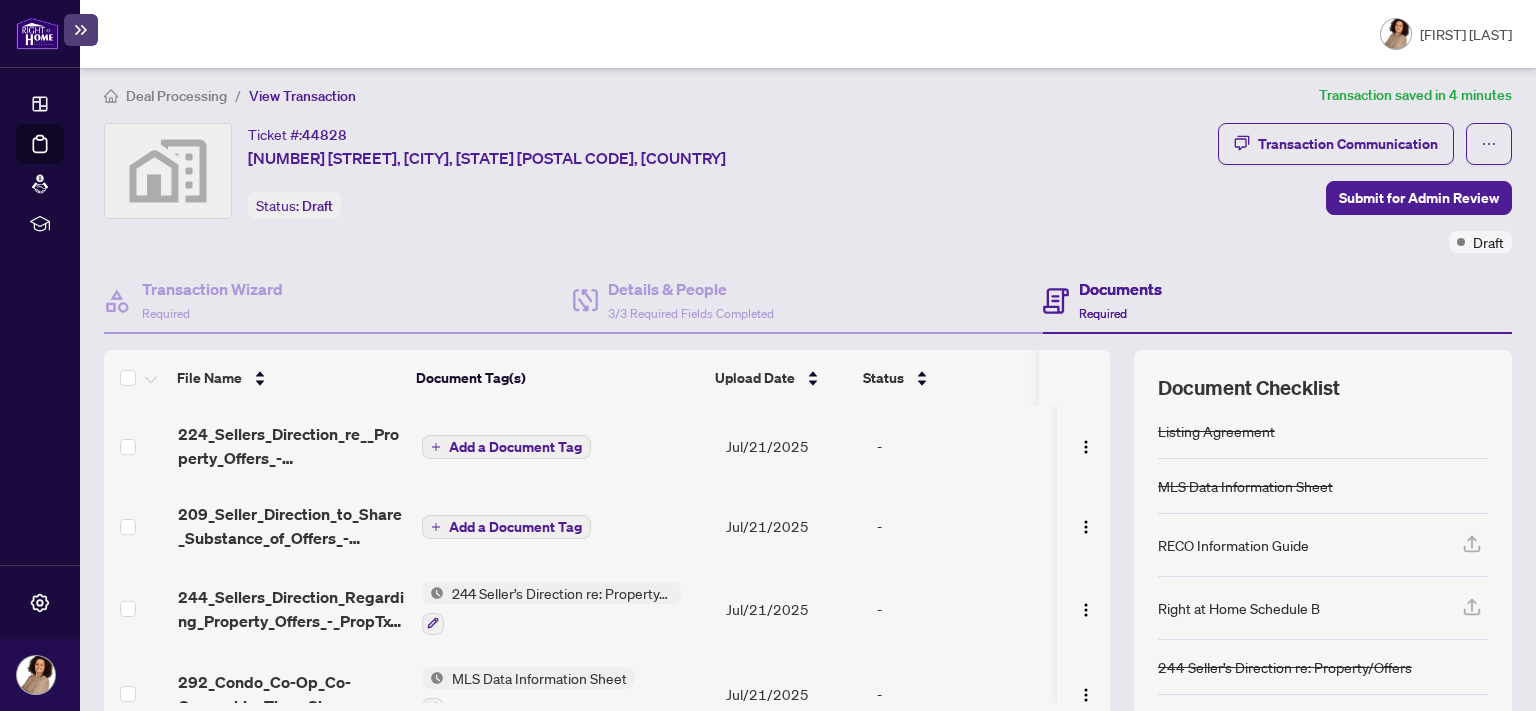 scroll, scrollTop: 0, scrollLeft: 0, axis: both 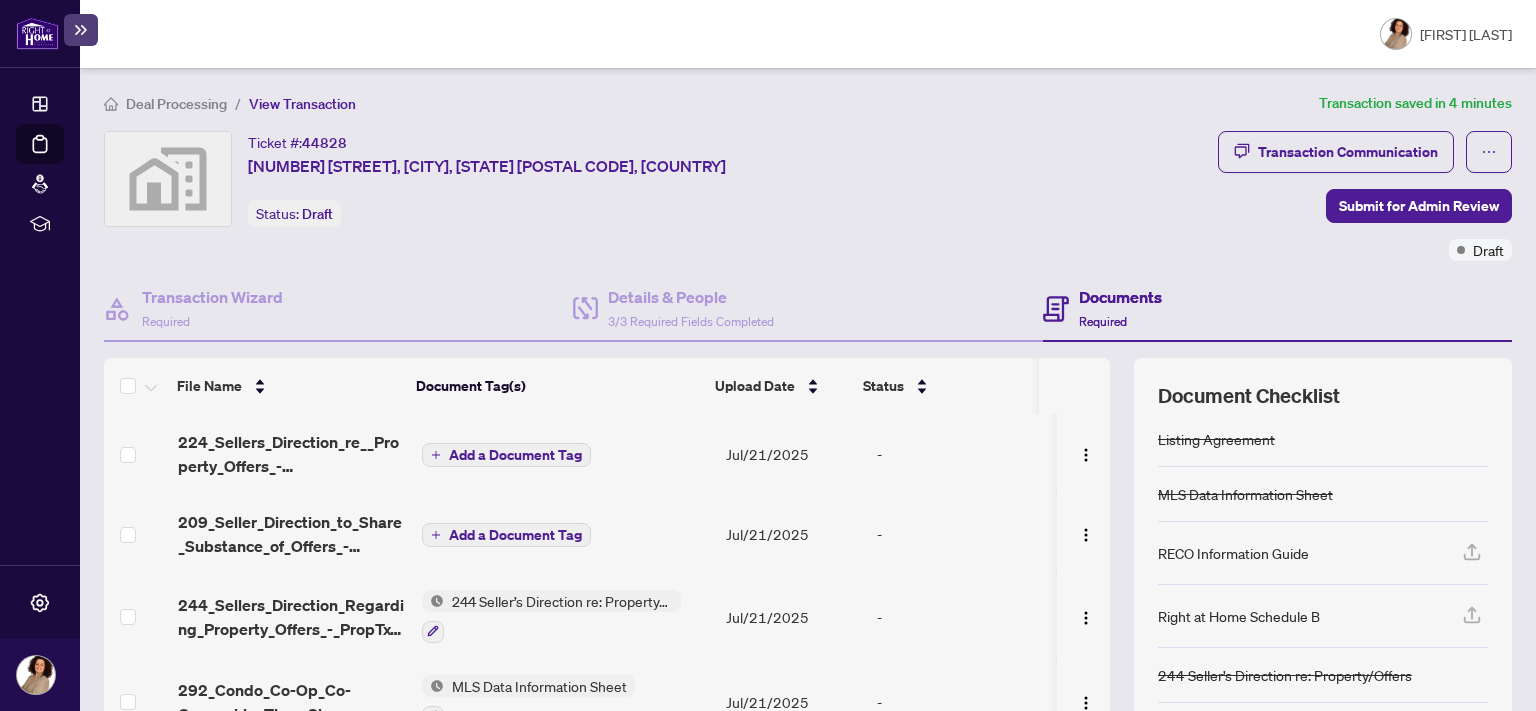 click on "Deal Processing" at bounding box center [176, 104] 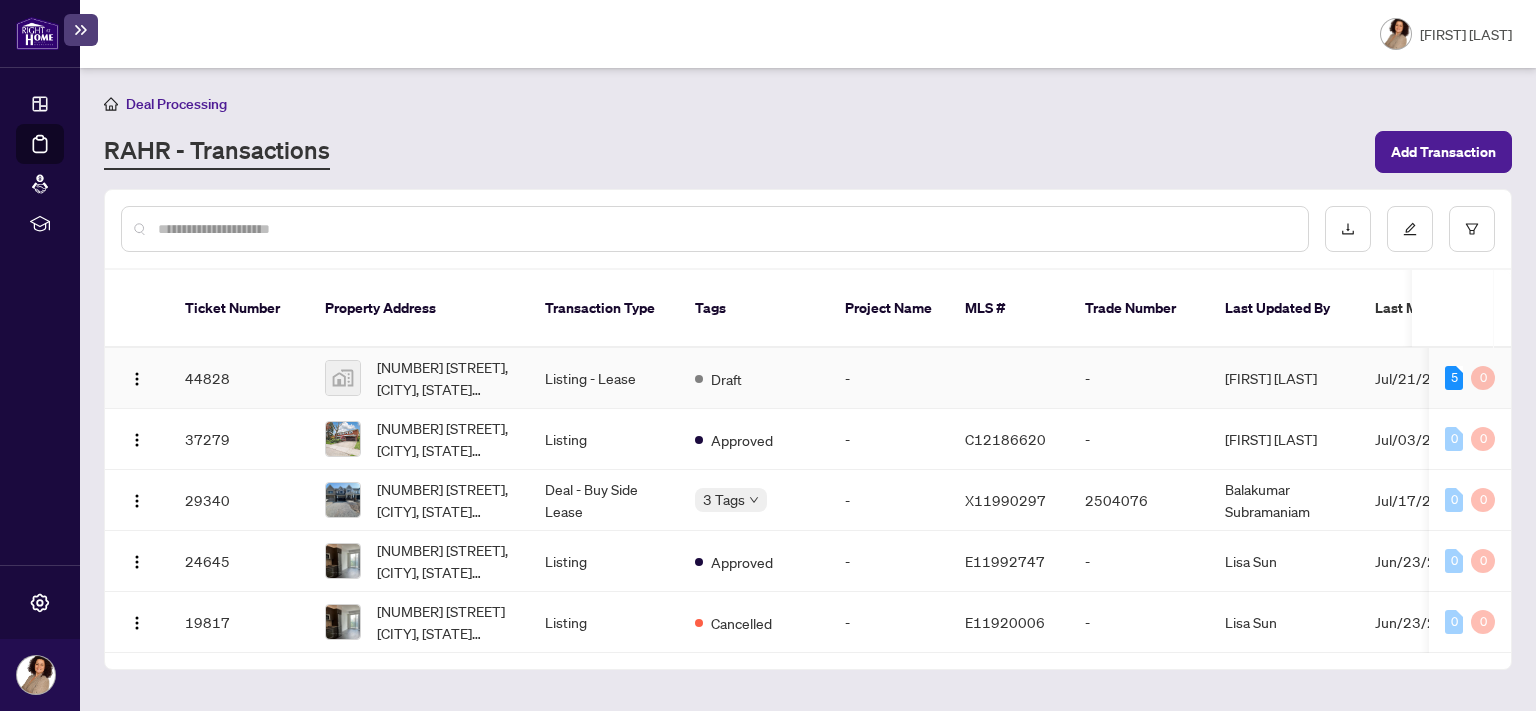 click on "Draft" at bounding box center (754, 378) 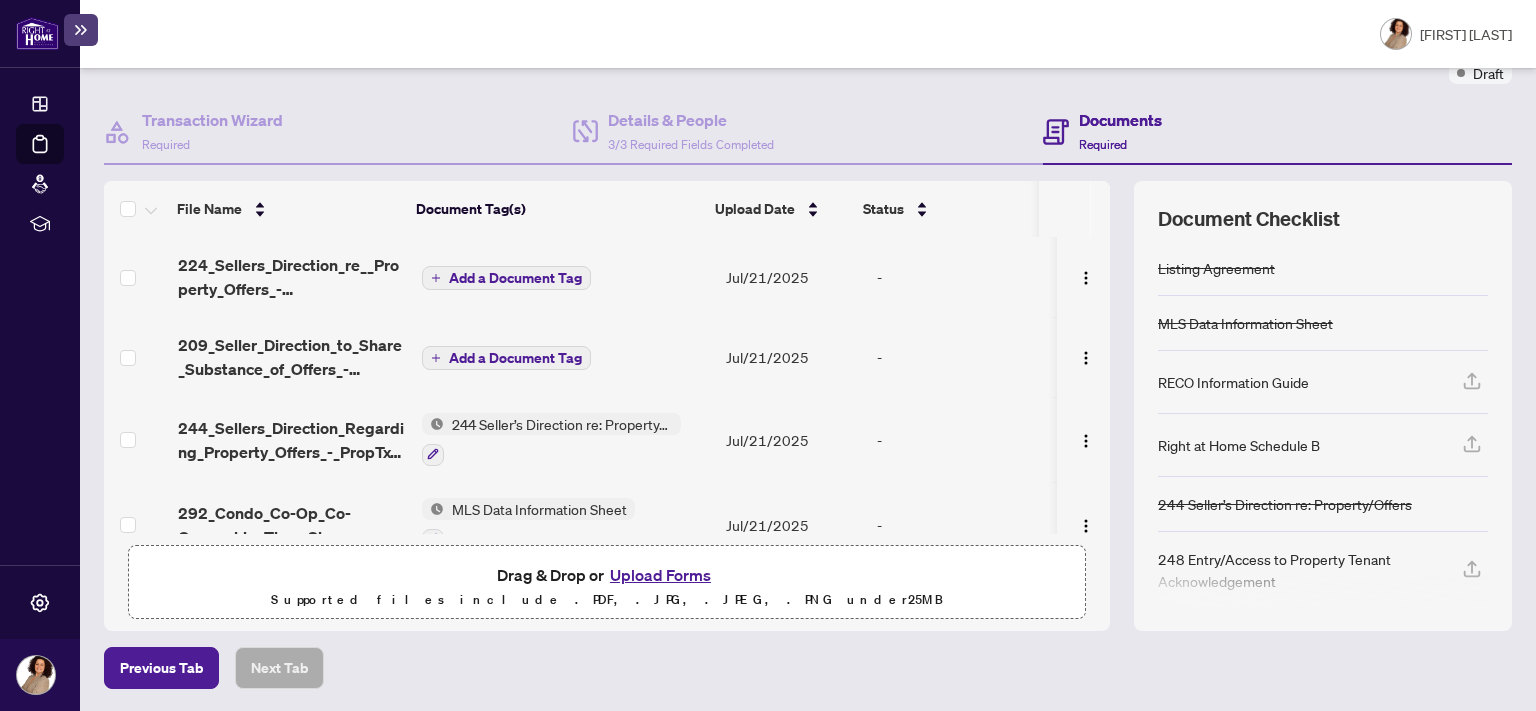 scroll, scrollTop: 0, scrollLeft: 0, axis: both 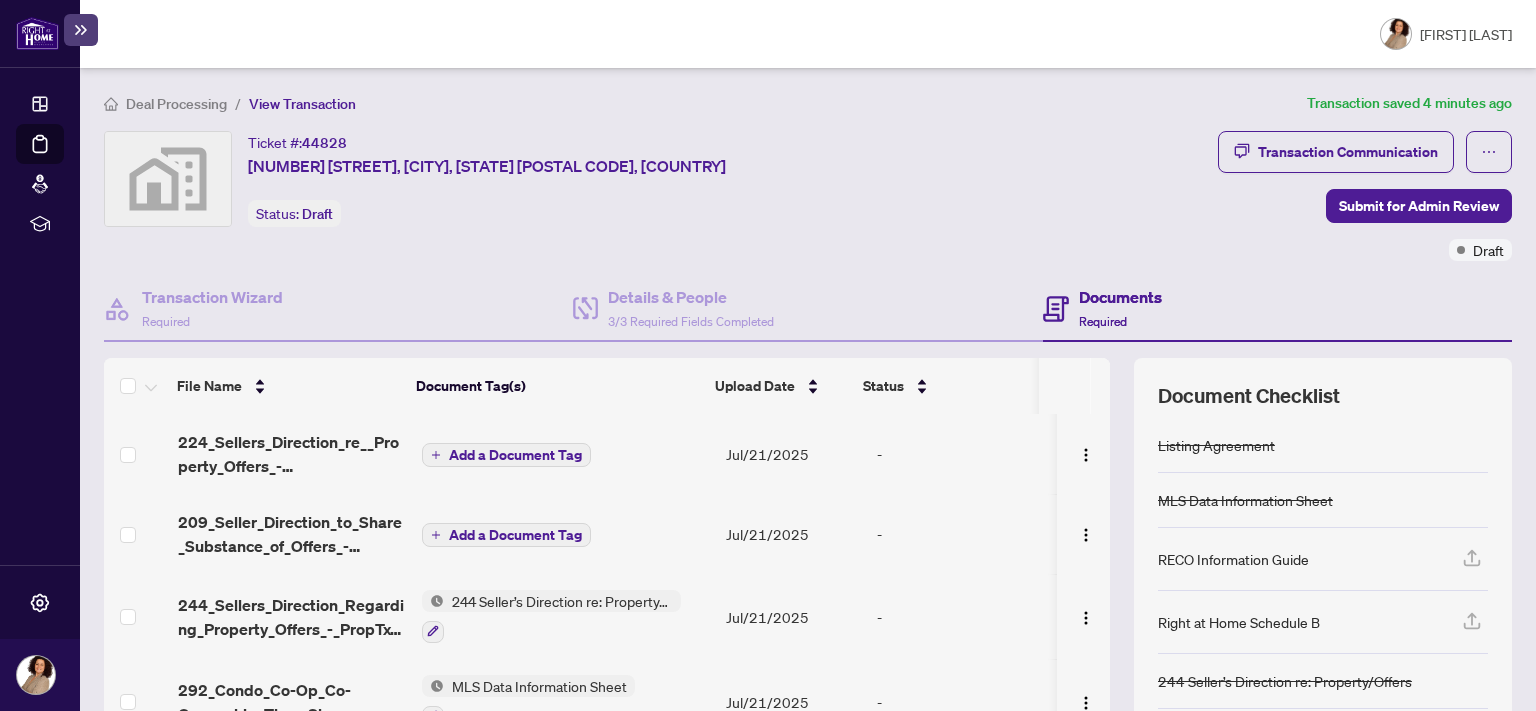 click on "Deal Processing" at bounding box center (176, 104) 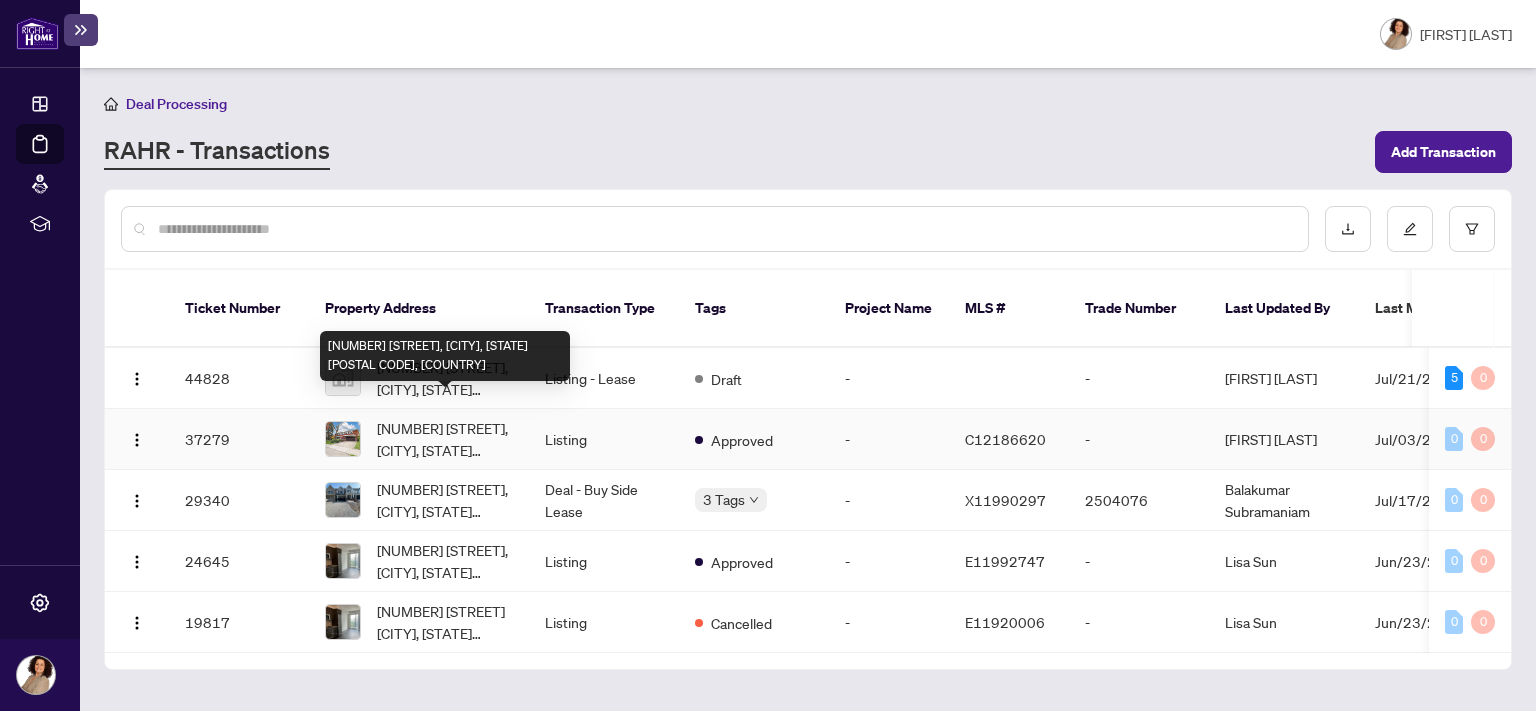 click on "[NUMBER] [STREET], [CITY], [STATE] [POSTAL CODE], [COUNTRY]" at bounding box center [445, 439] 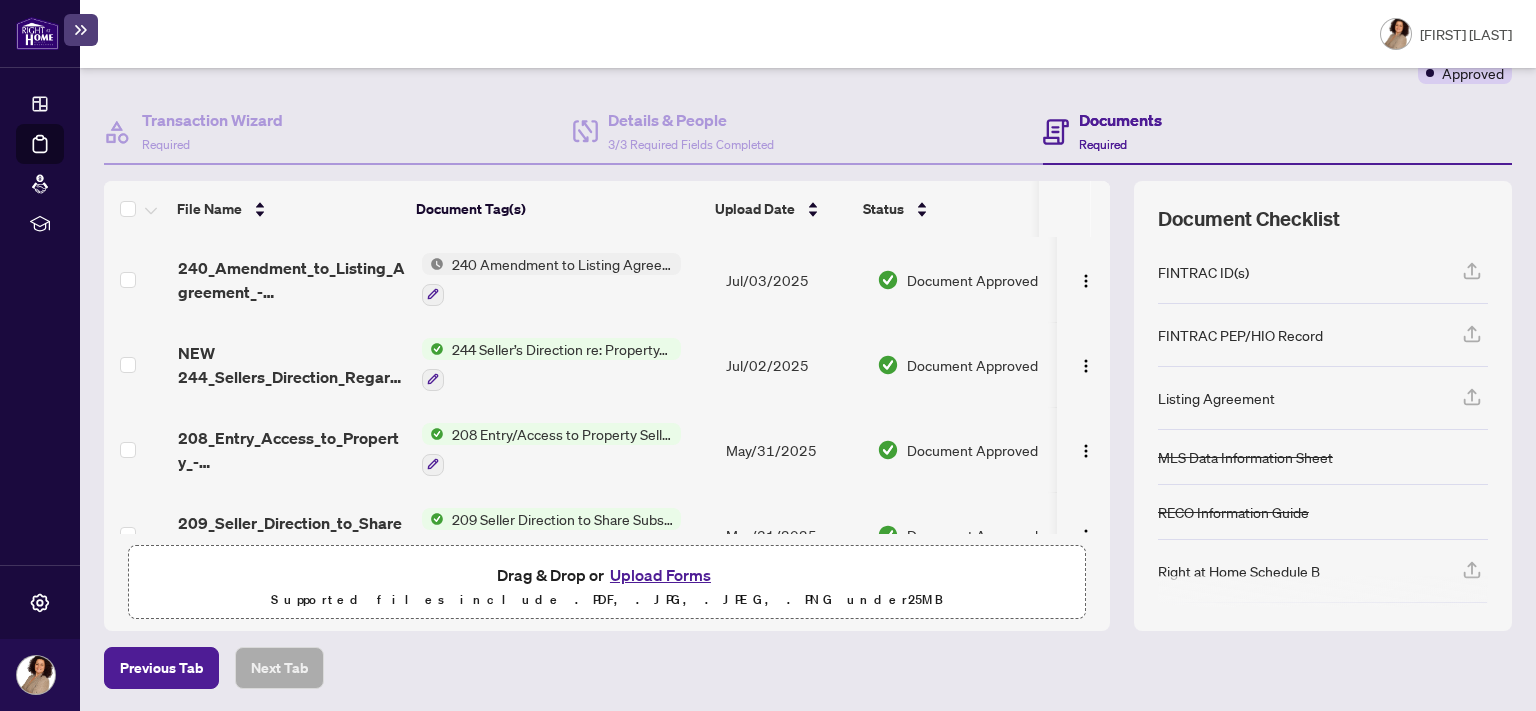 scroll, scrollTop: 0, scrollLeft: 0, axis: both 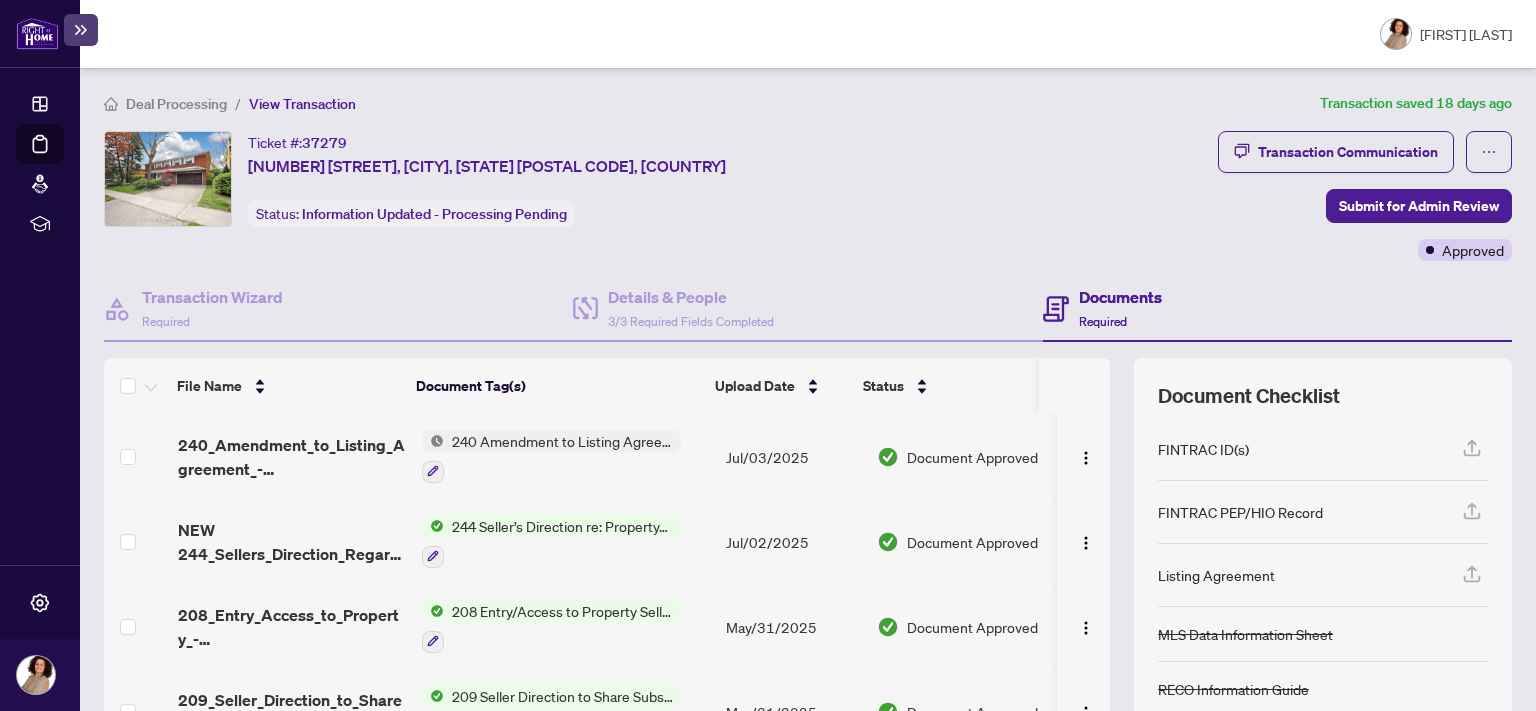 click on "Deal Processing" at bounding box center (176, 104) 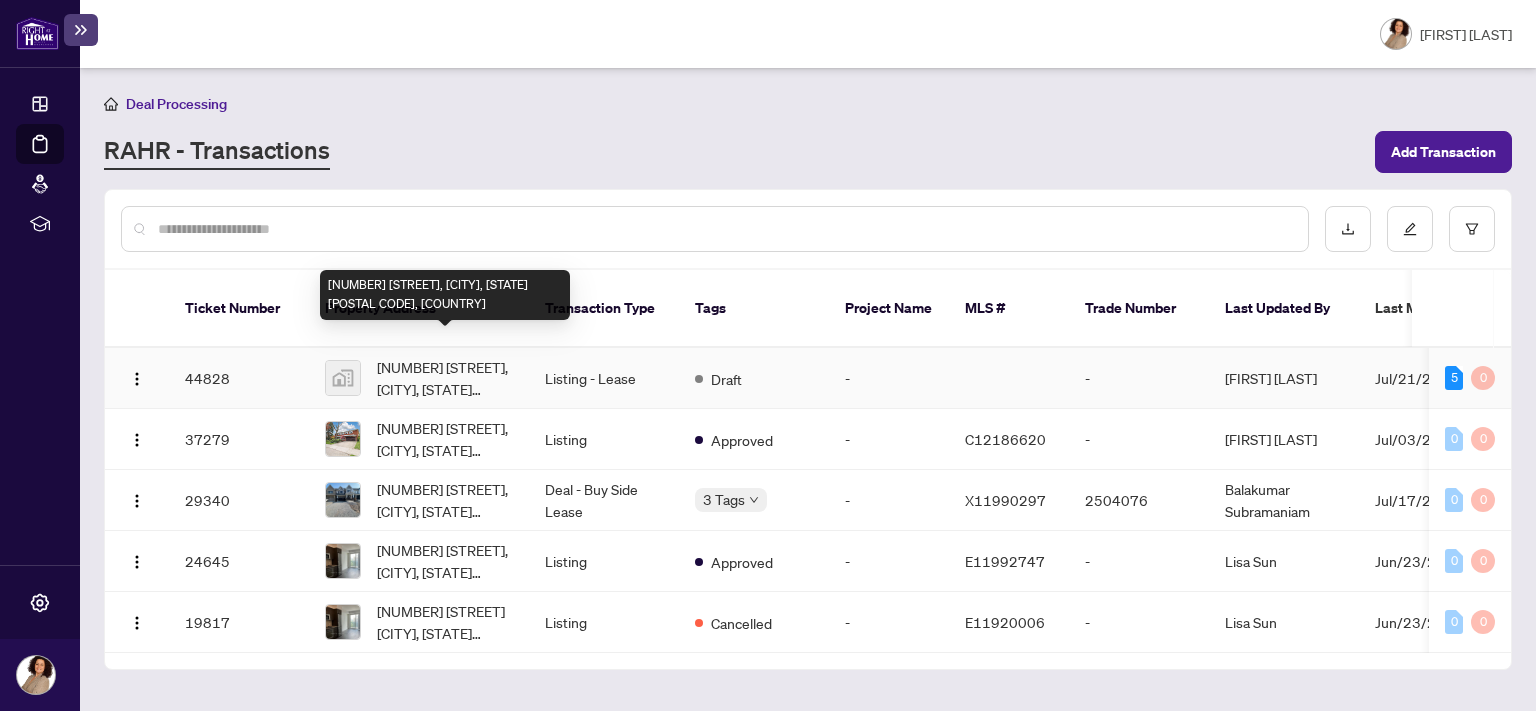 click on "[NUMBER] [STREET], [CITY], [STATE] [POSTAL CODE], [COUNTRY]" at bounding box center [445, 378] 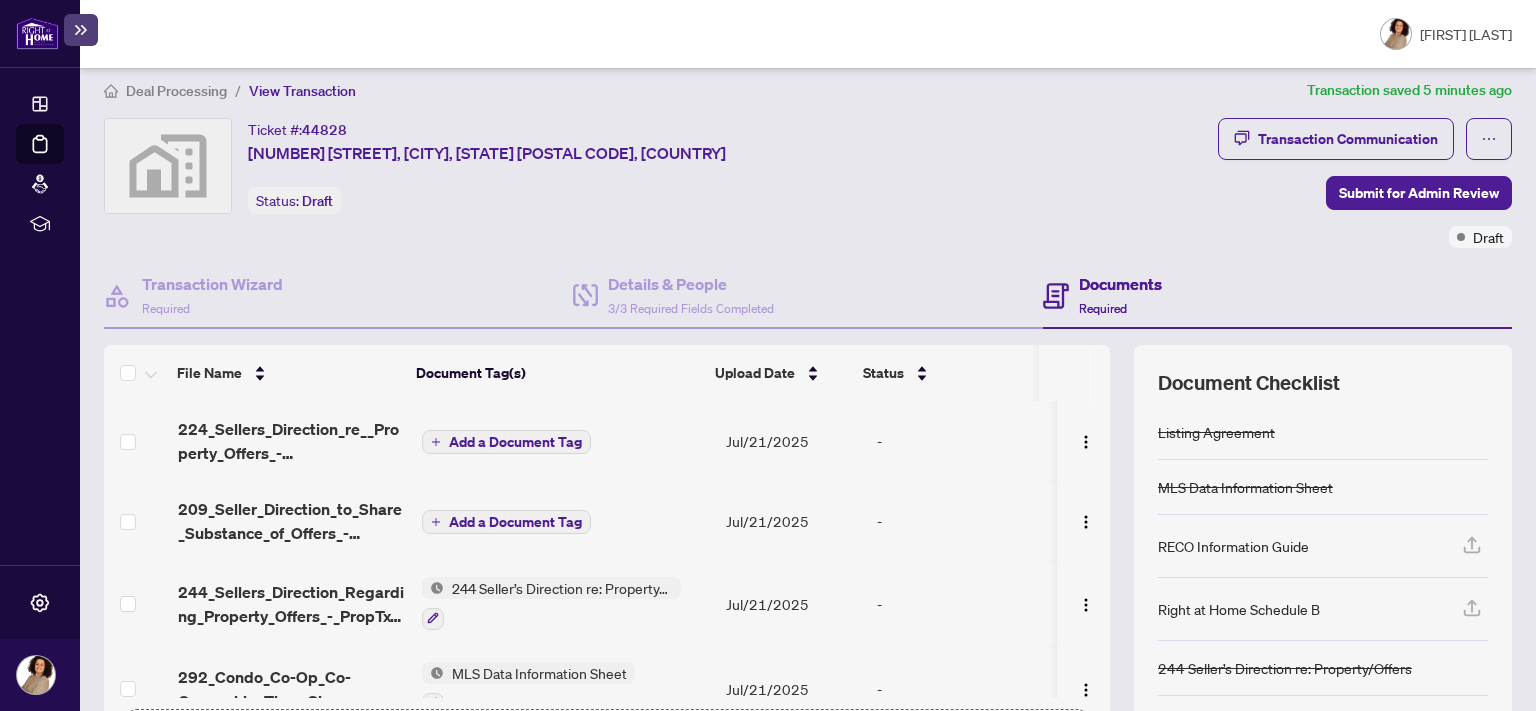 scroll, scrollTop: 0, scrollLeft: 0, axis: both 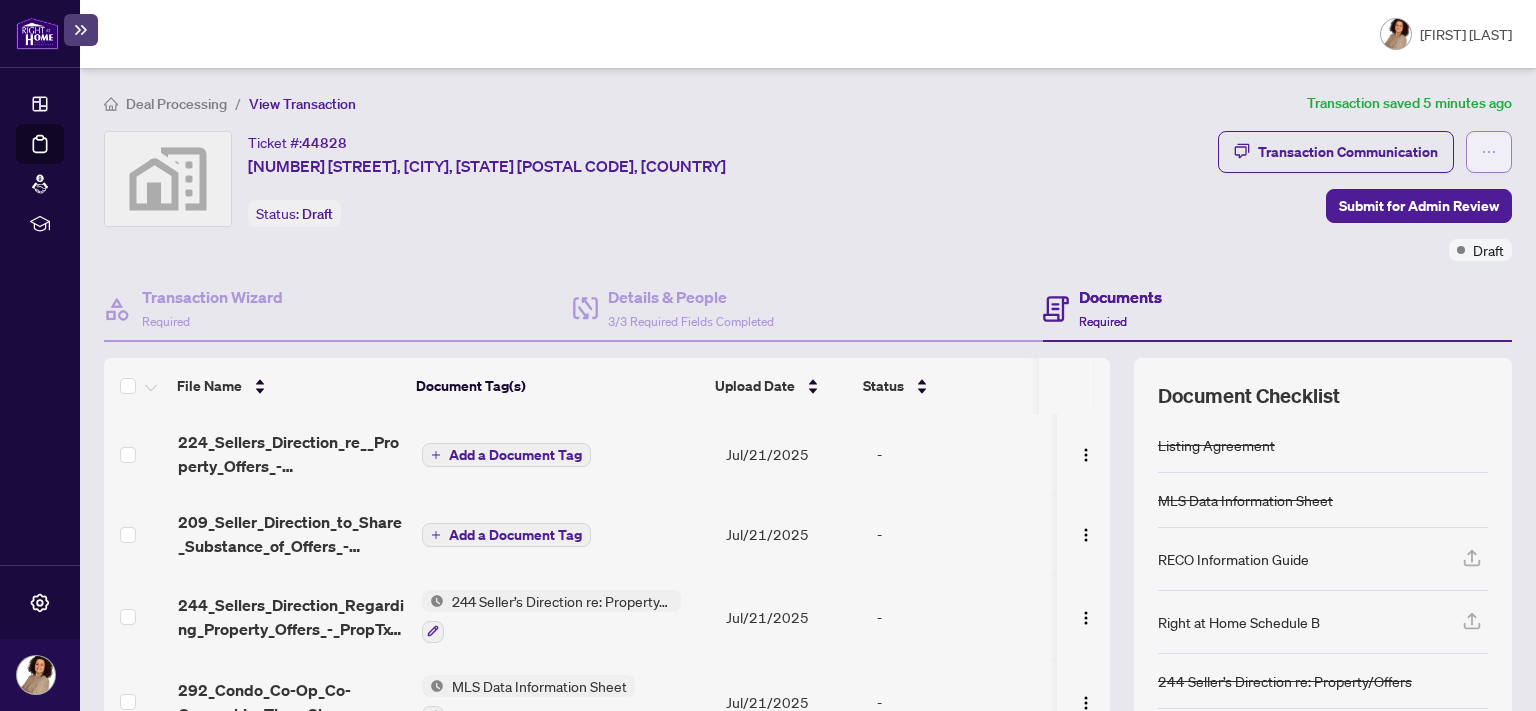 click 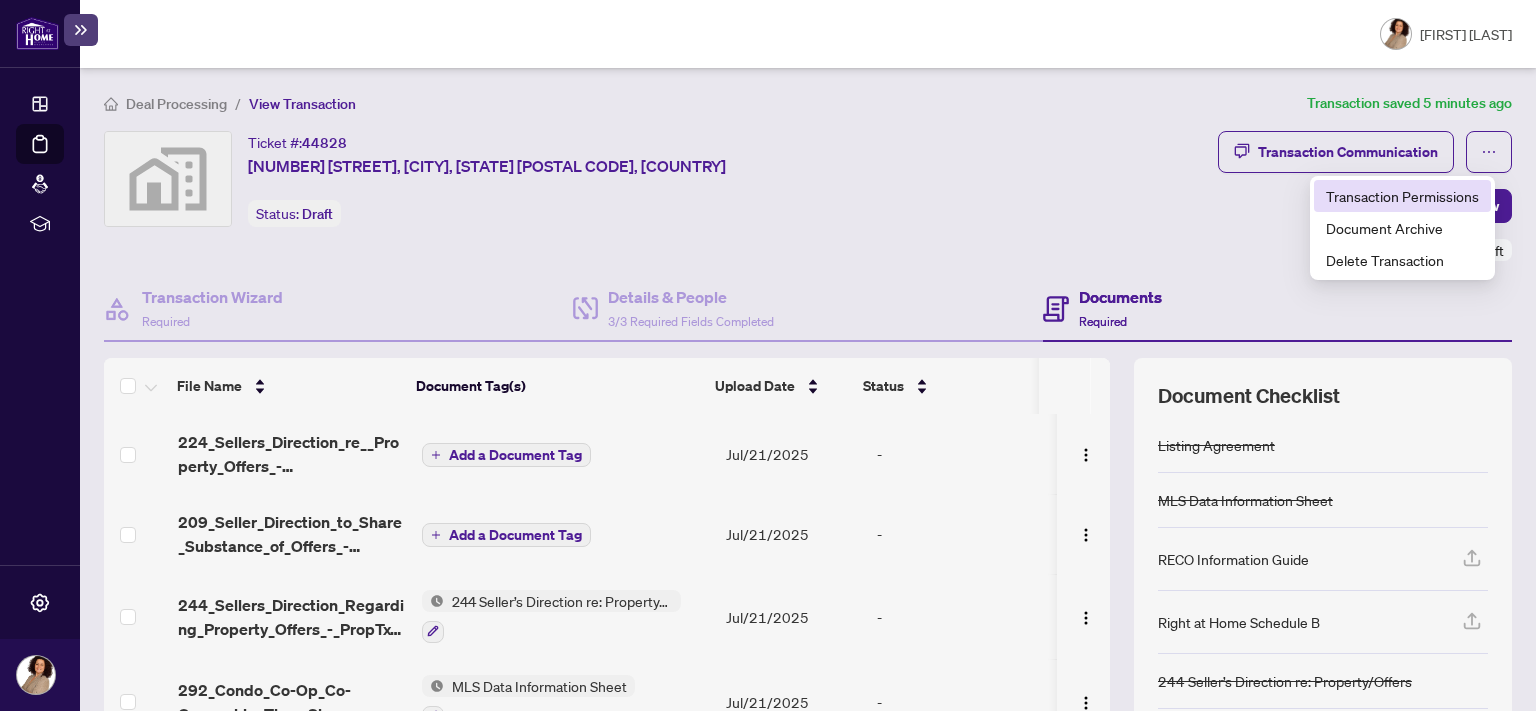 click on "Transaction Permissions" at bounding box center (1402, 196) 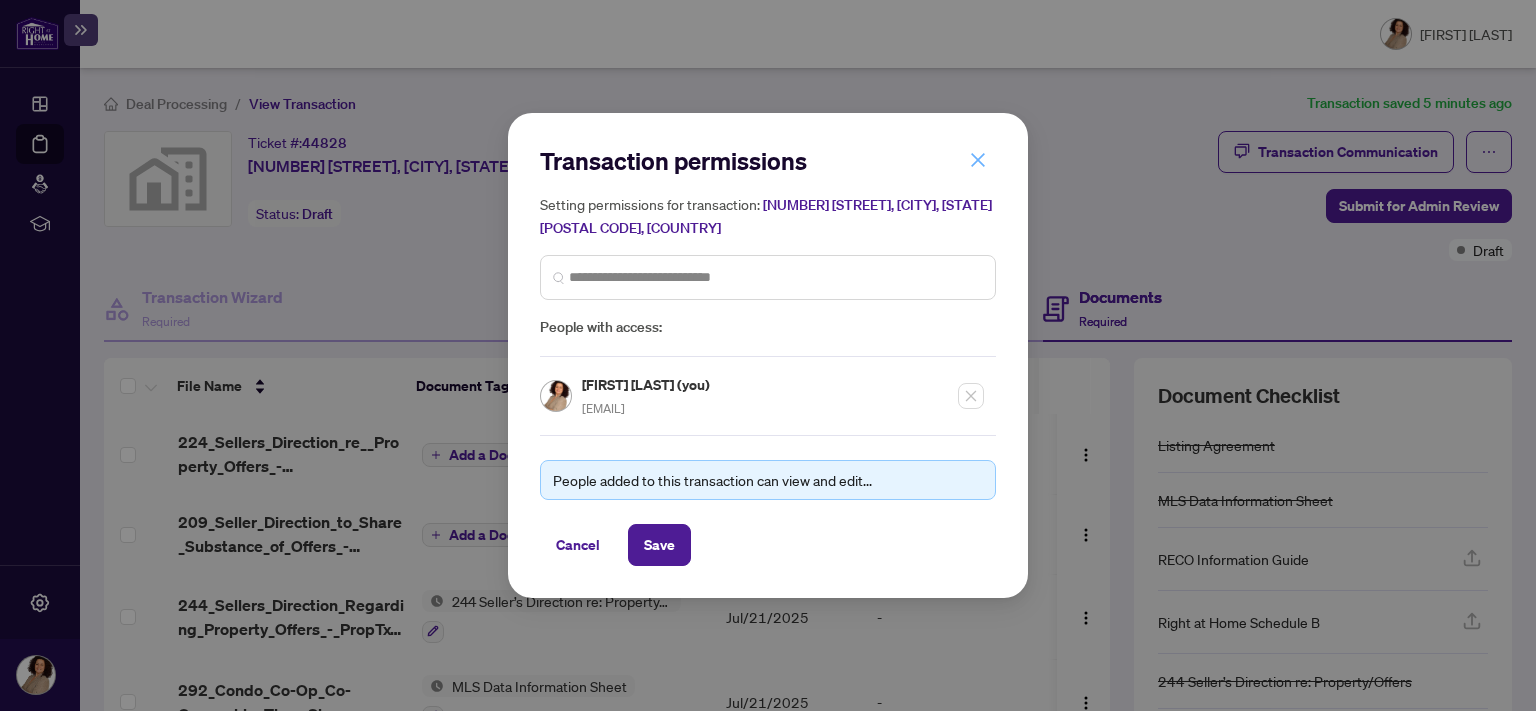 click 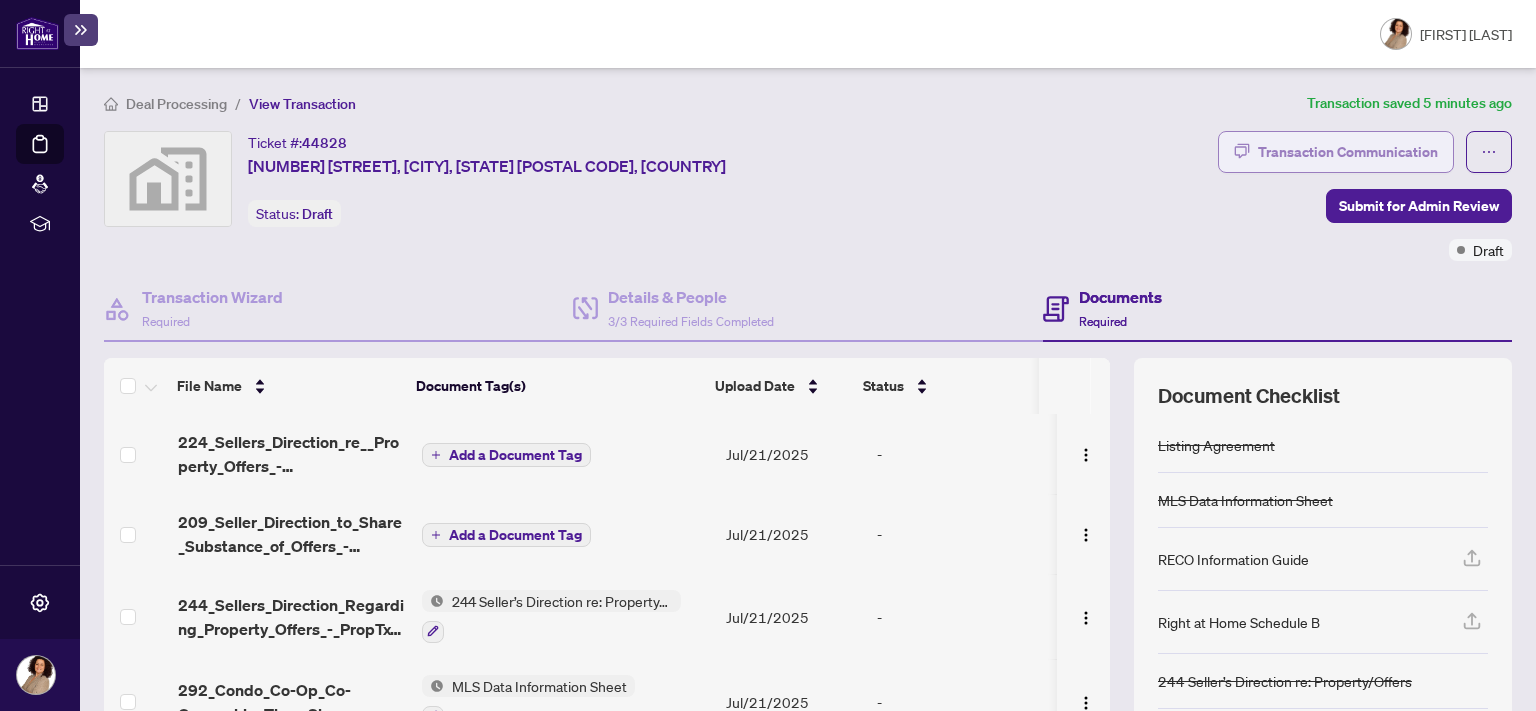 click on "Transaction Communication" at bounding box center (1348, 152) 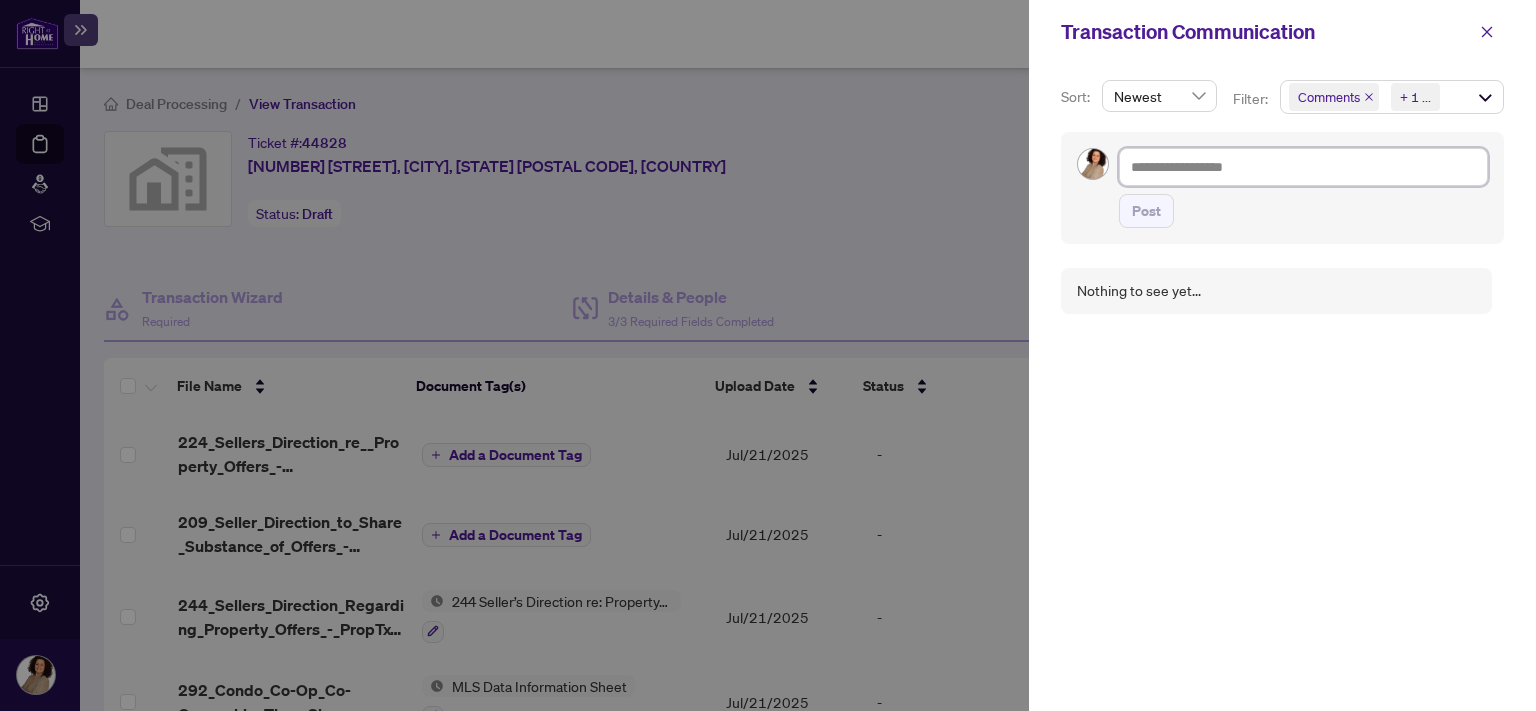 click at bounding box center (1303, 167) 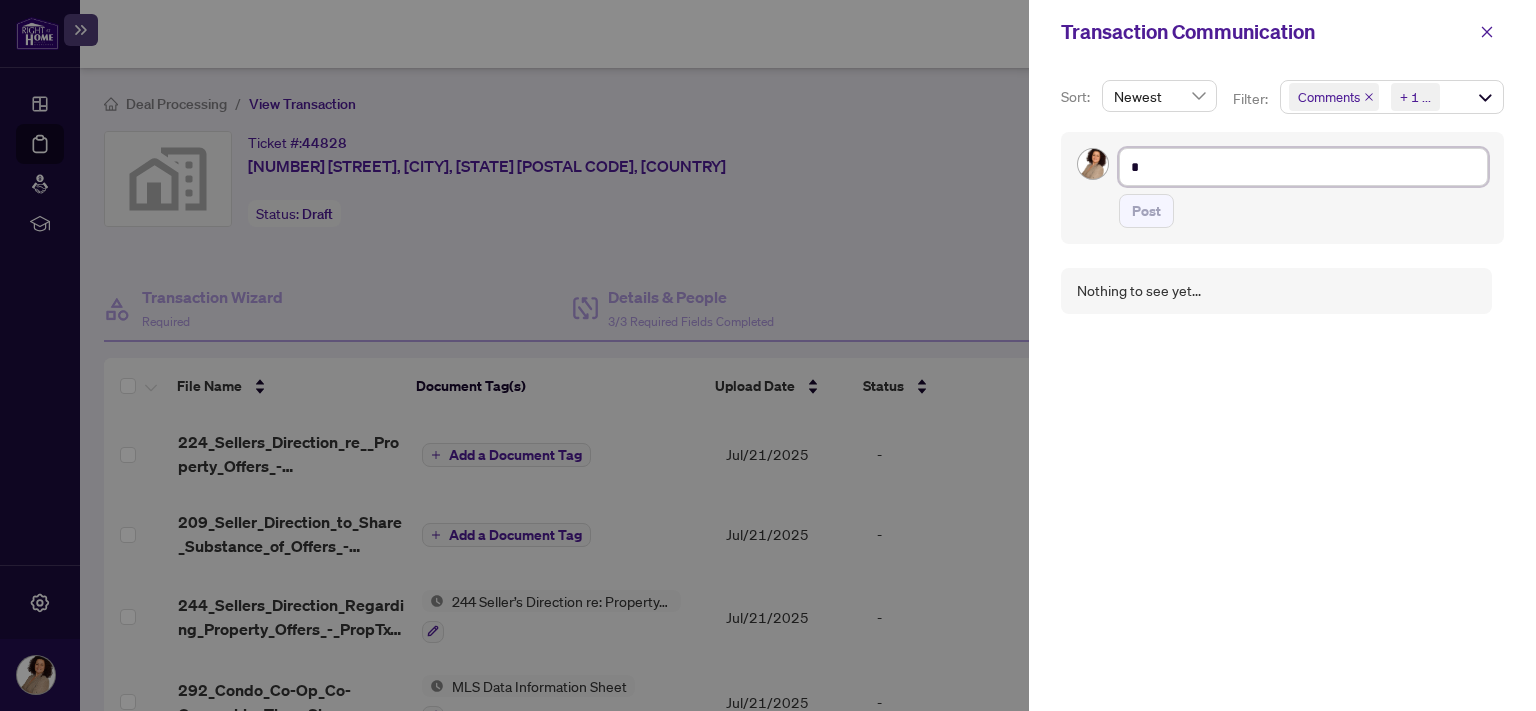 type on "*" 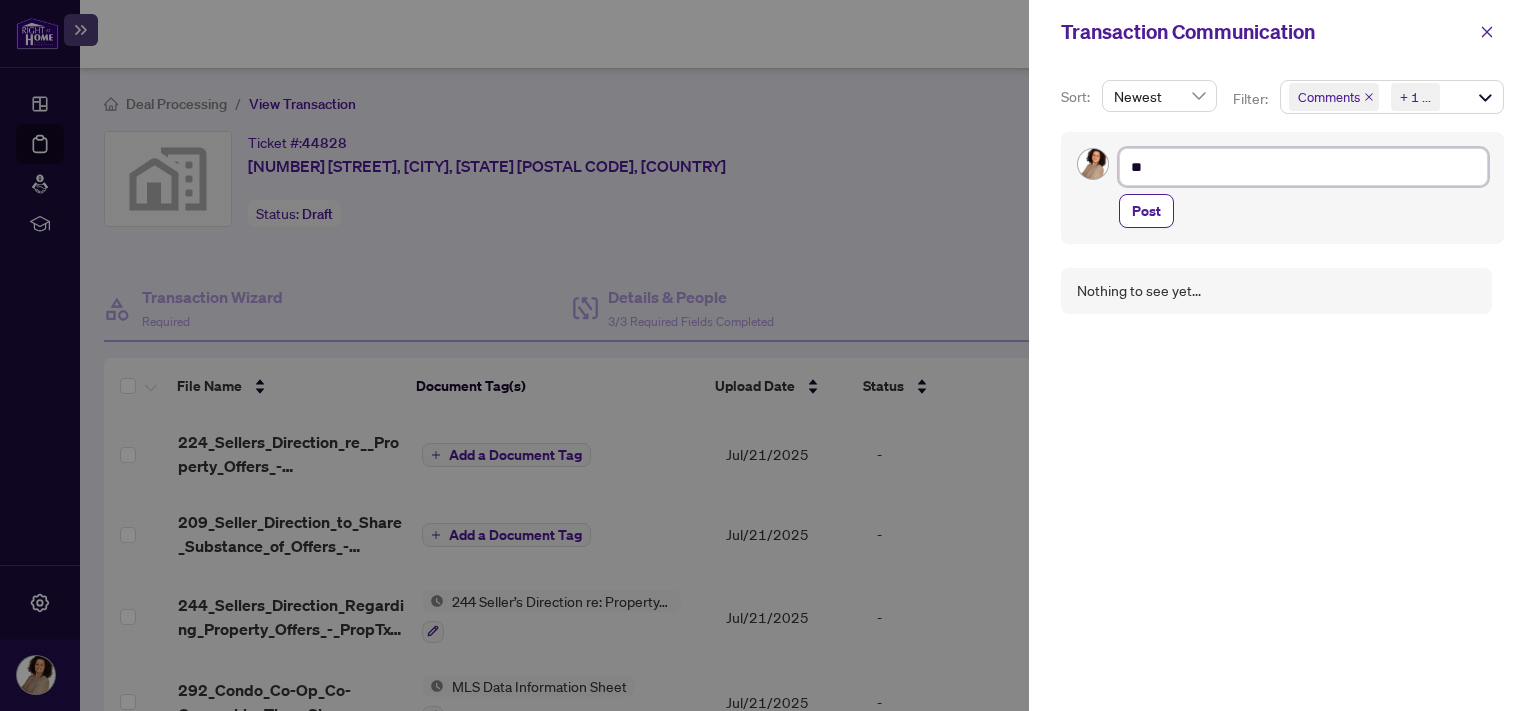 type on "***" 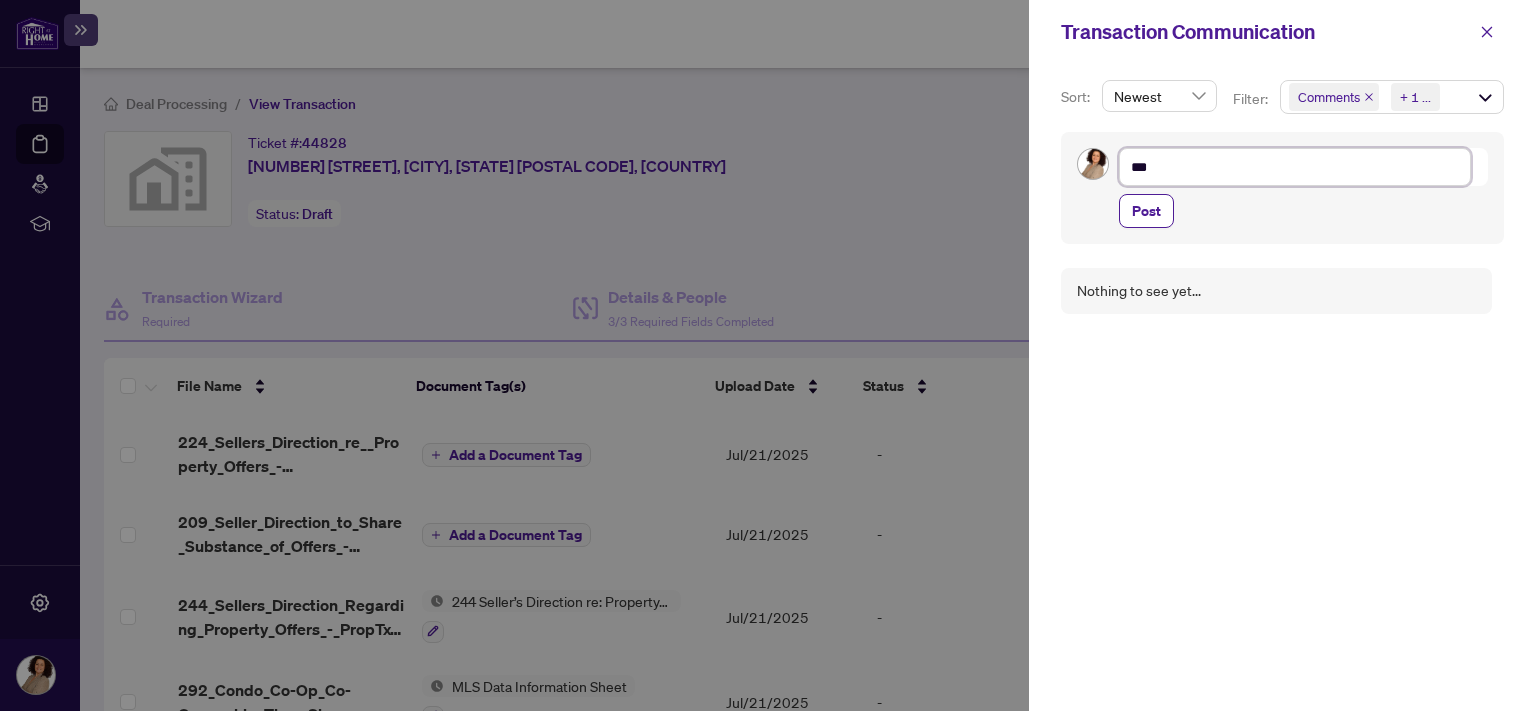 type on "****" 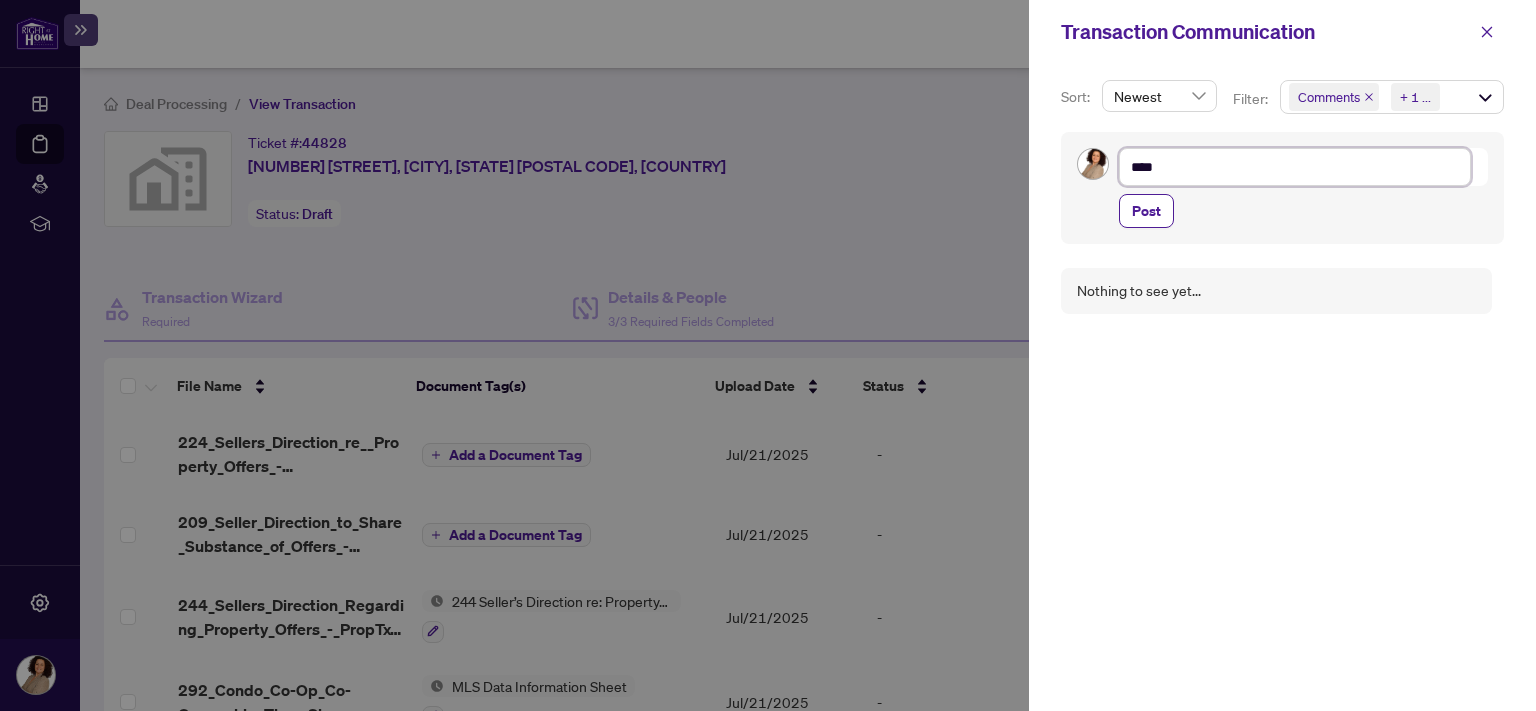 type on "*****" 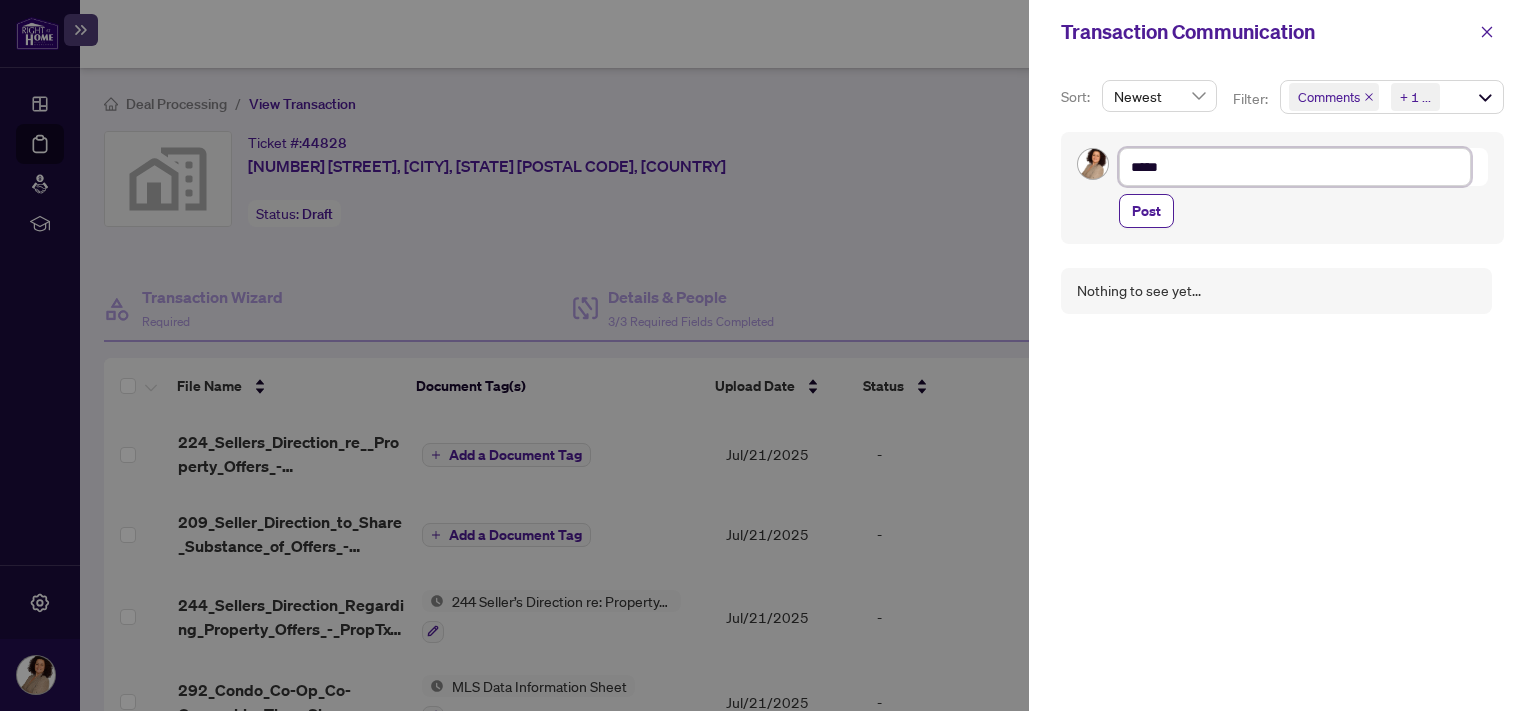 type on "*****" 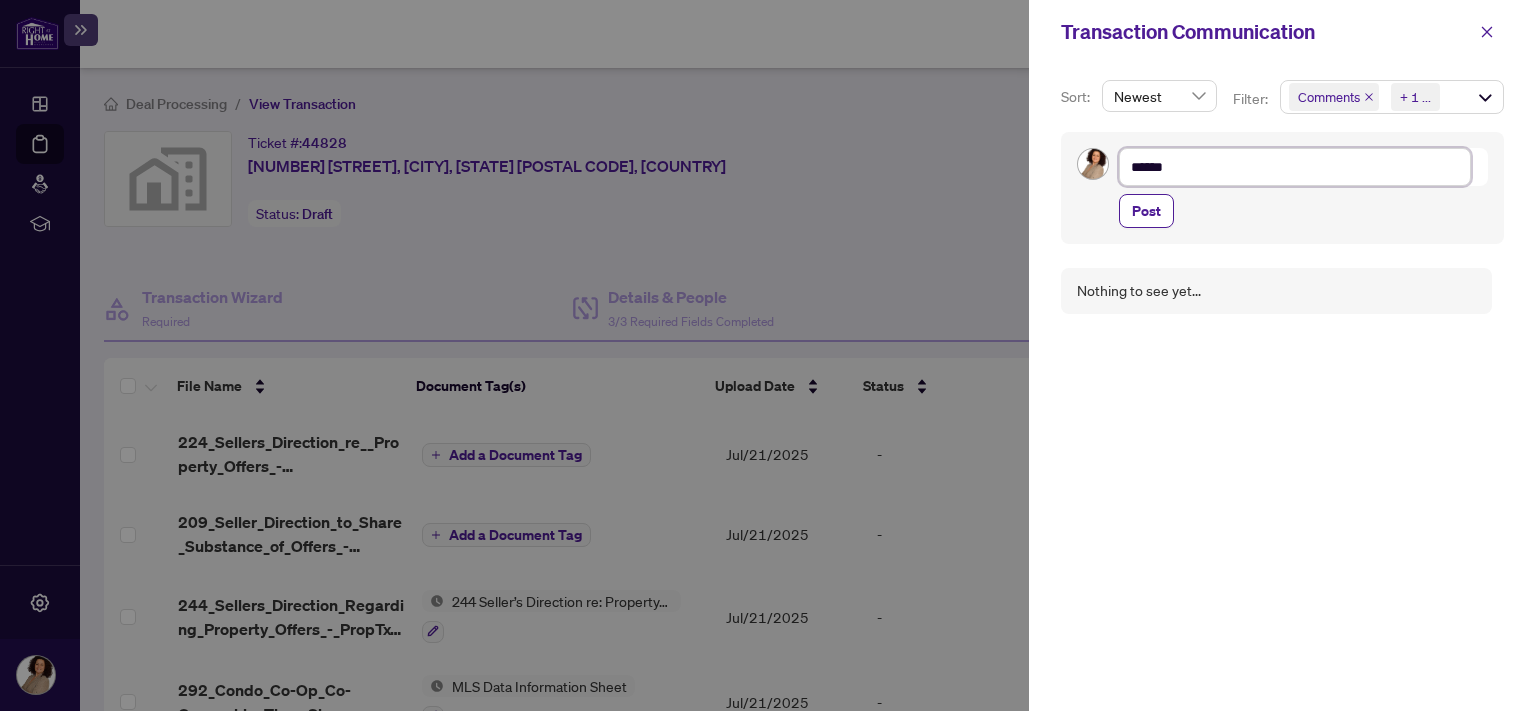 type on "*****" 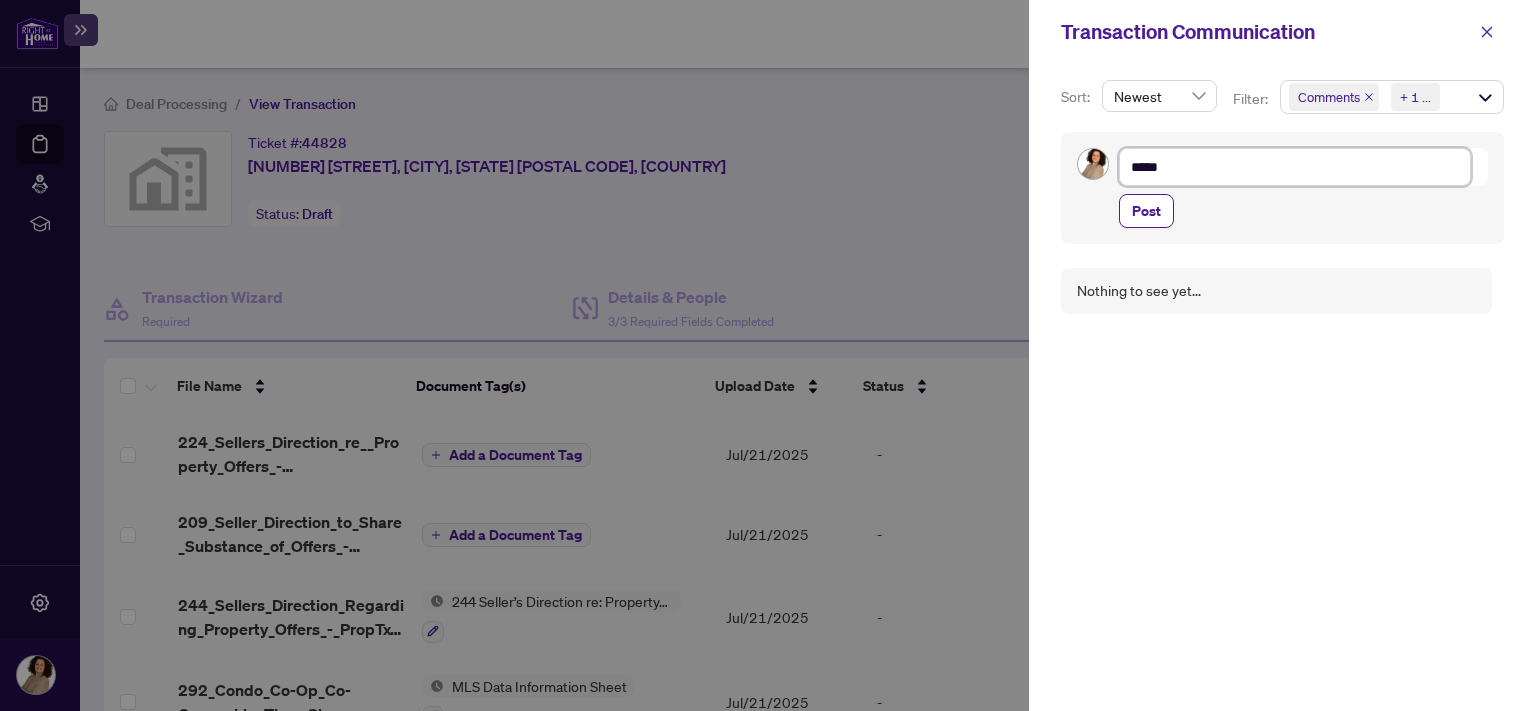 type on "*****" 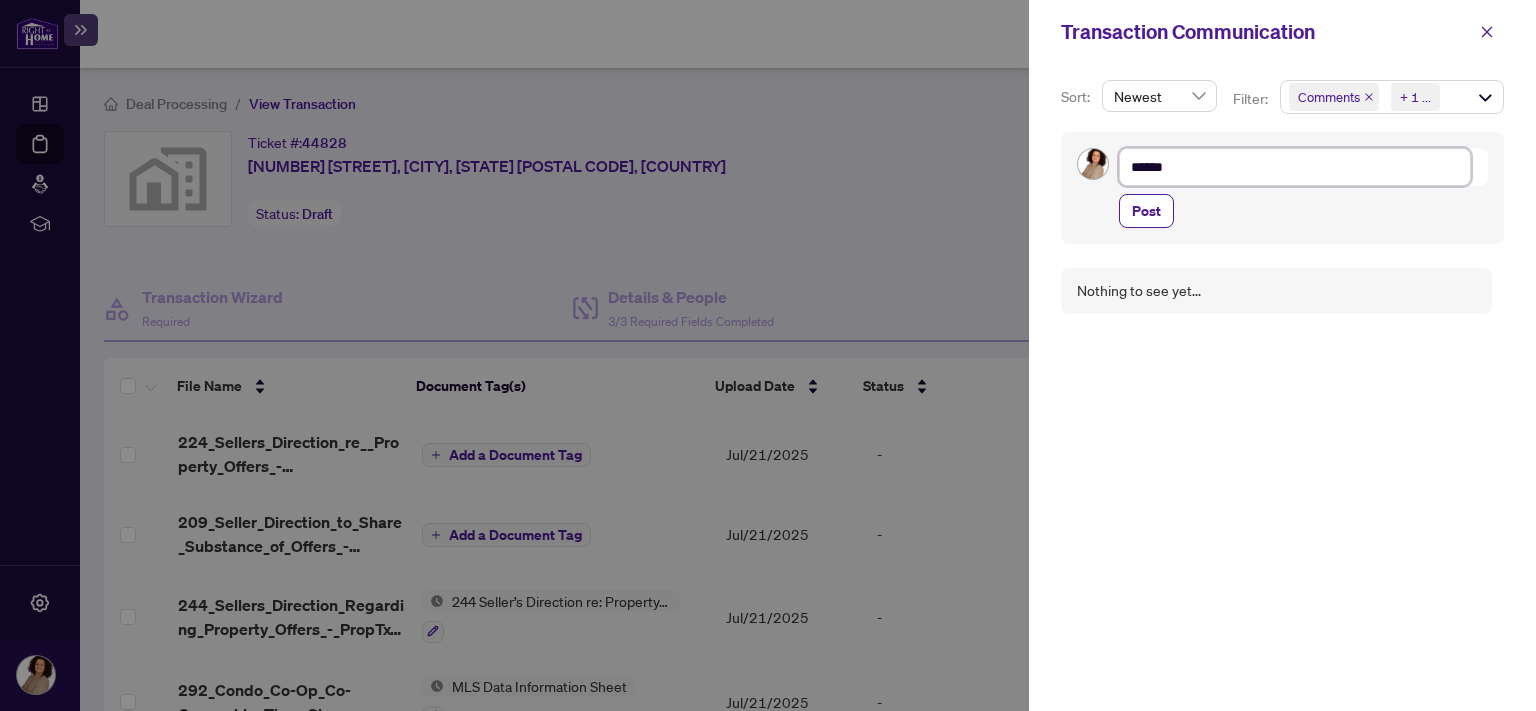 type on "*******" 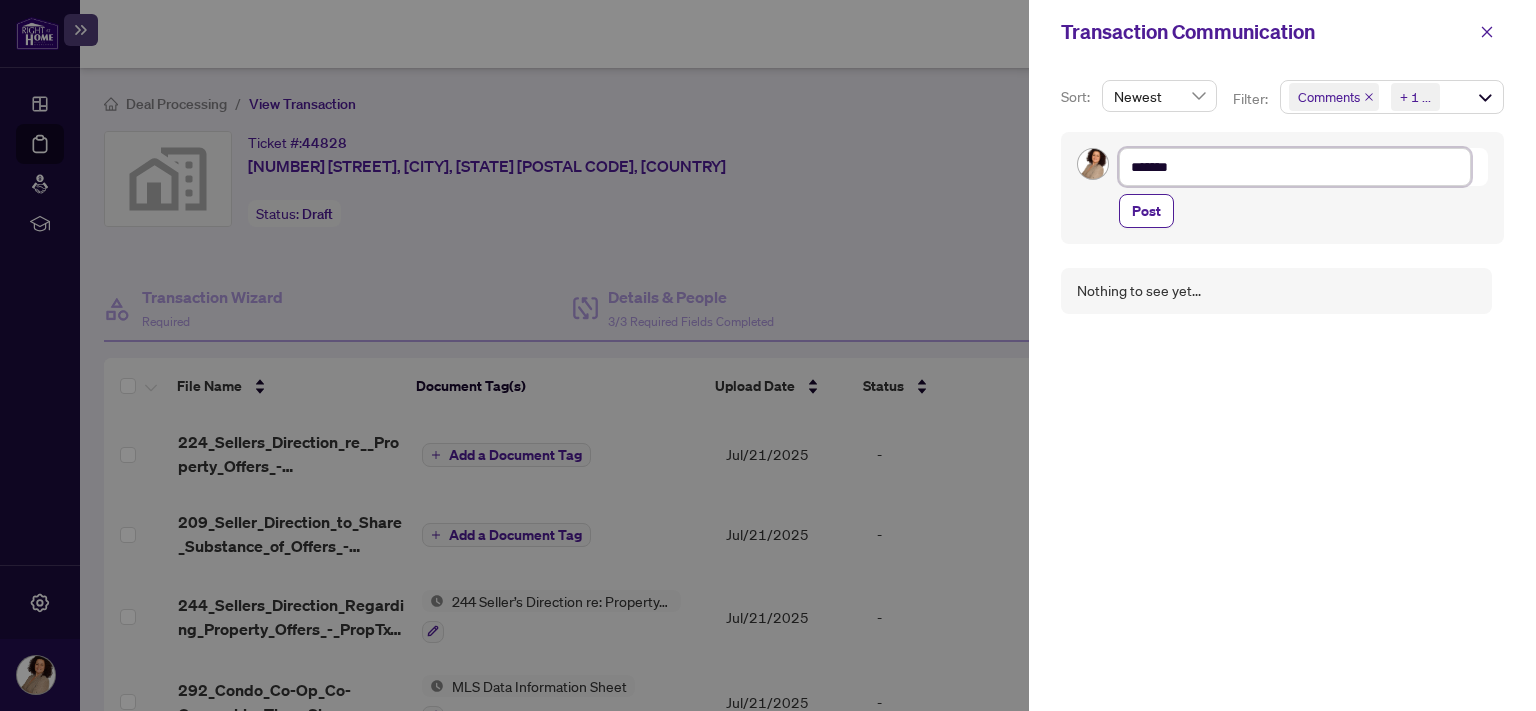 type on "*******" 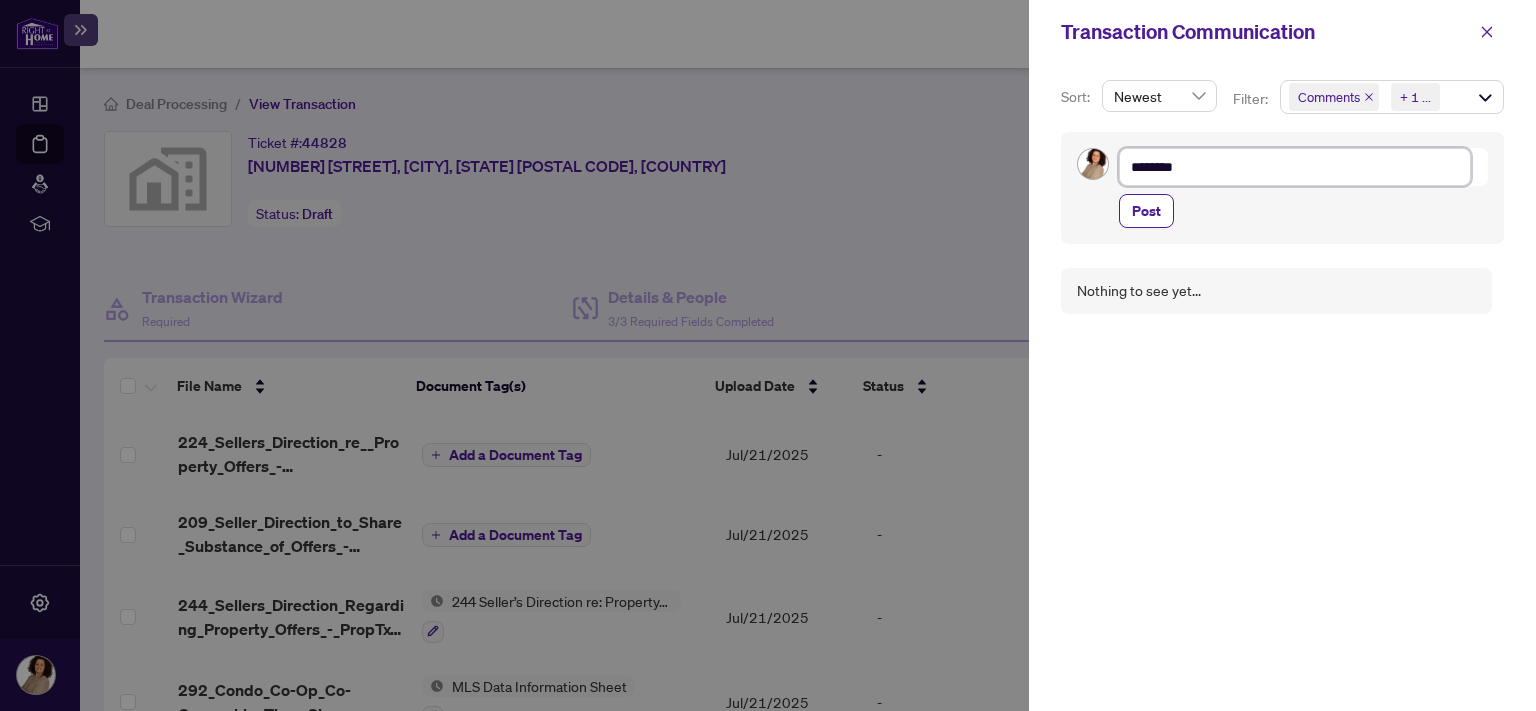 type on "*********" 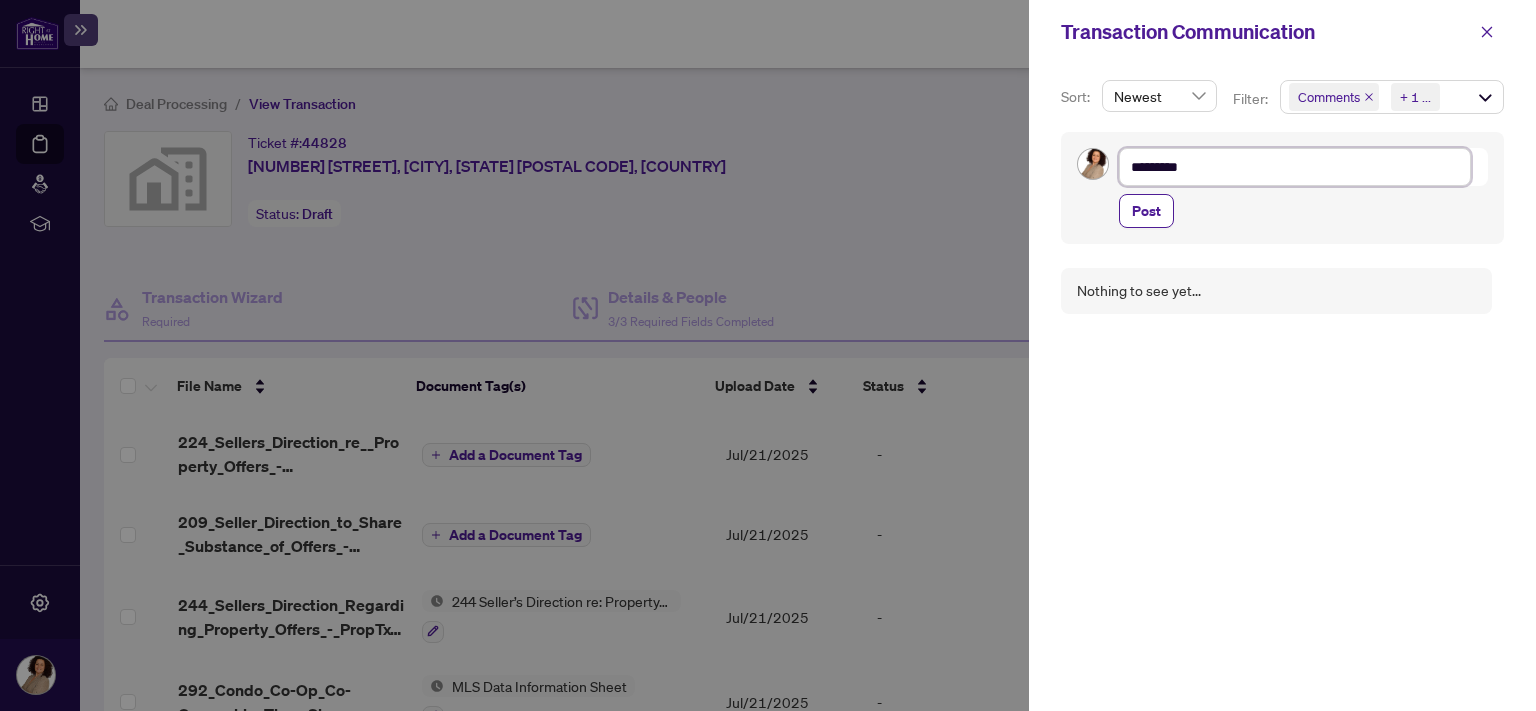 type on "**********" 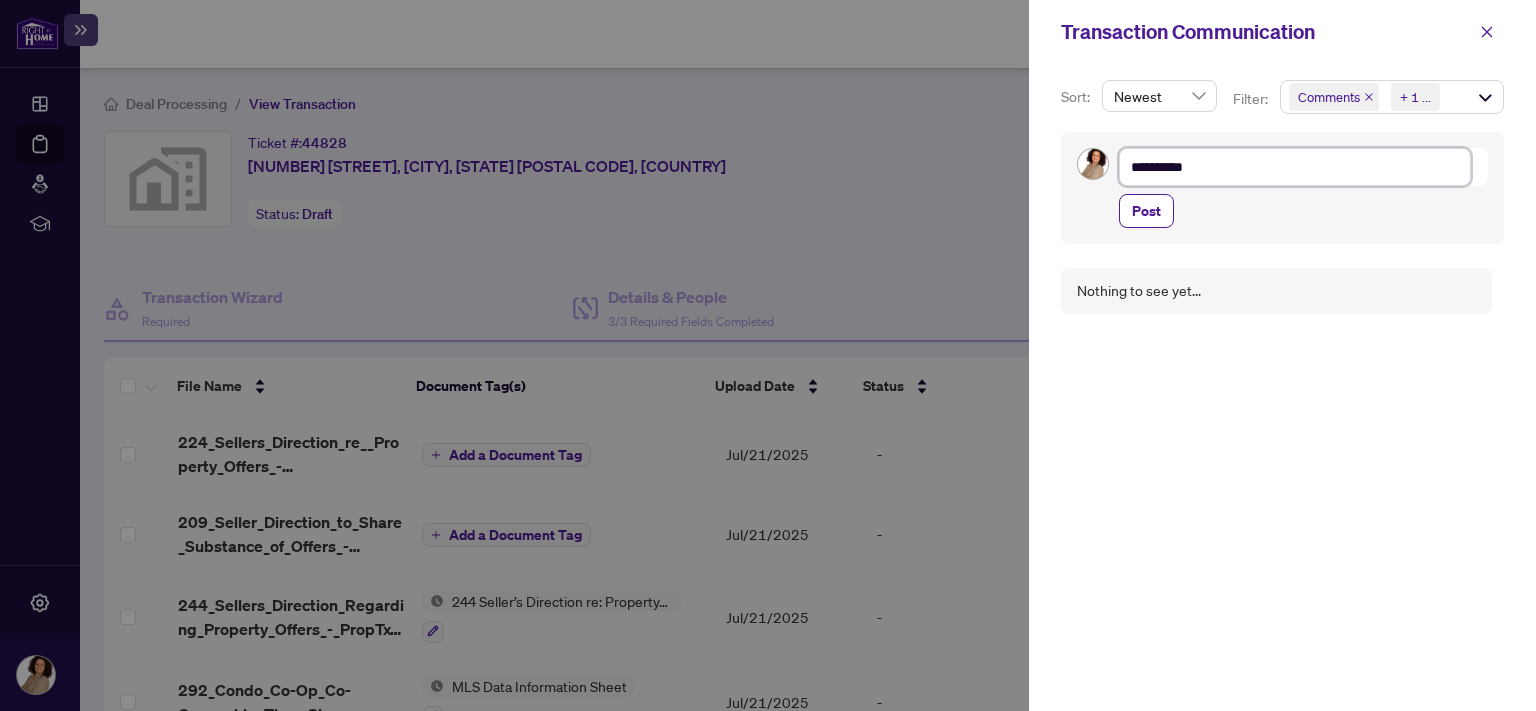 type on "**********" 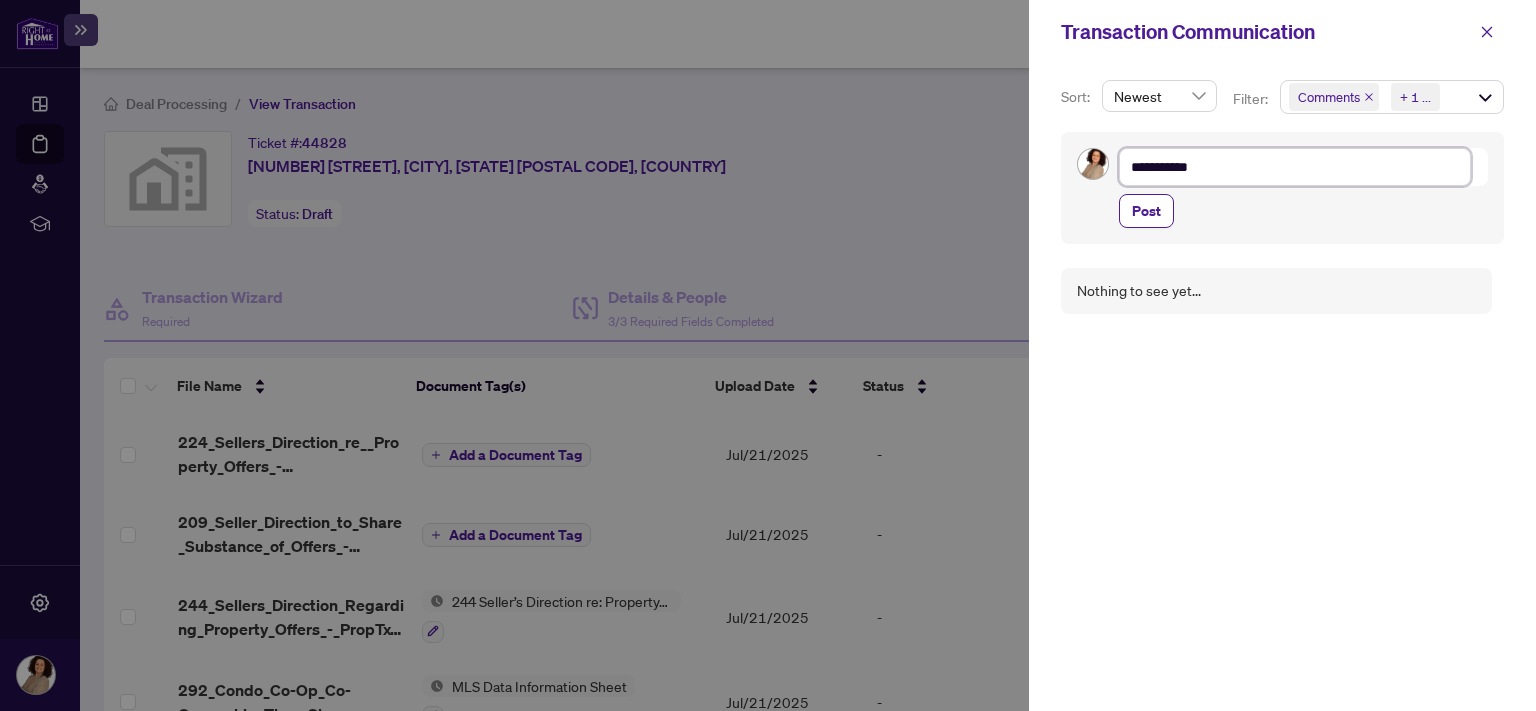 type on "**********" 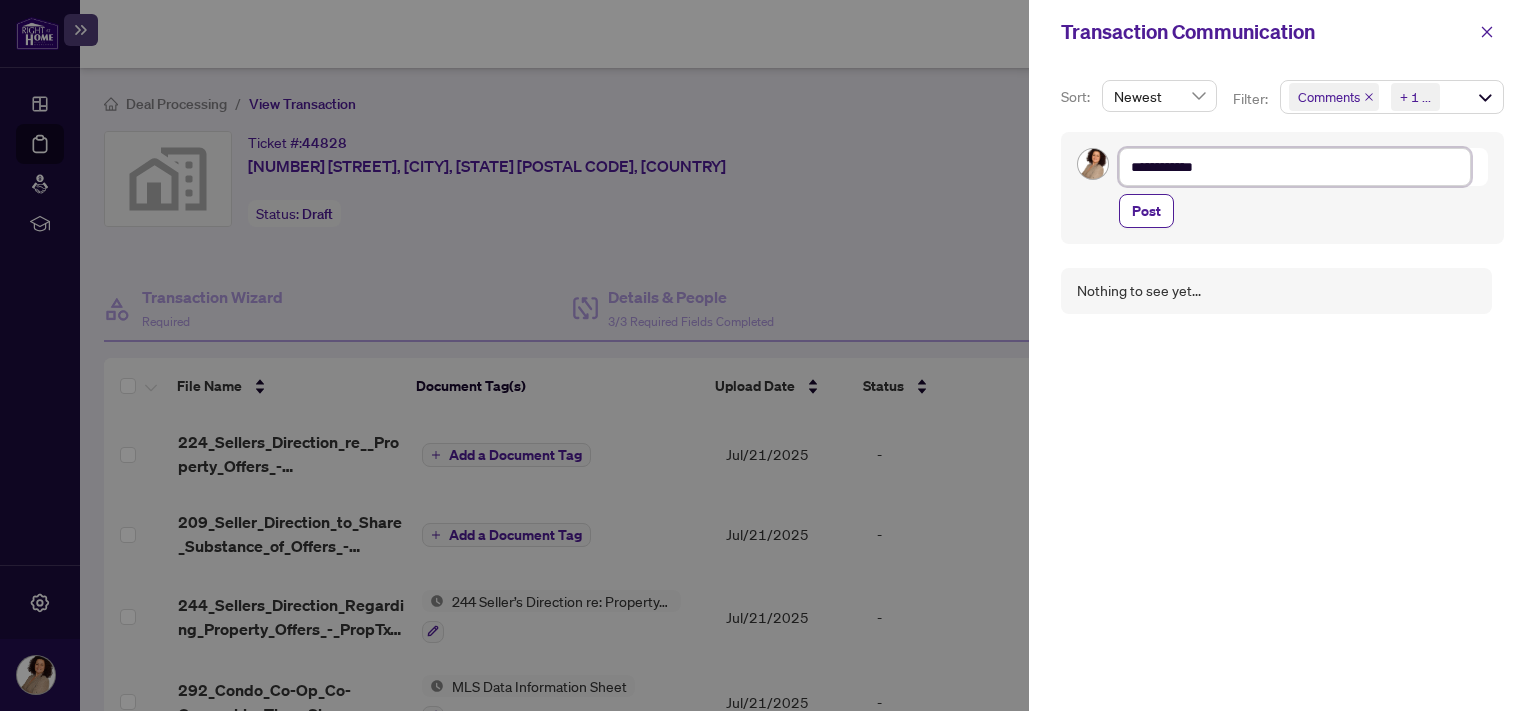type on "**********" 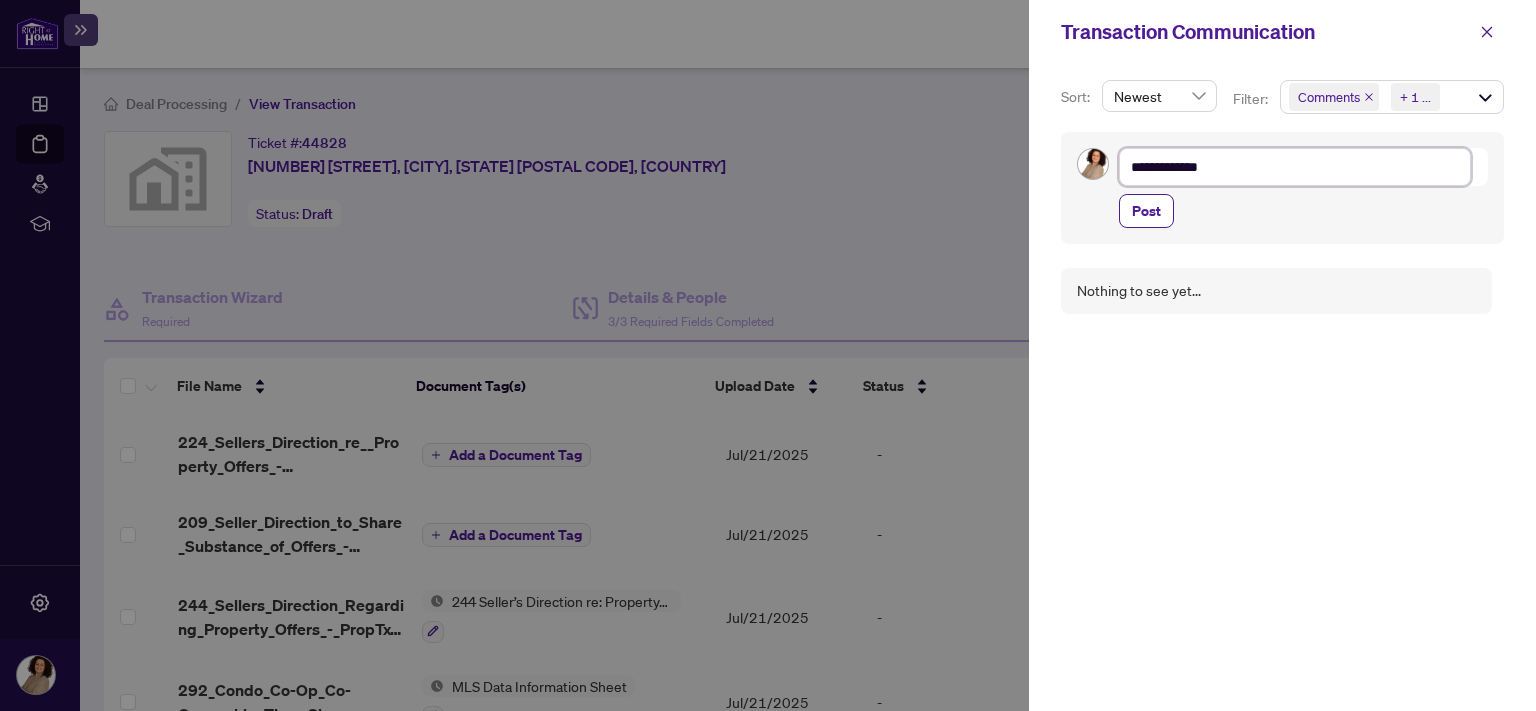 type on "**********" 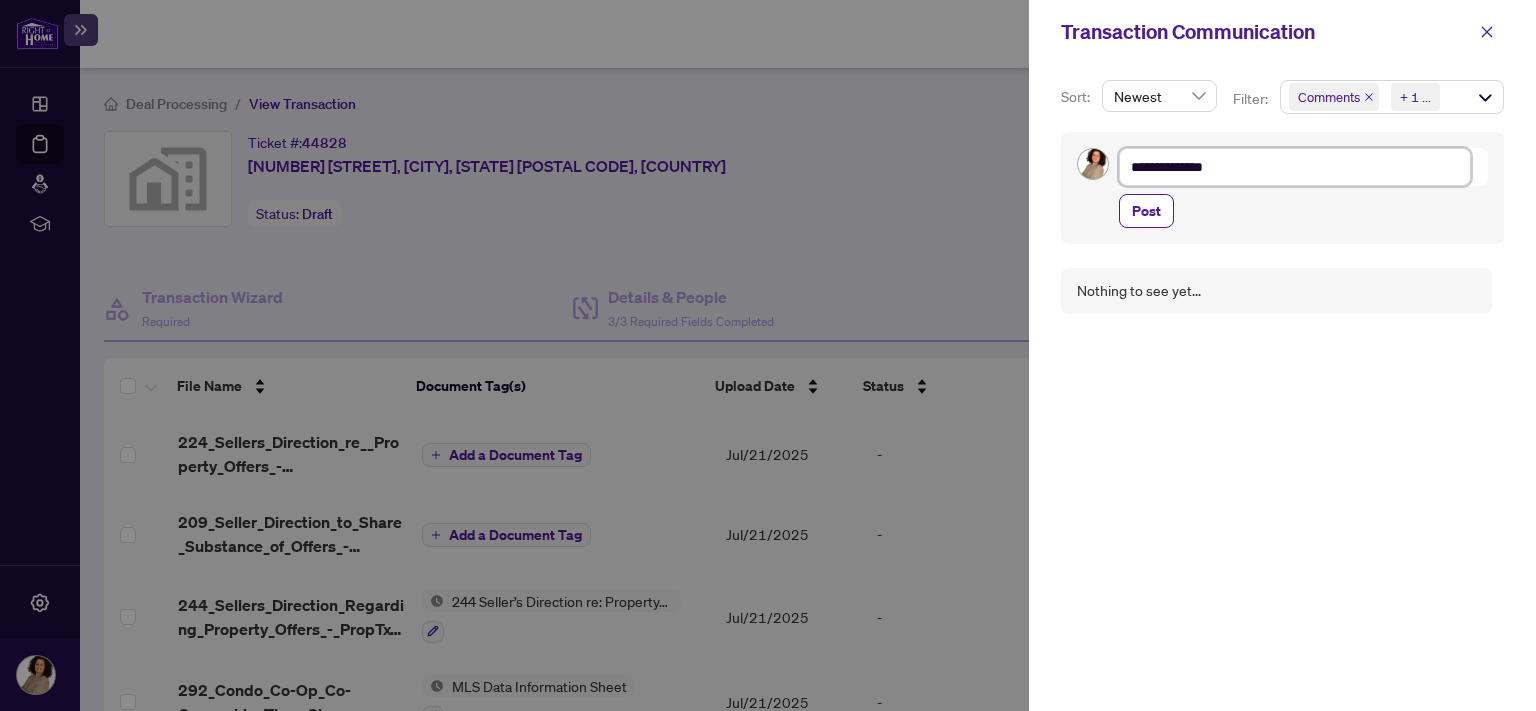 type on "**********" 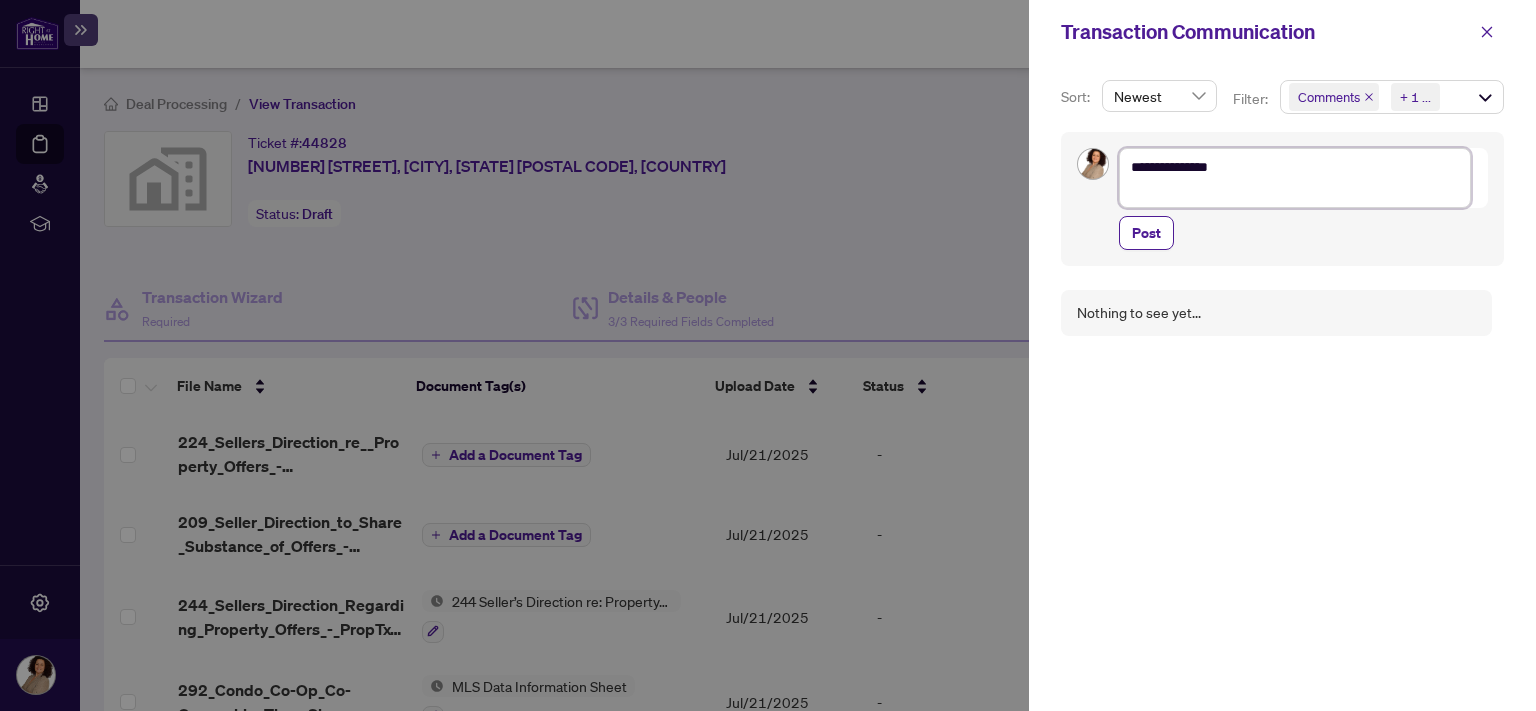 type on "**********" 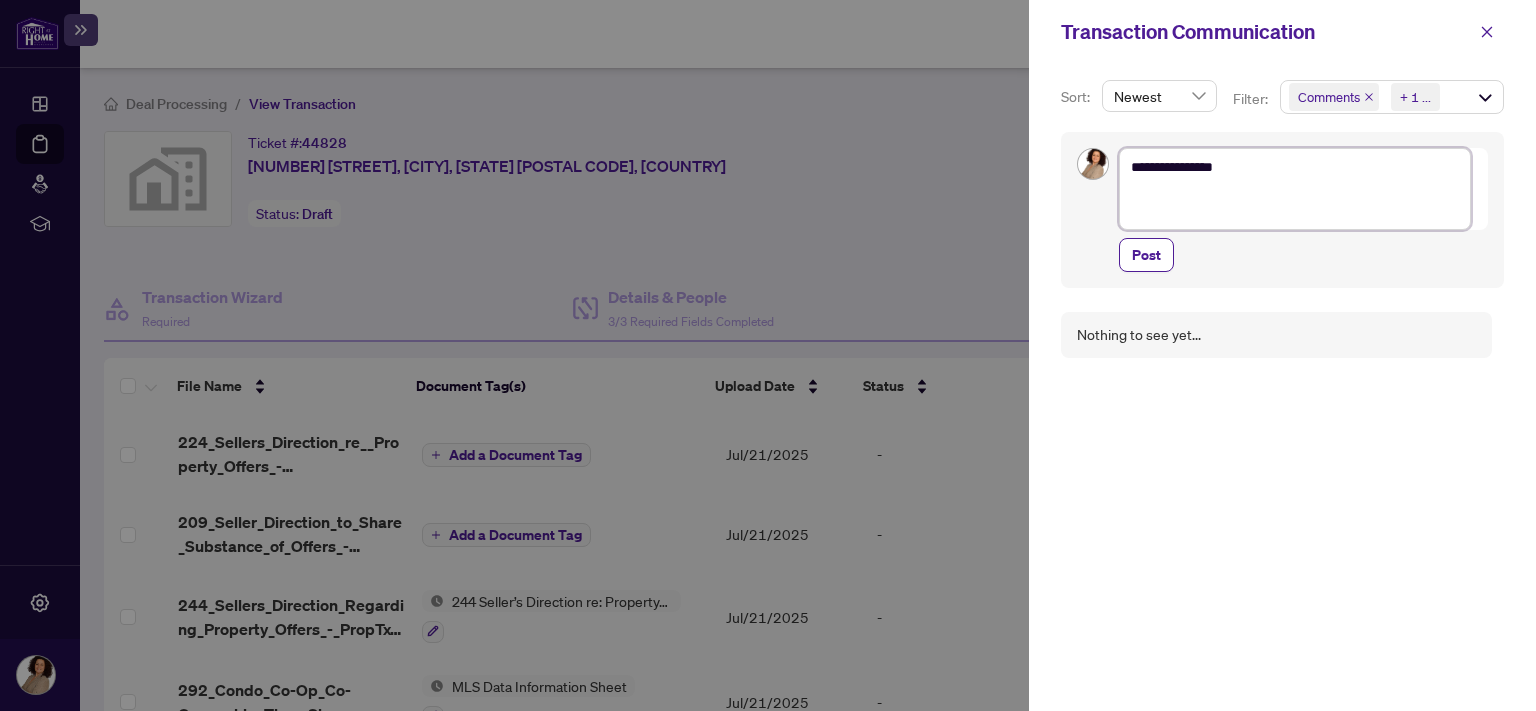 type on "**********" 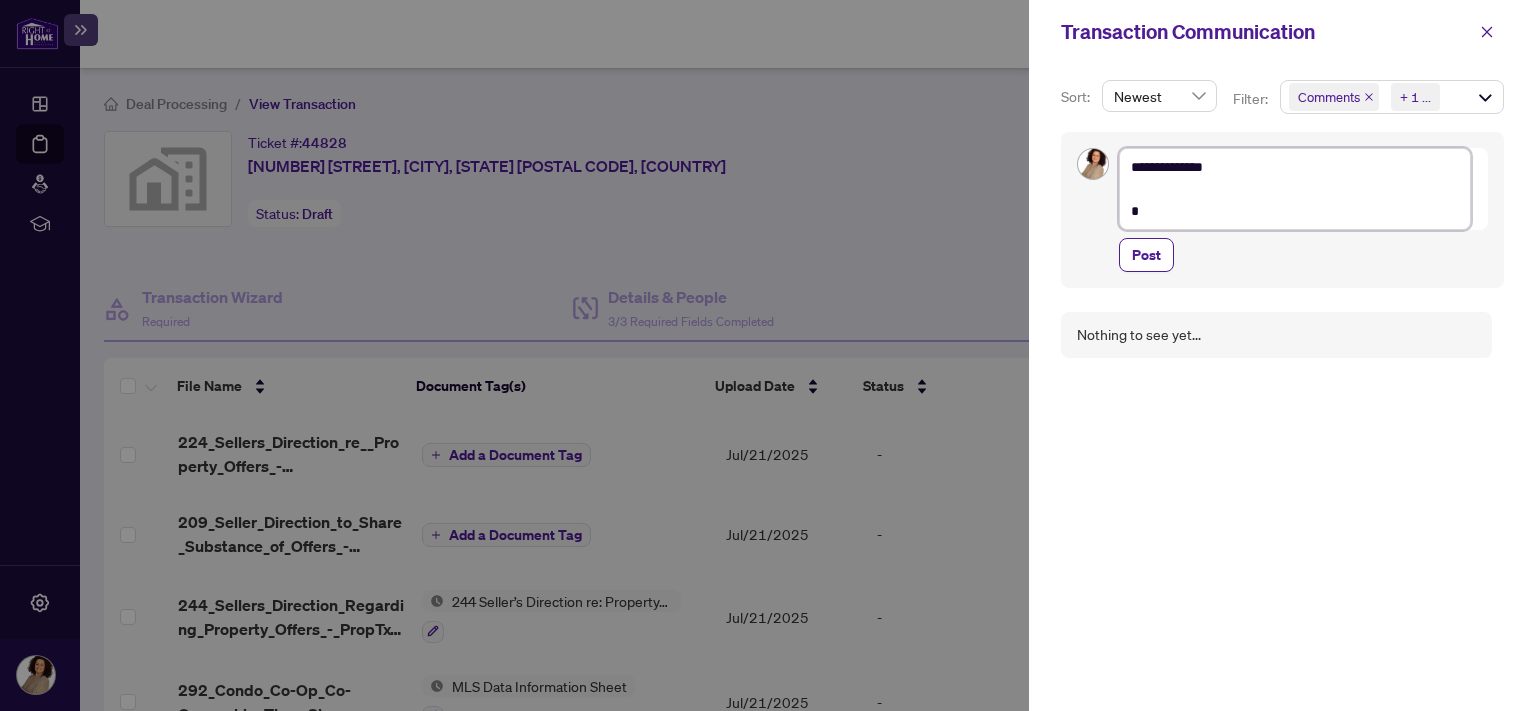 type on "**********" 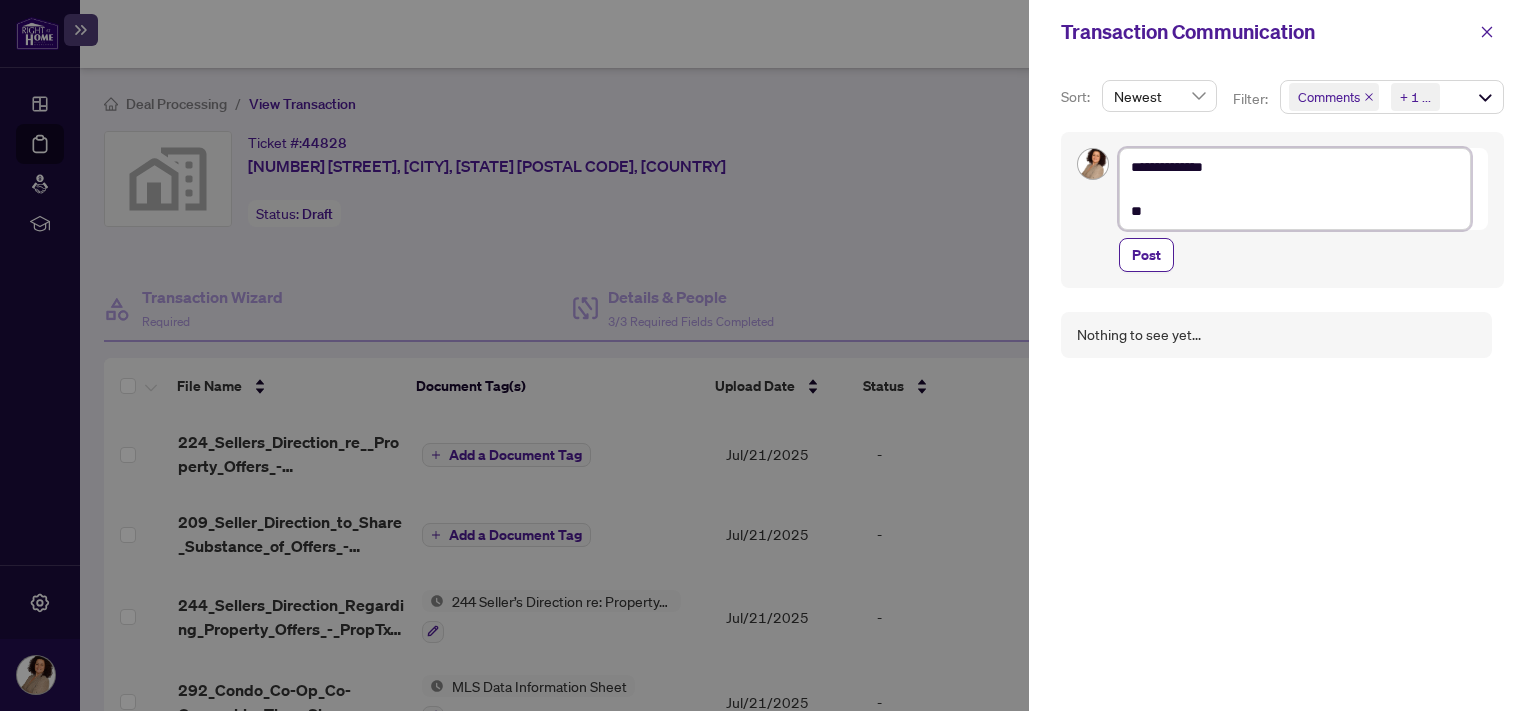 type on "**********" 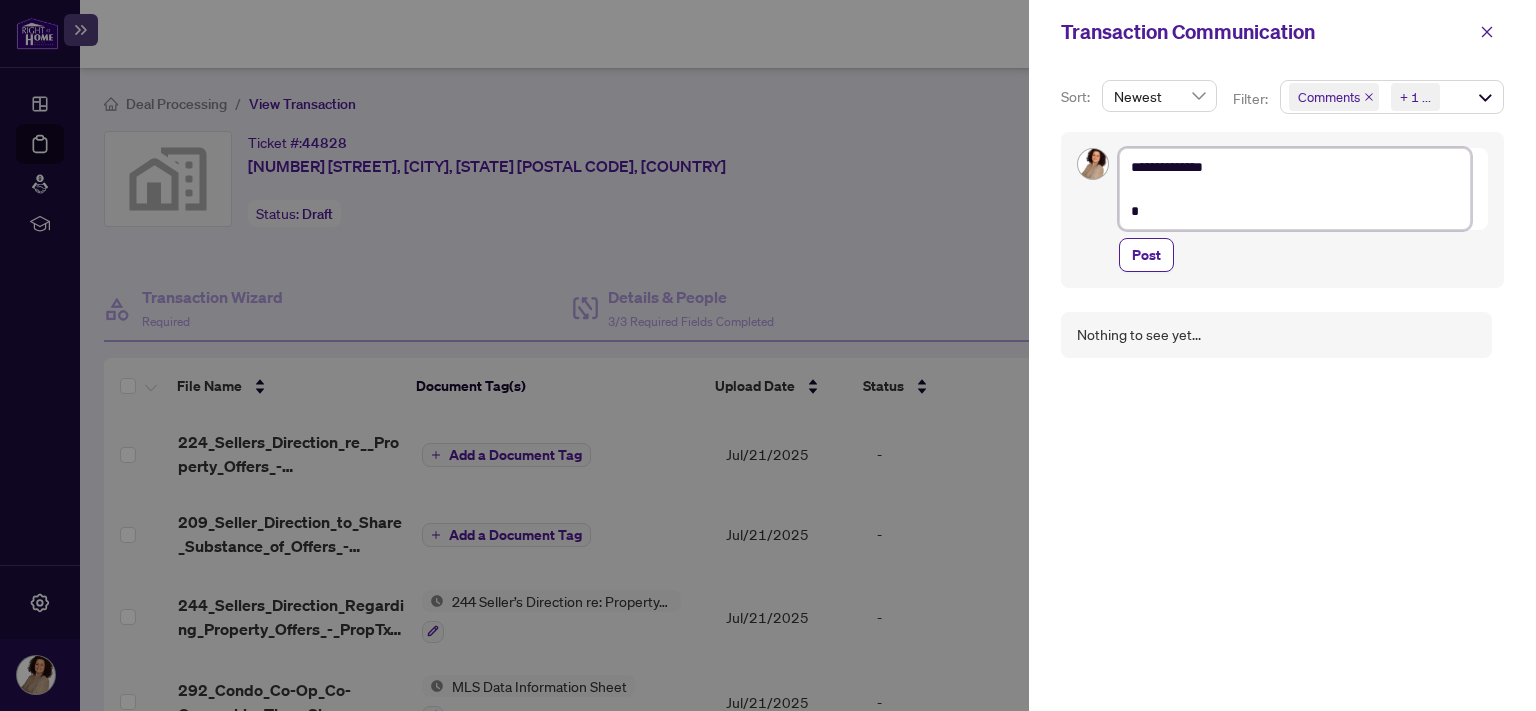 type on "**********" 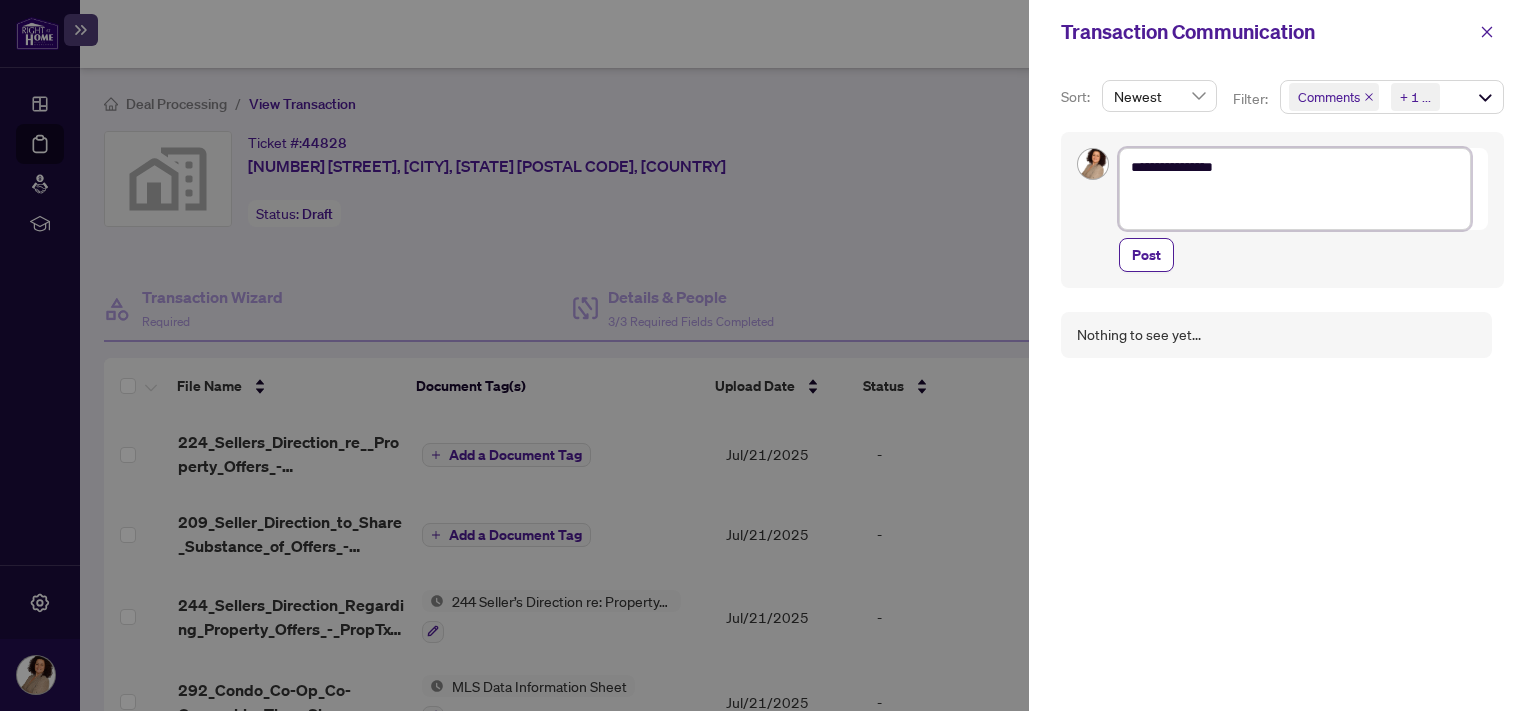 type on "**********" 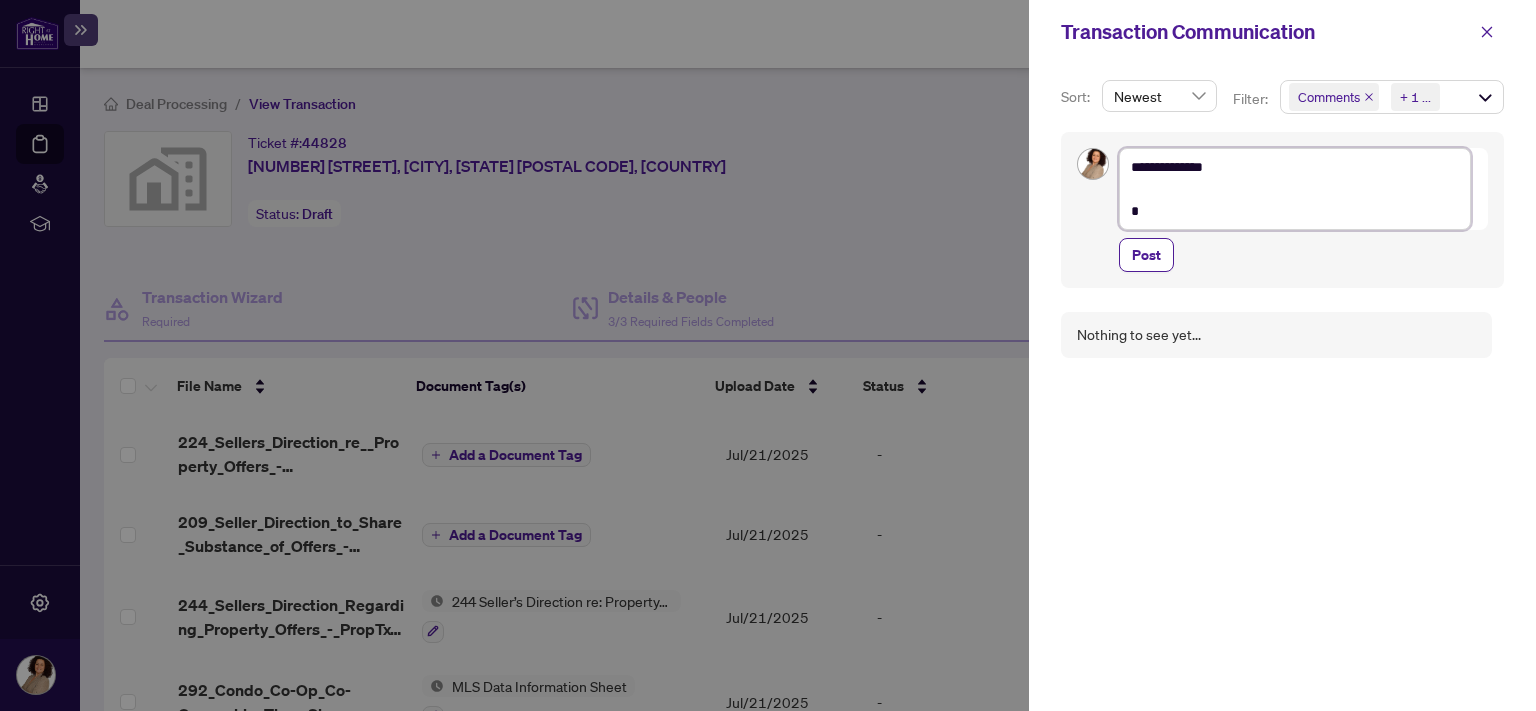 type on "**********" 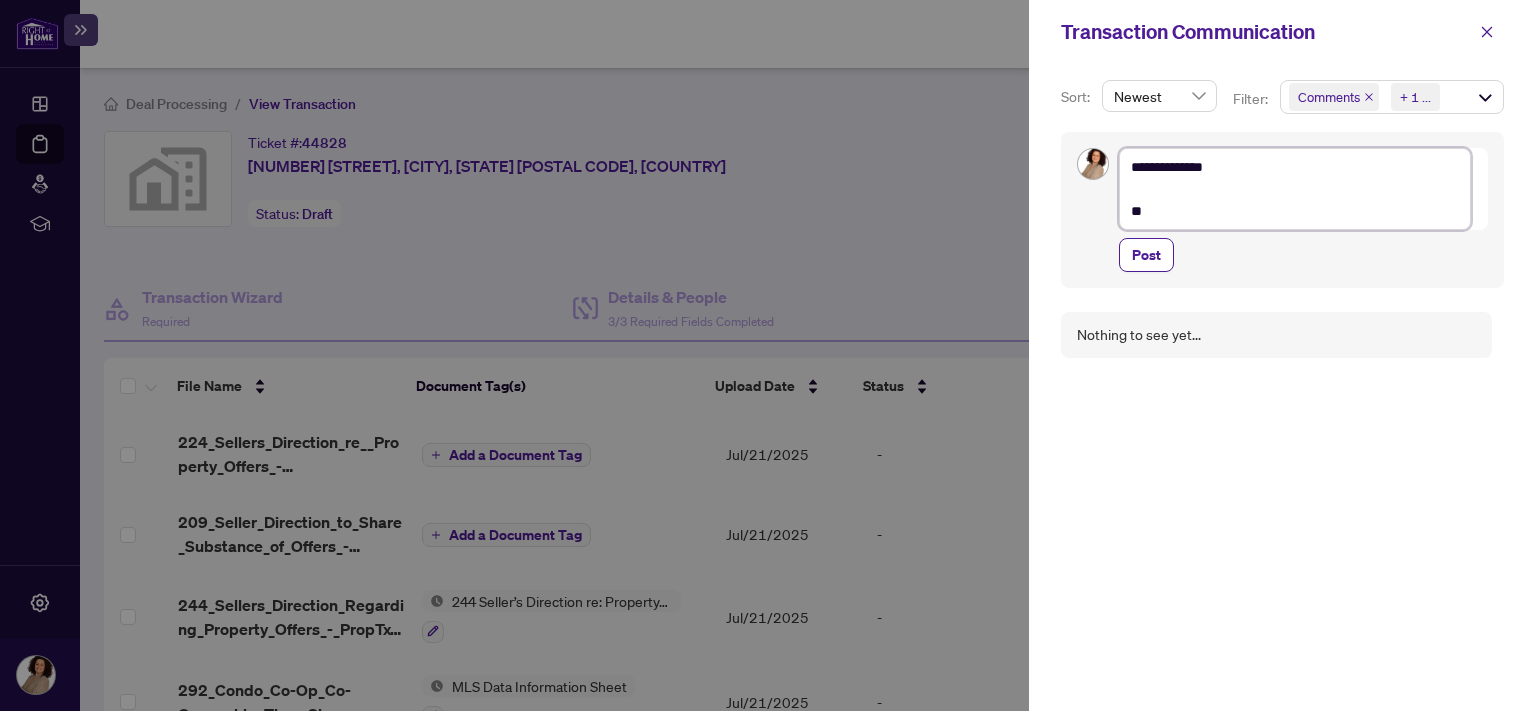 type on "**********" 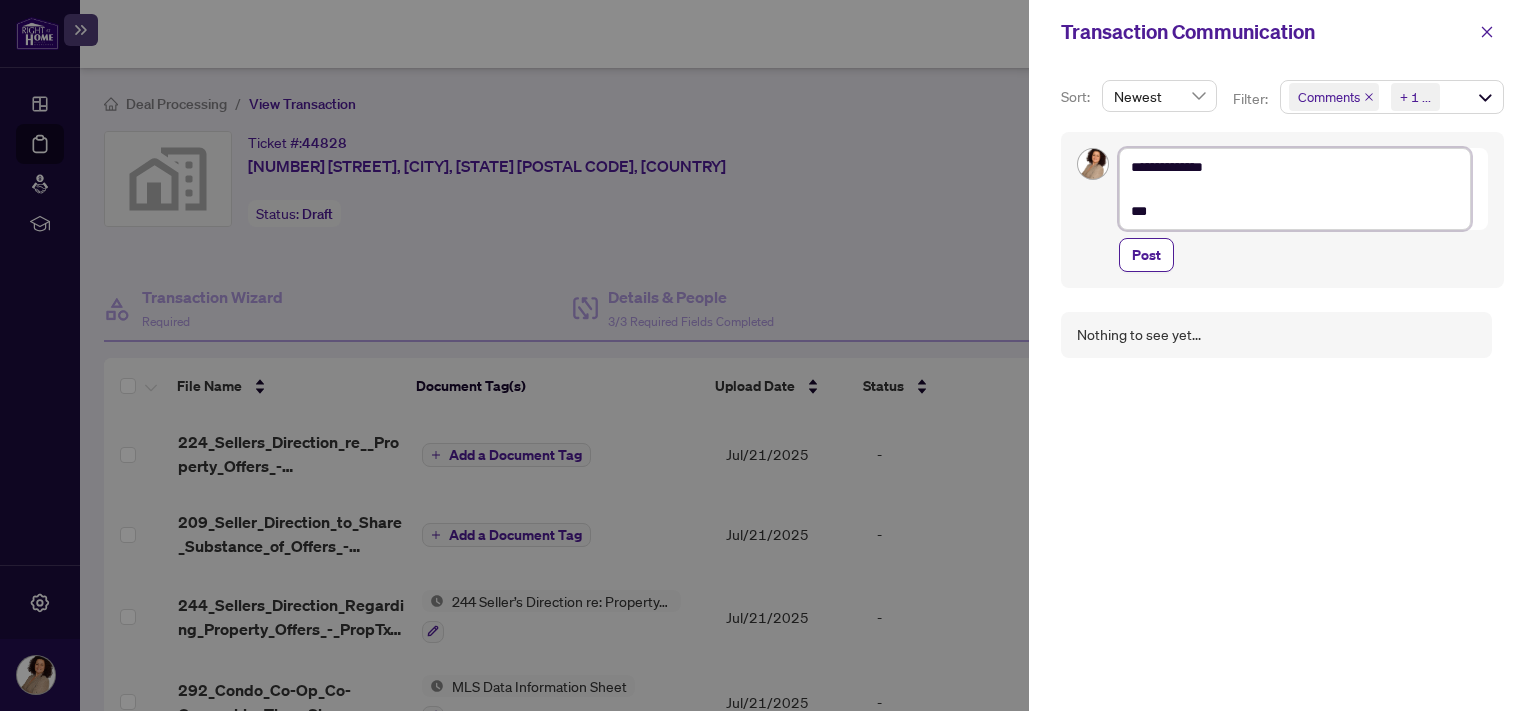 type on "**********" 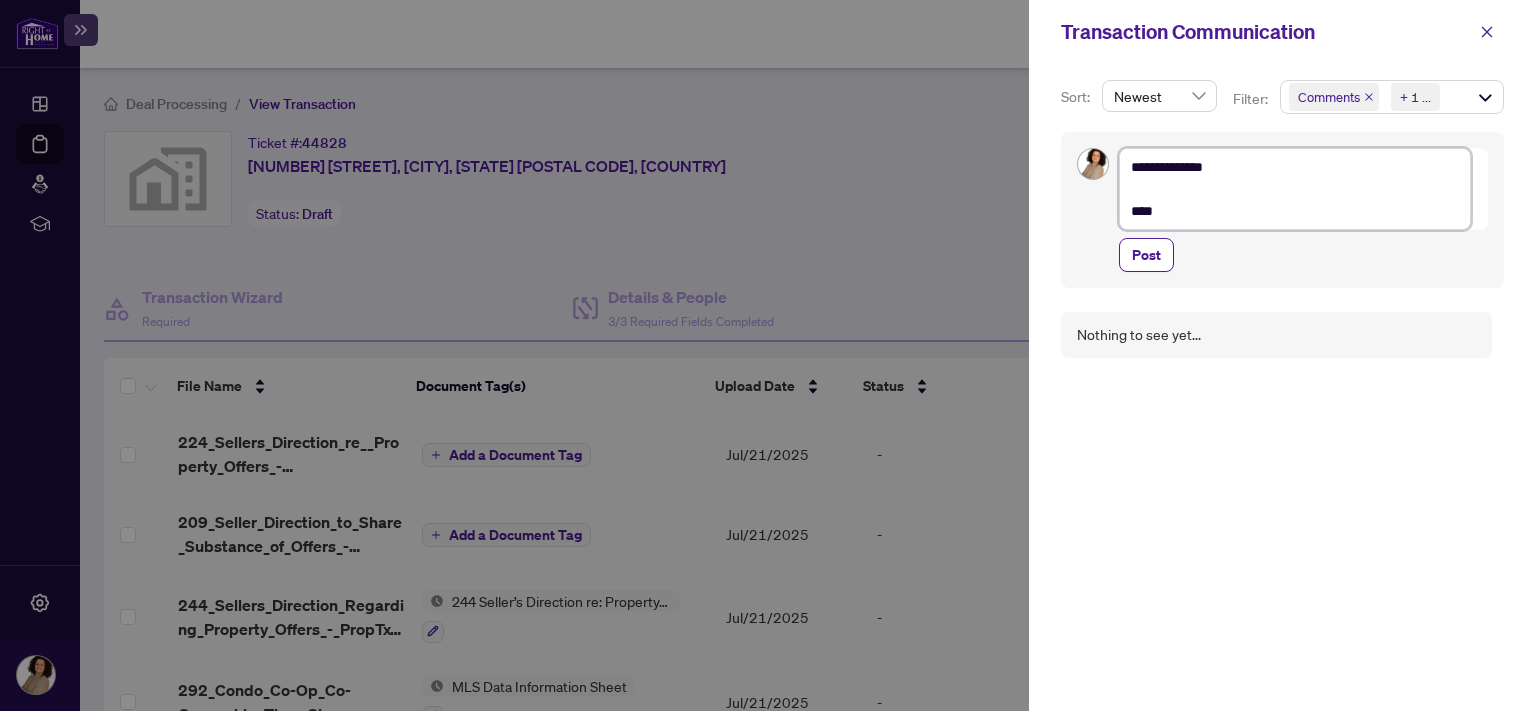 type on "**********" 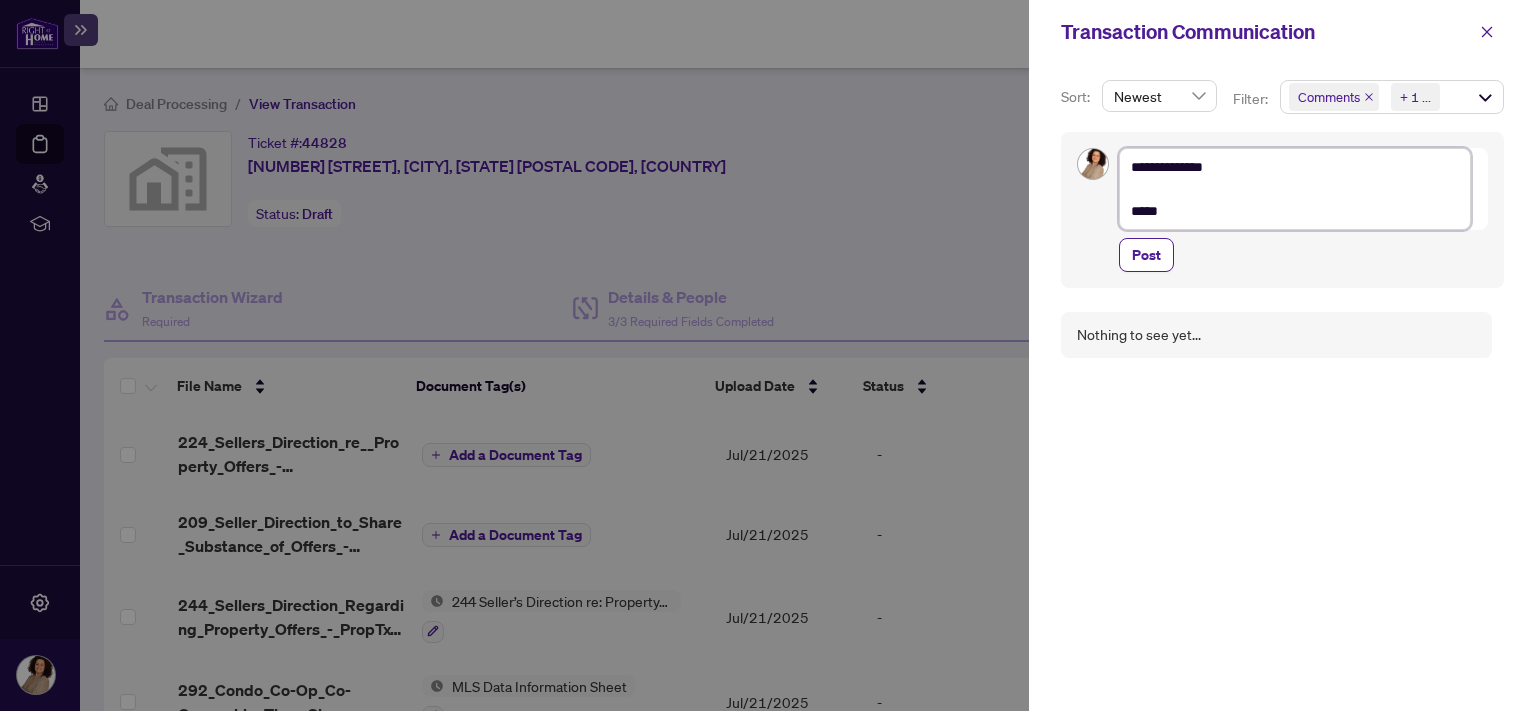 type on "**********" 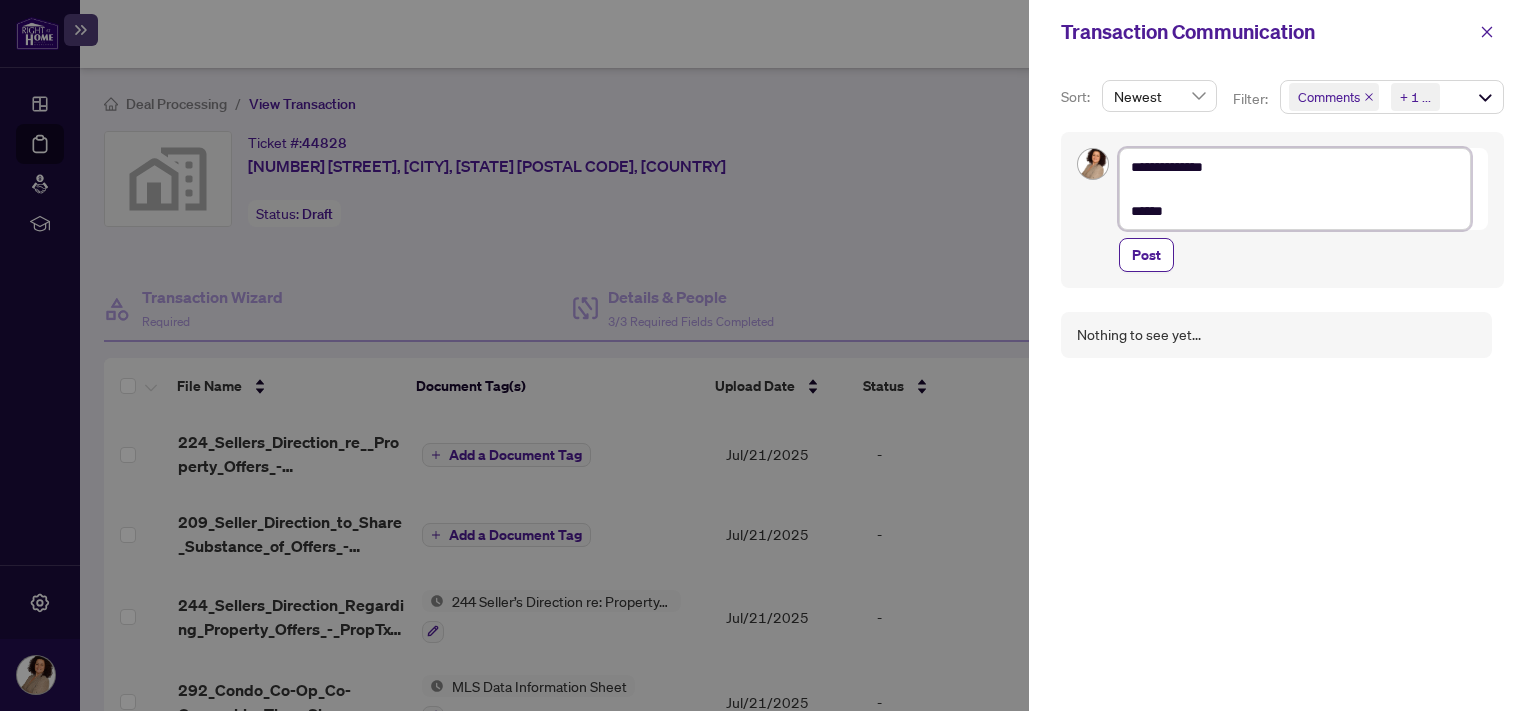 type on "**********" 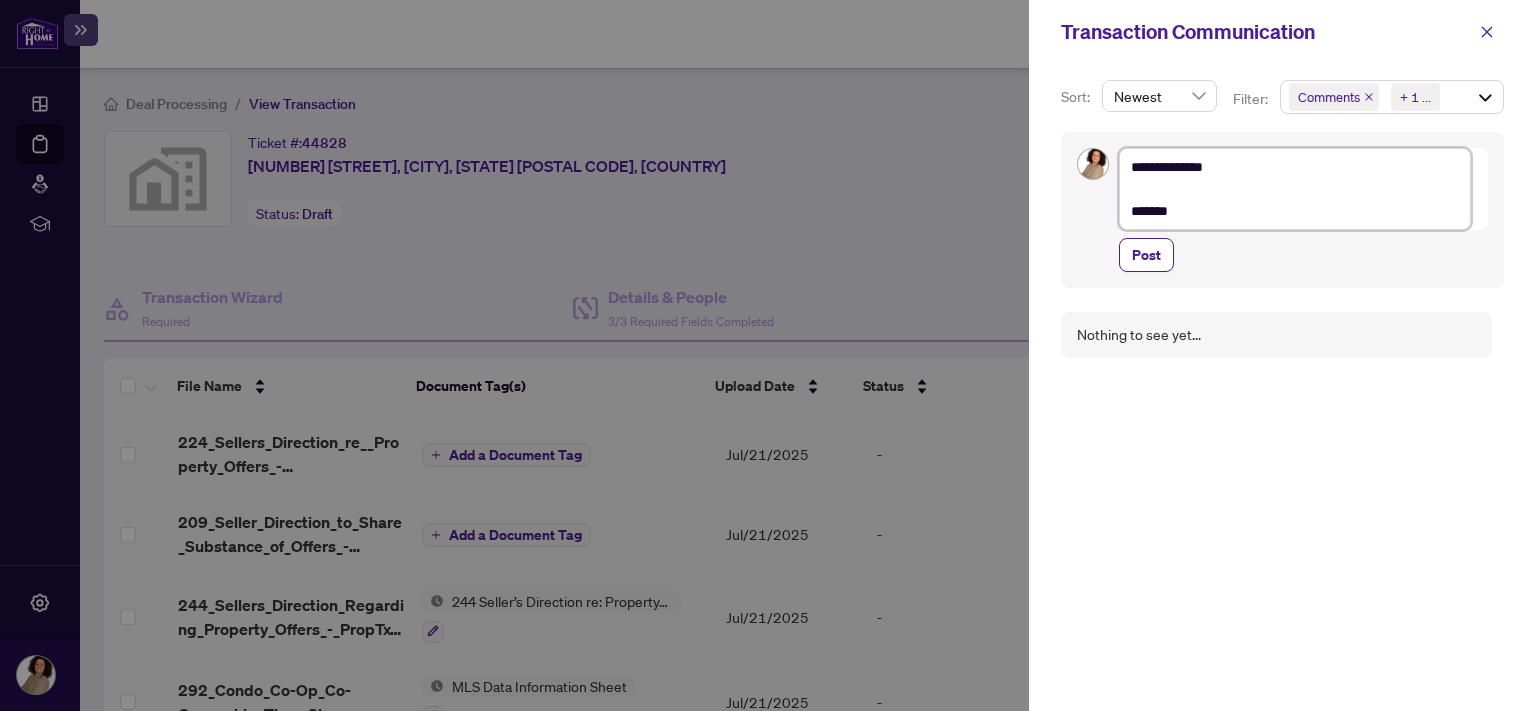 type on "**********" 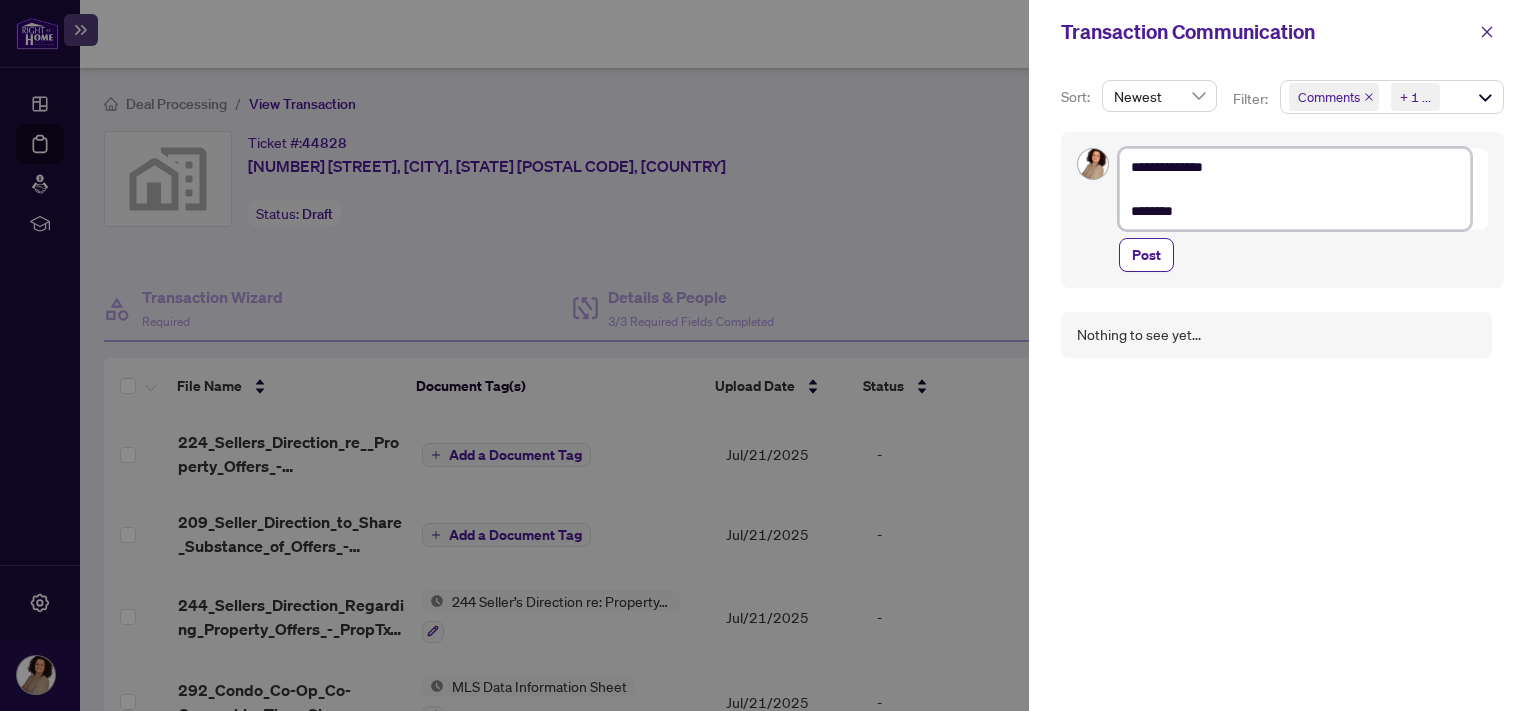type on "**********" 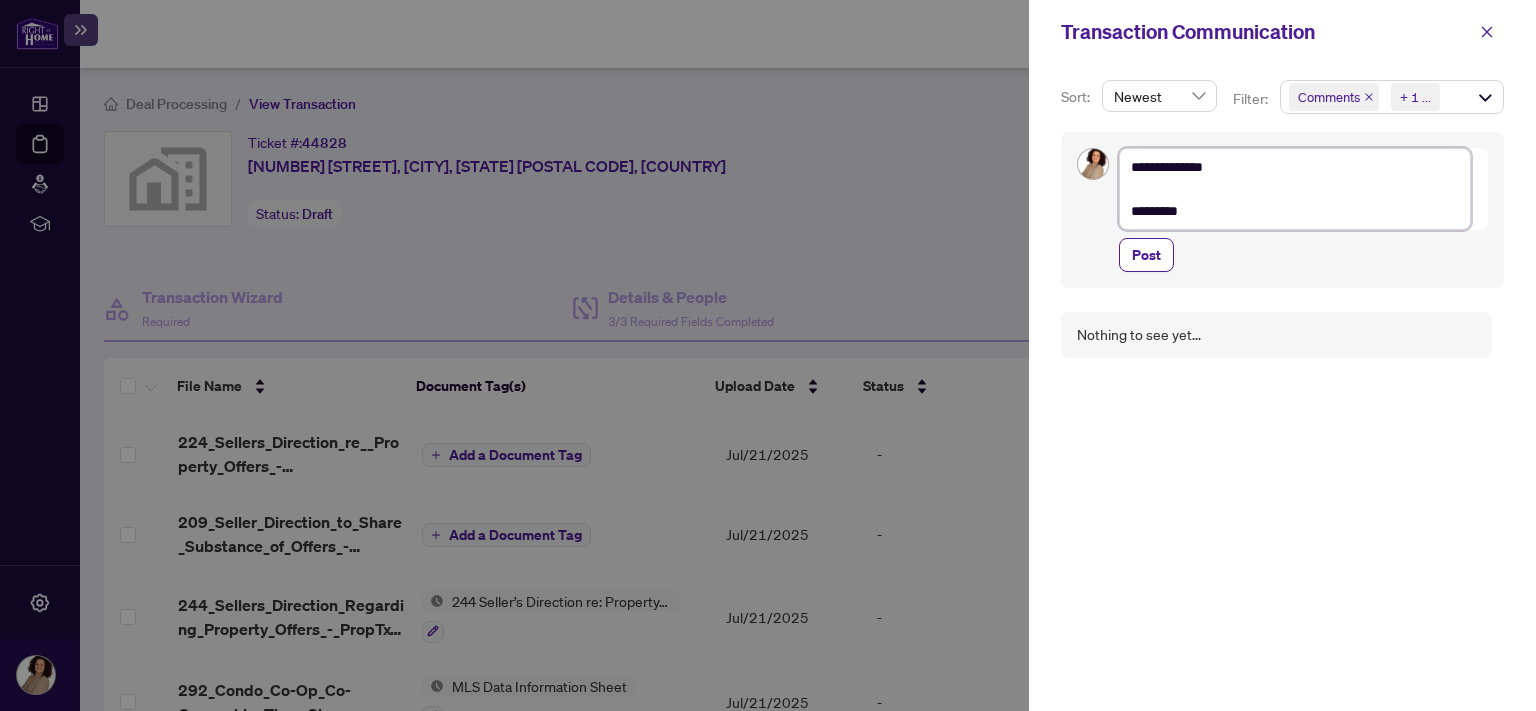 type on "**********" 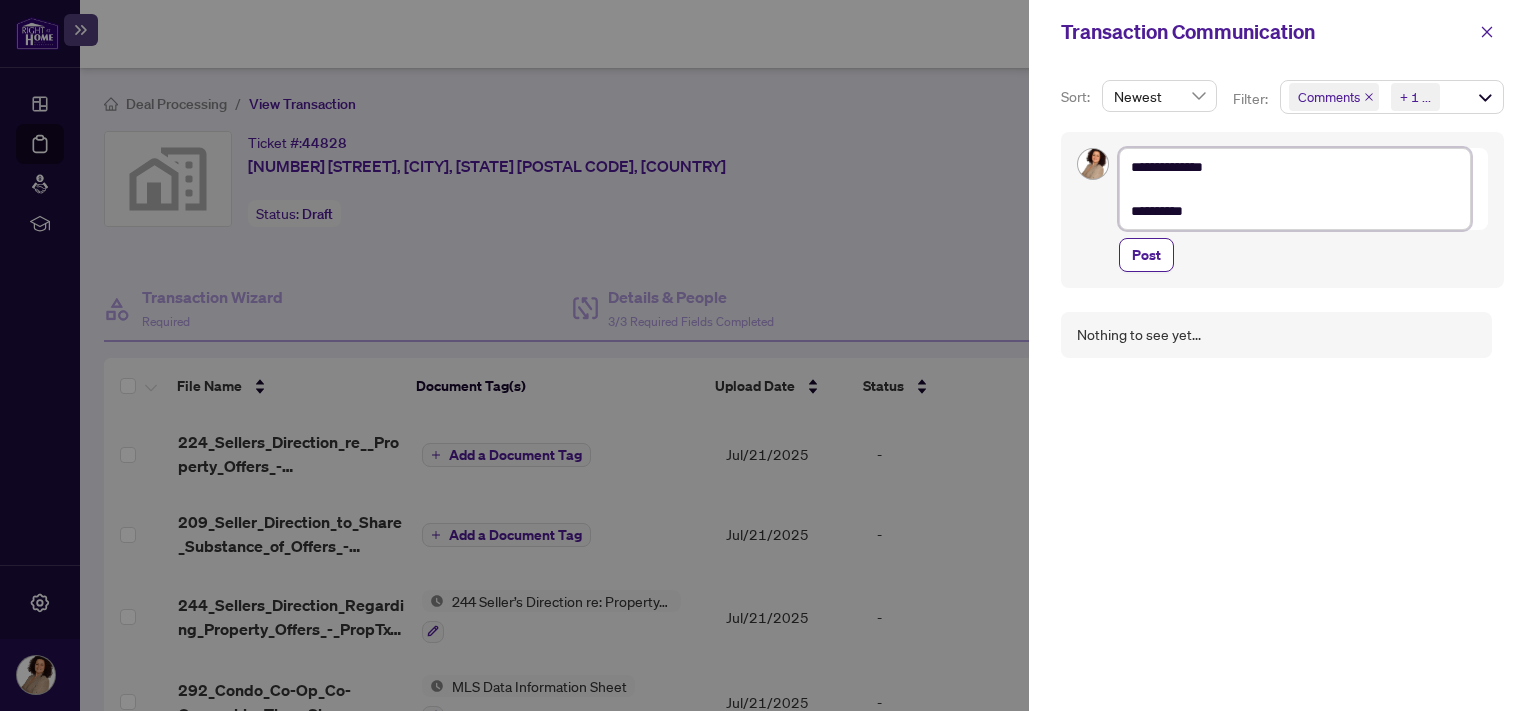 type on "**********" 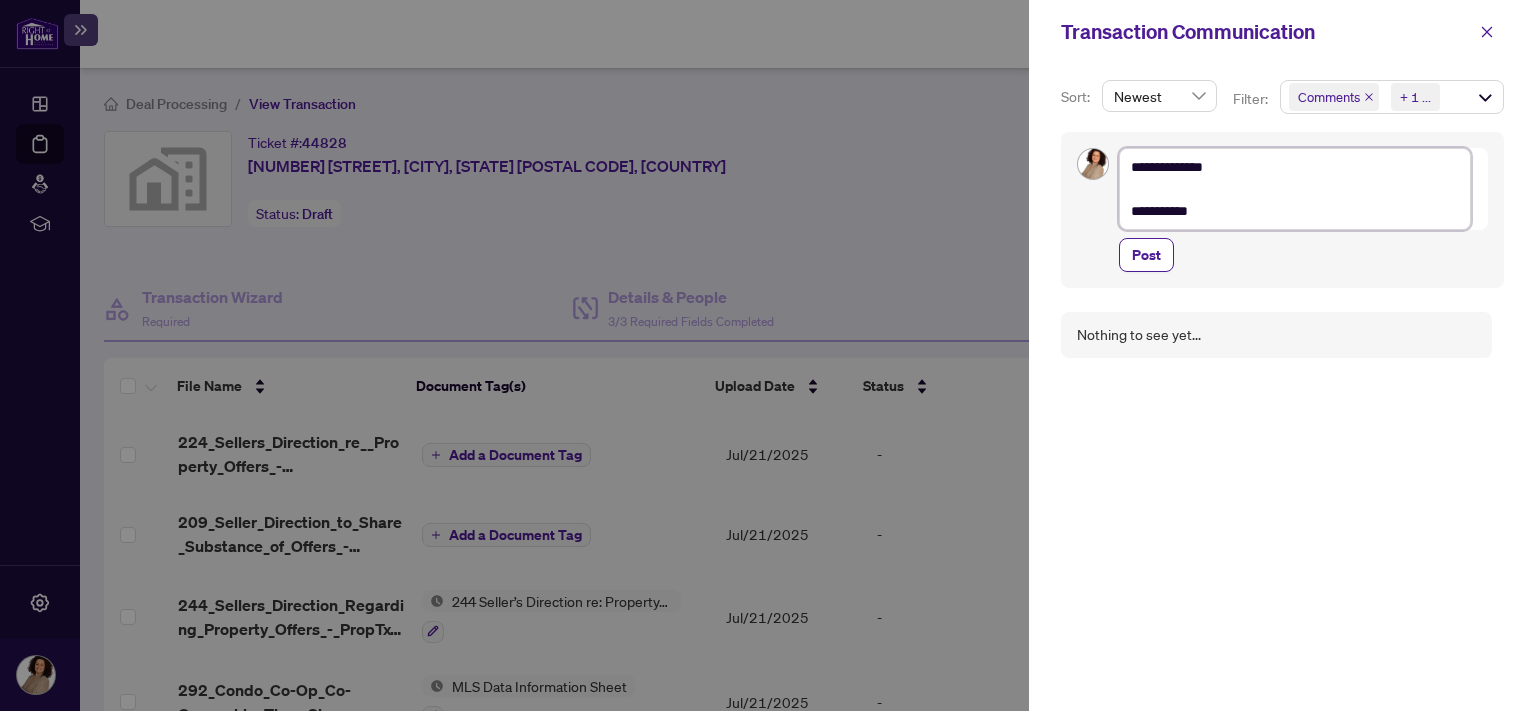 type on "**********" 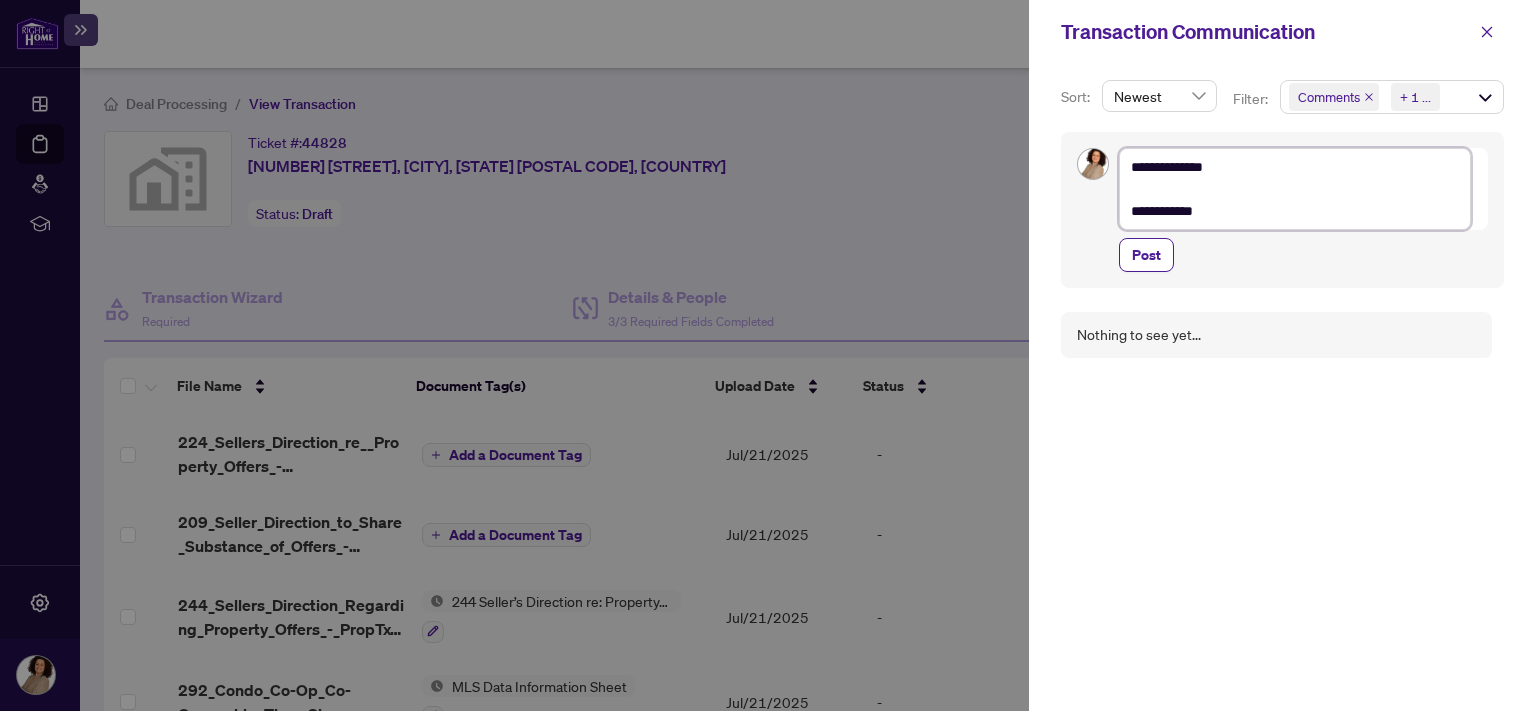 type on "**********" 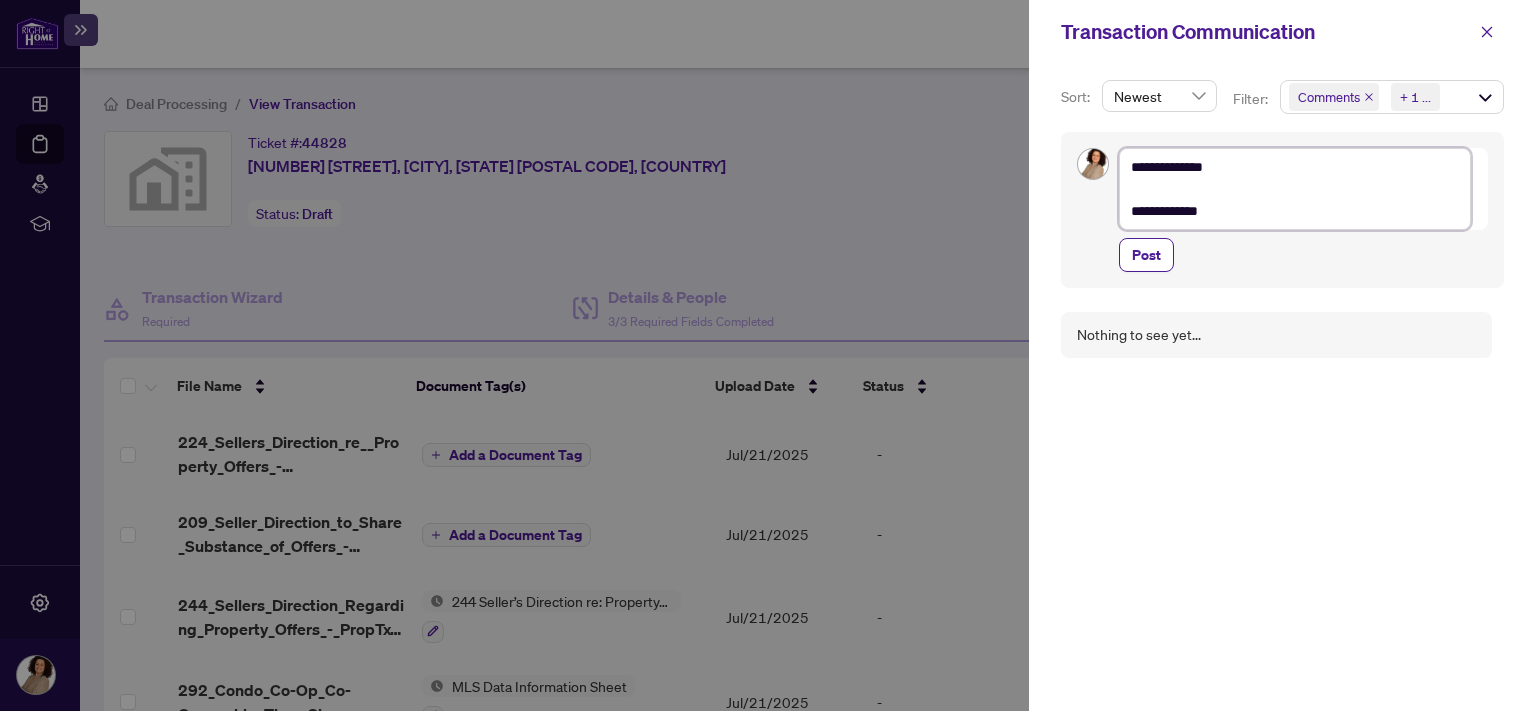 type on "**********" 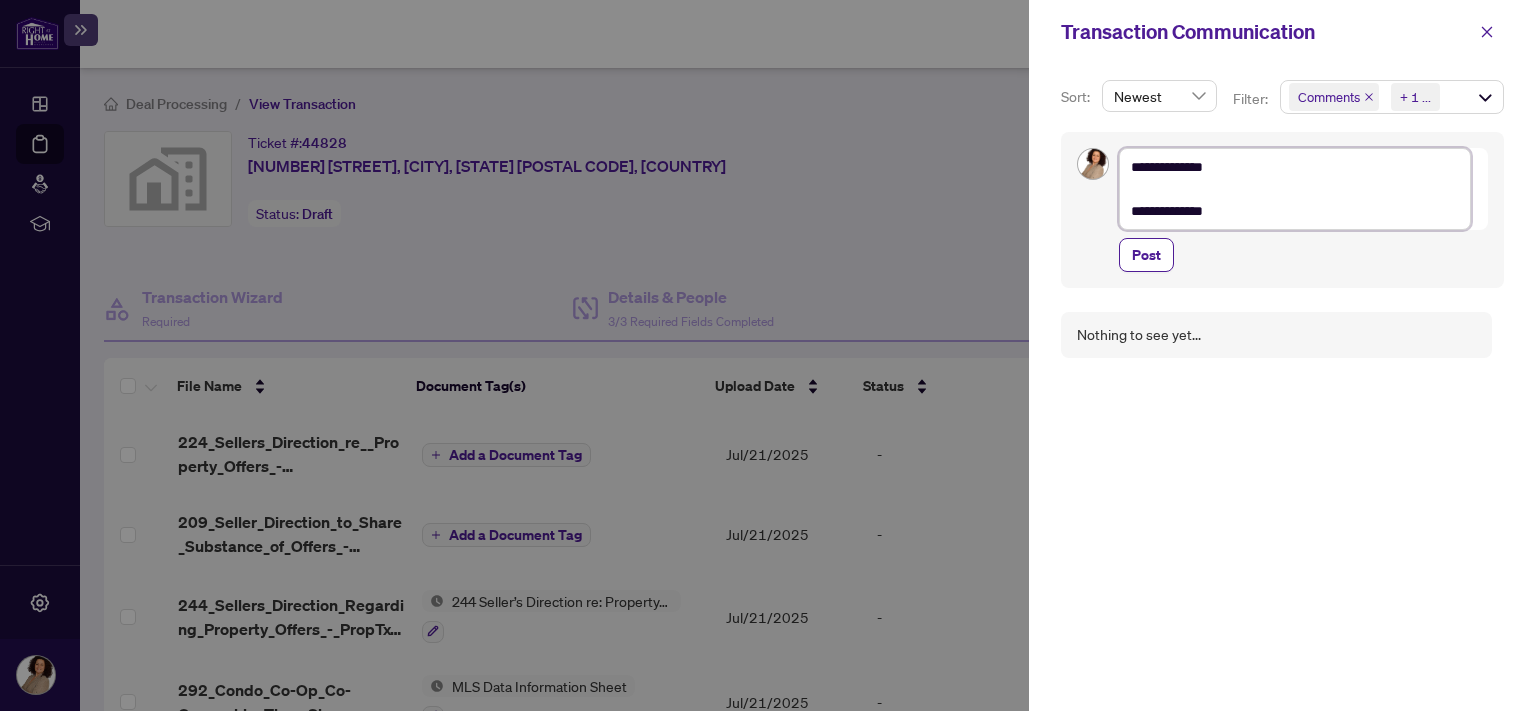 type on "**********" 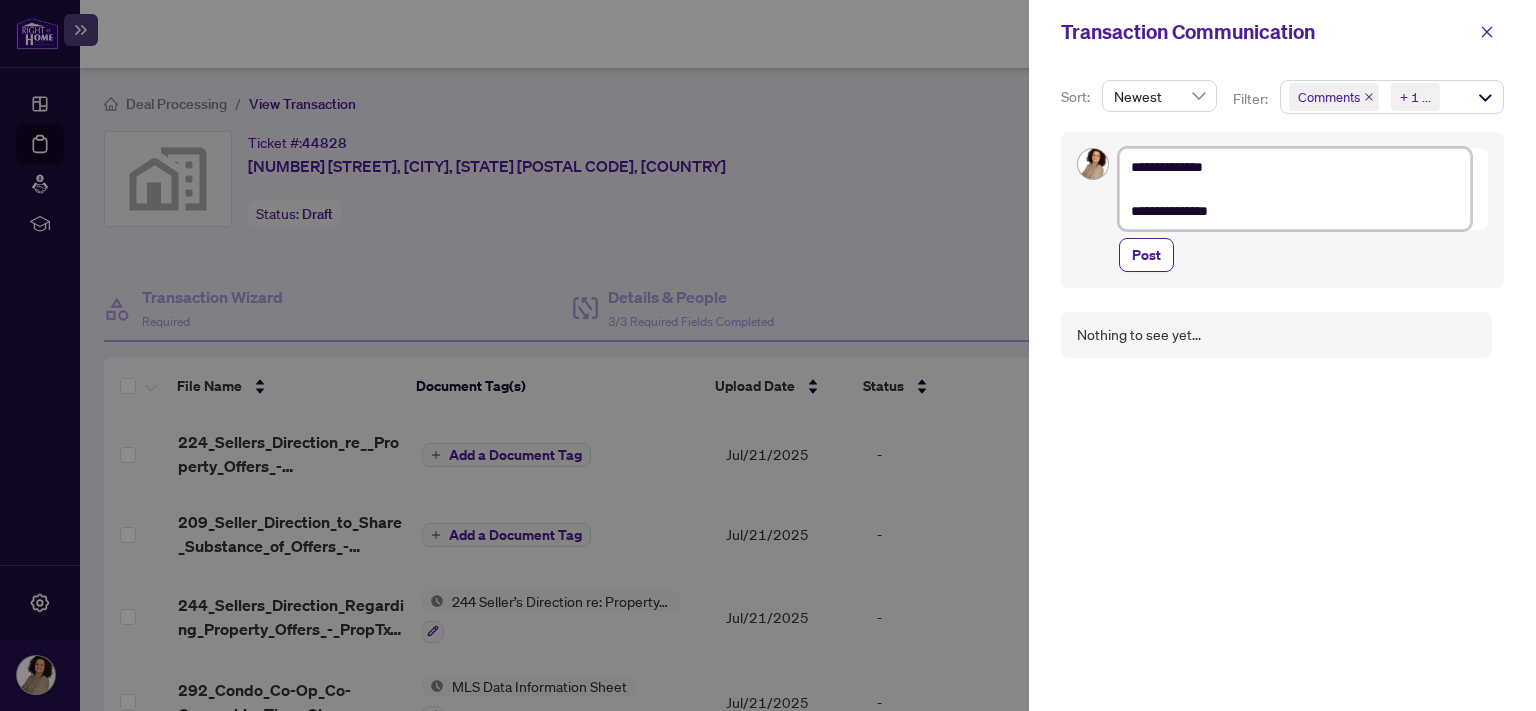 type on "**********" 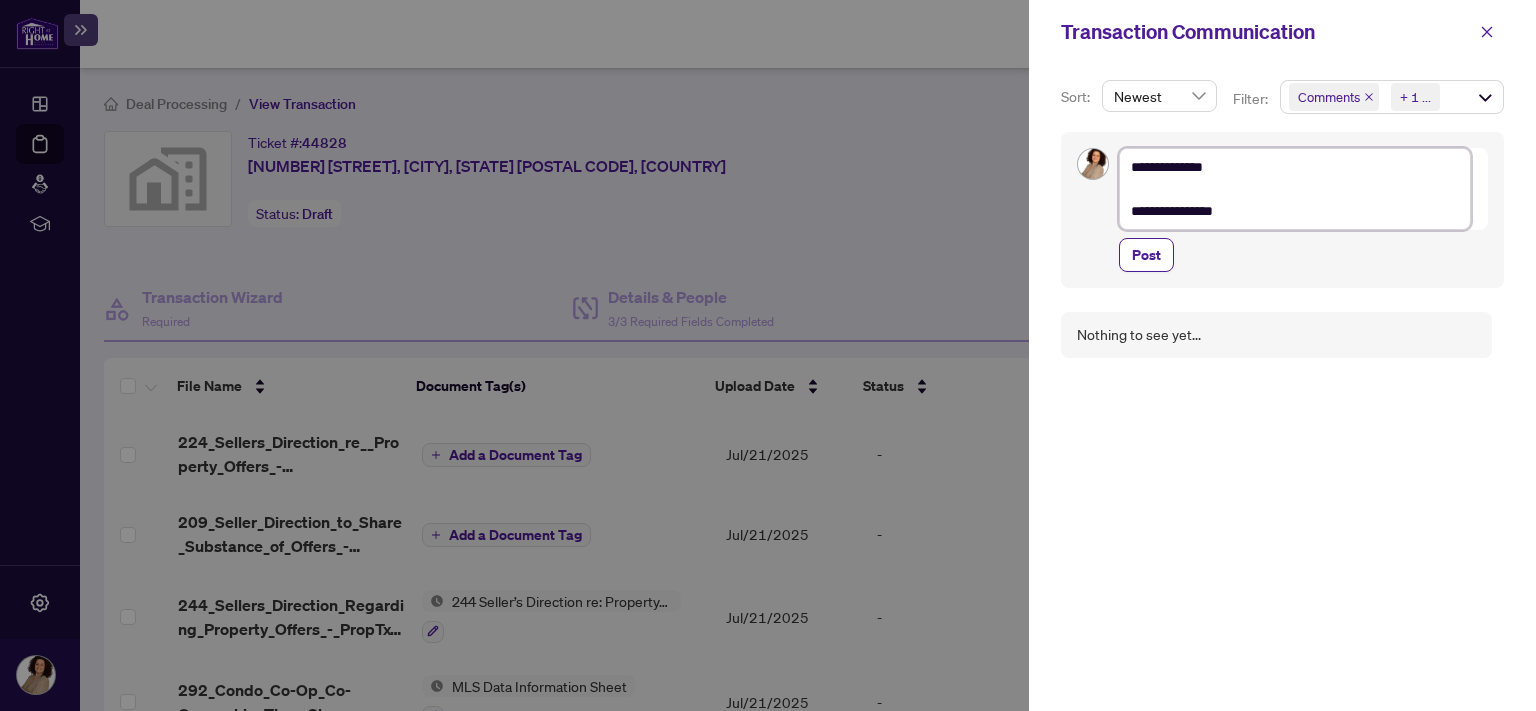 type on "**********" 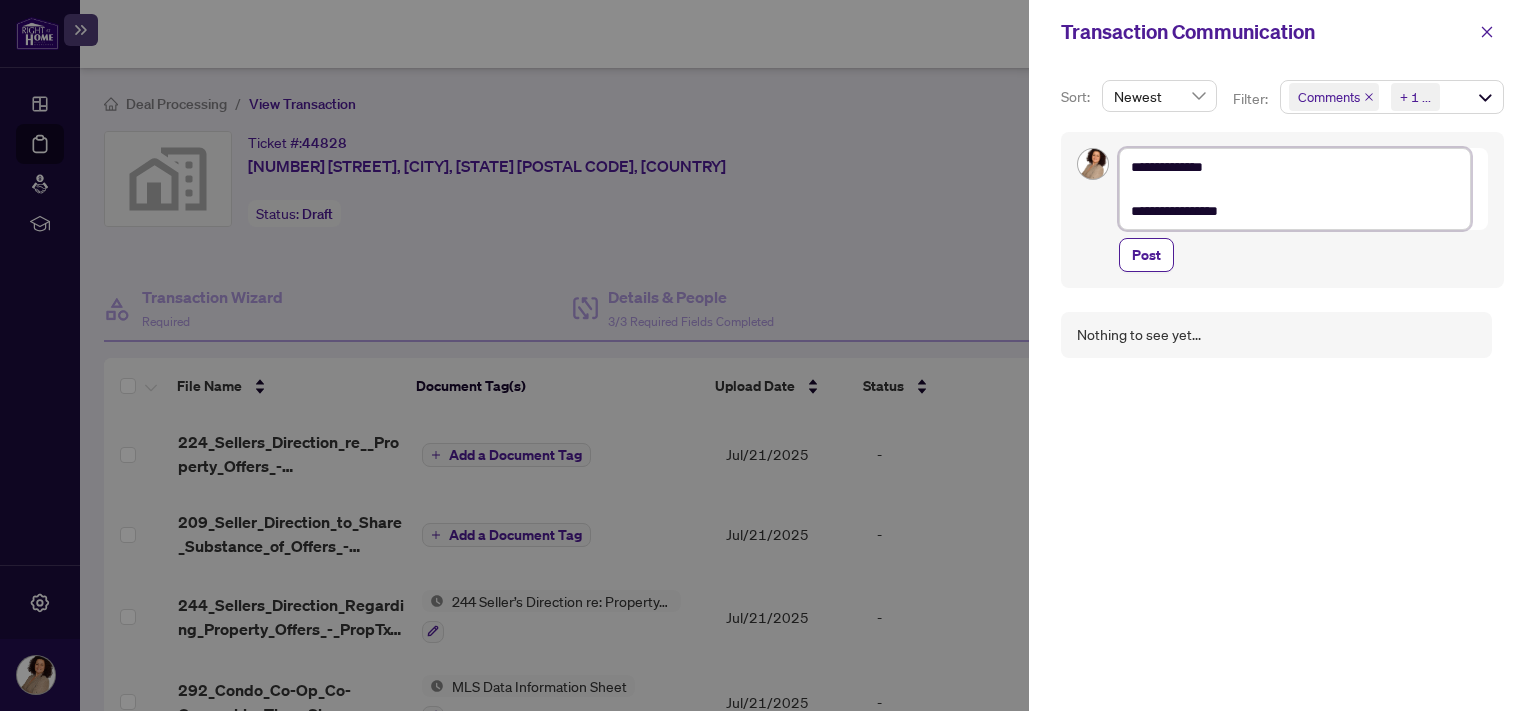 type on "**********" 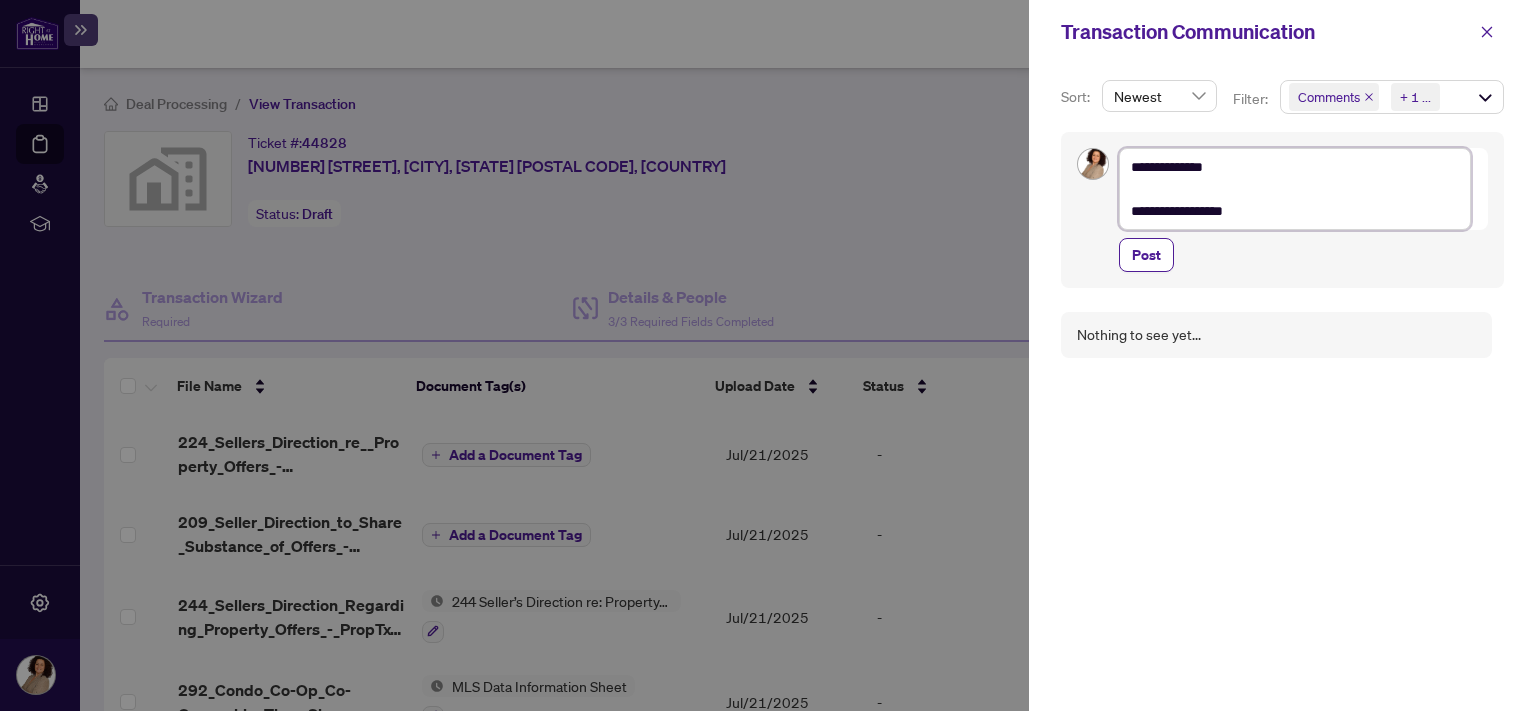 type on "**********" 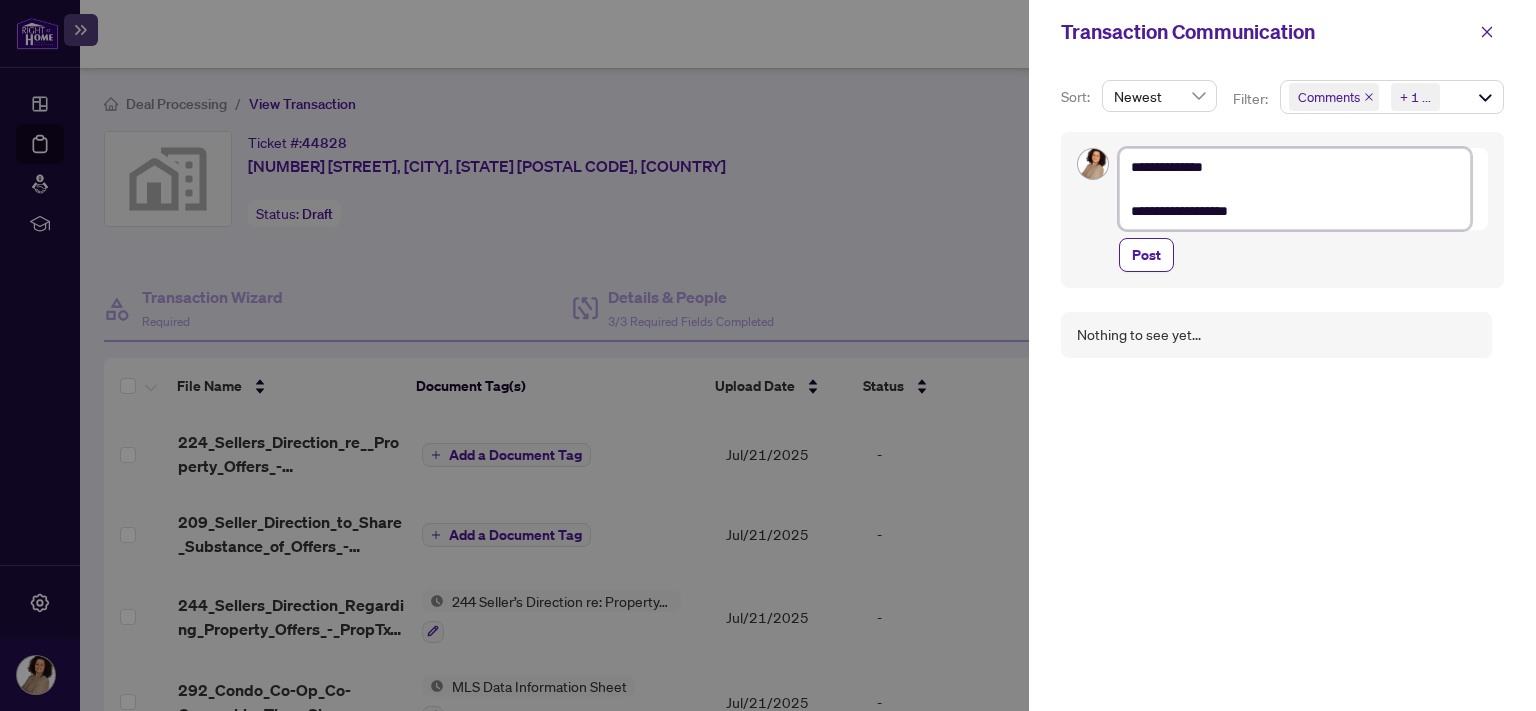 type on "**********" 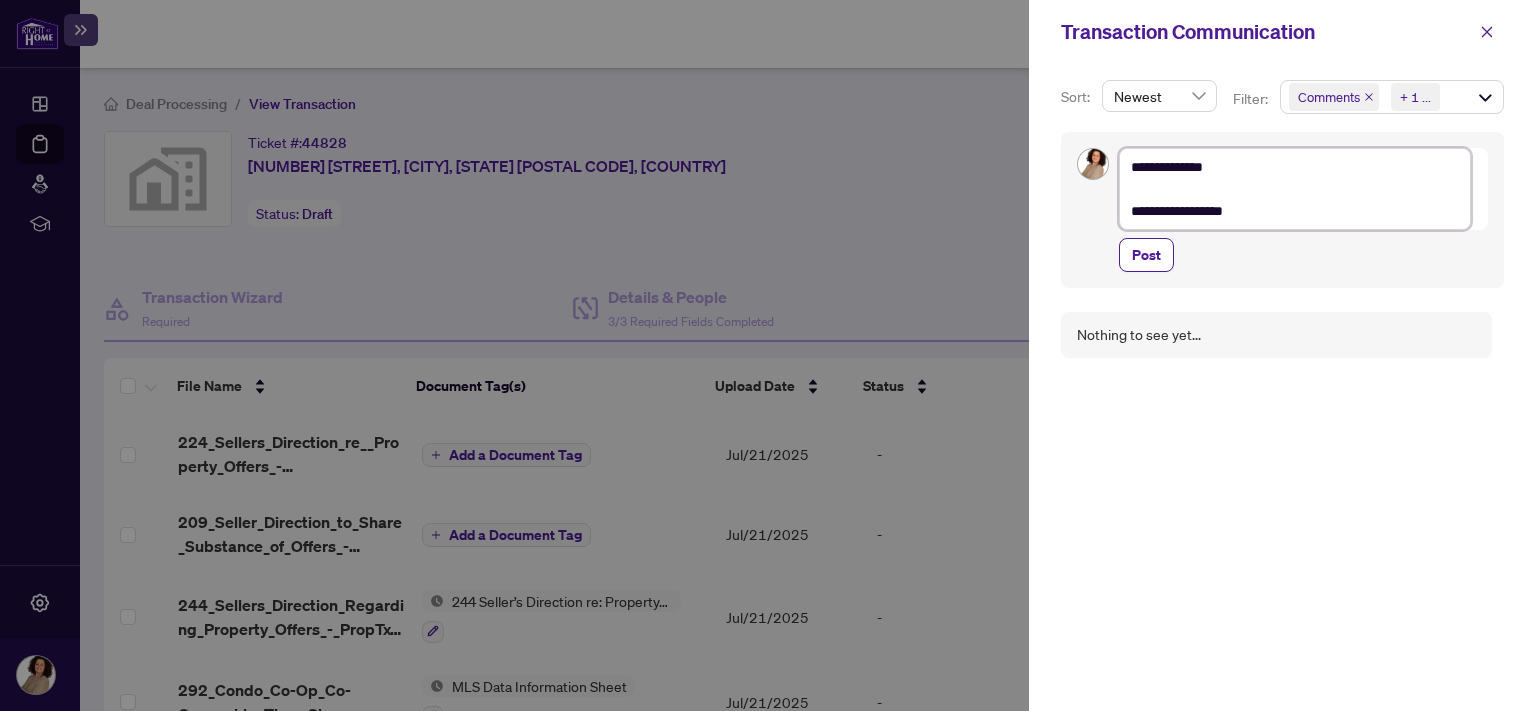type on "**********" 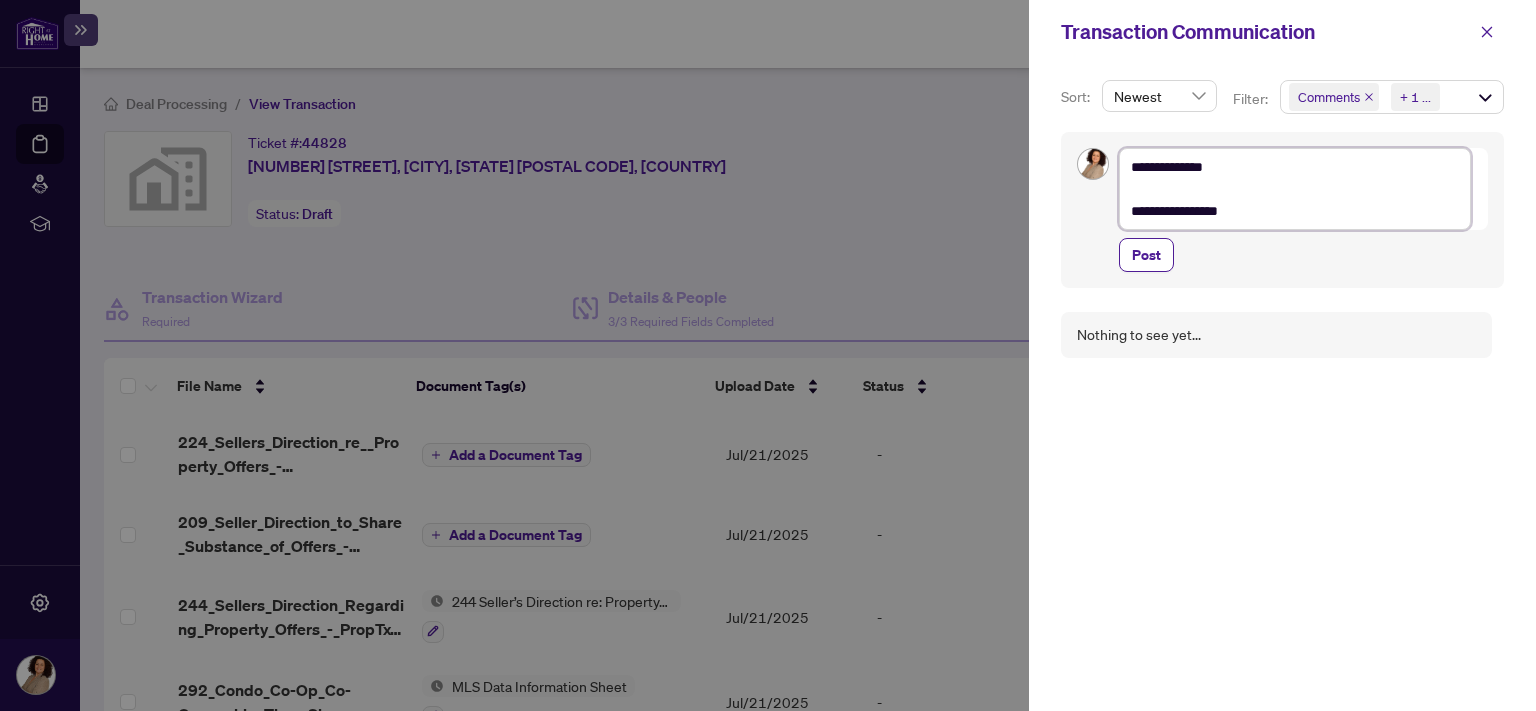 type on "**********" 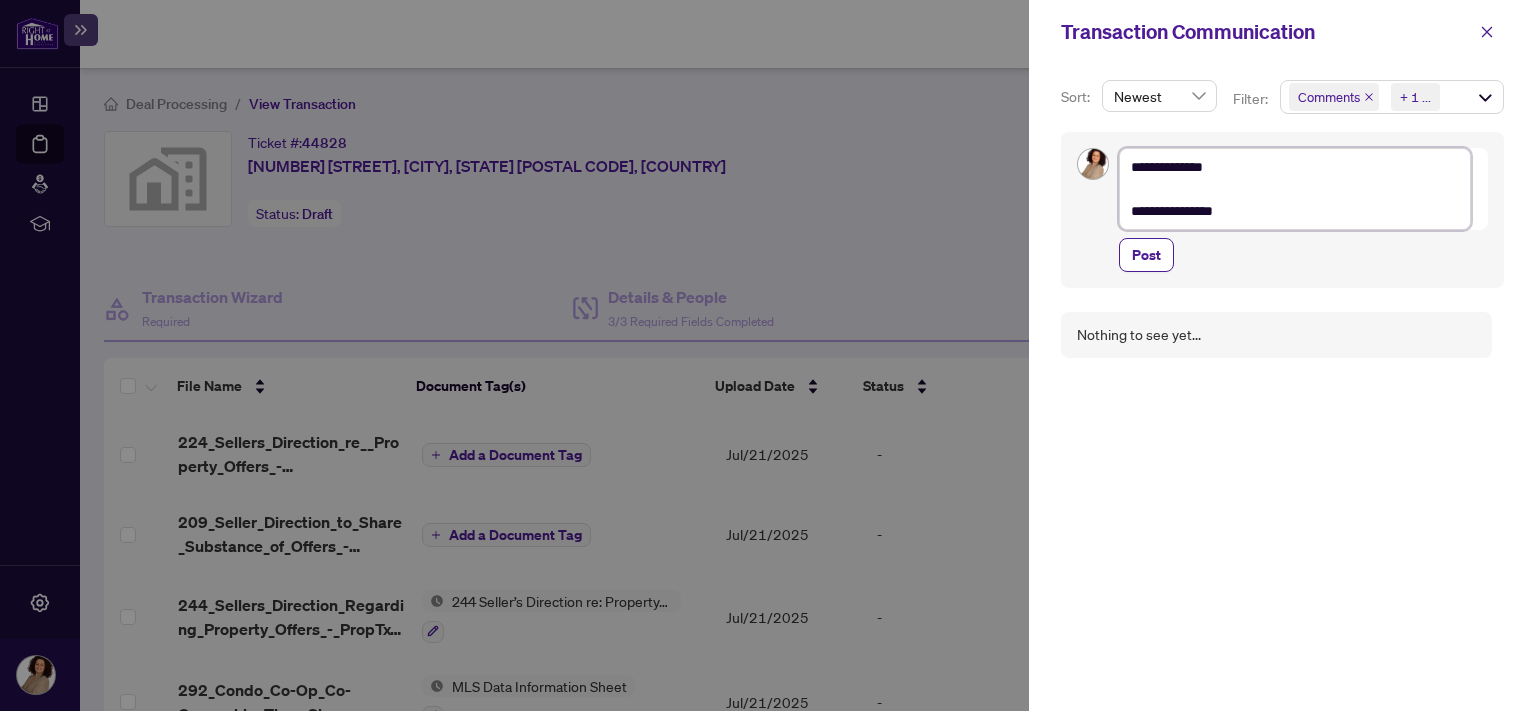type on "**********" 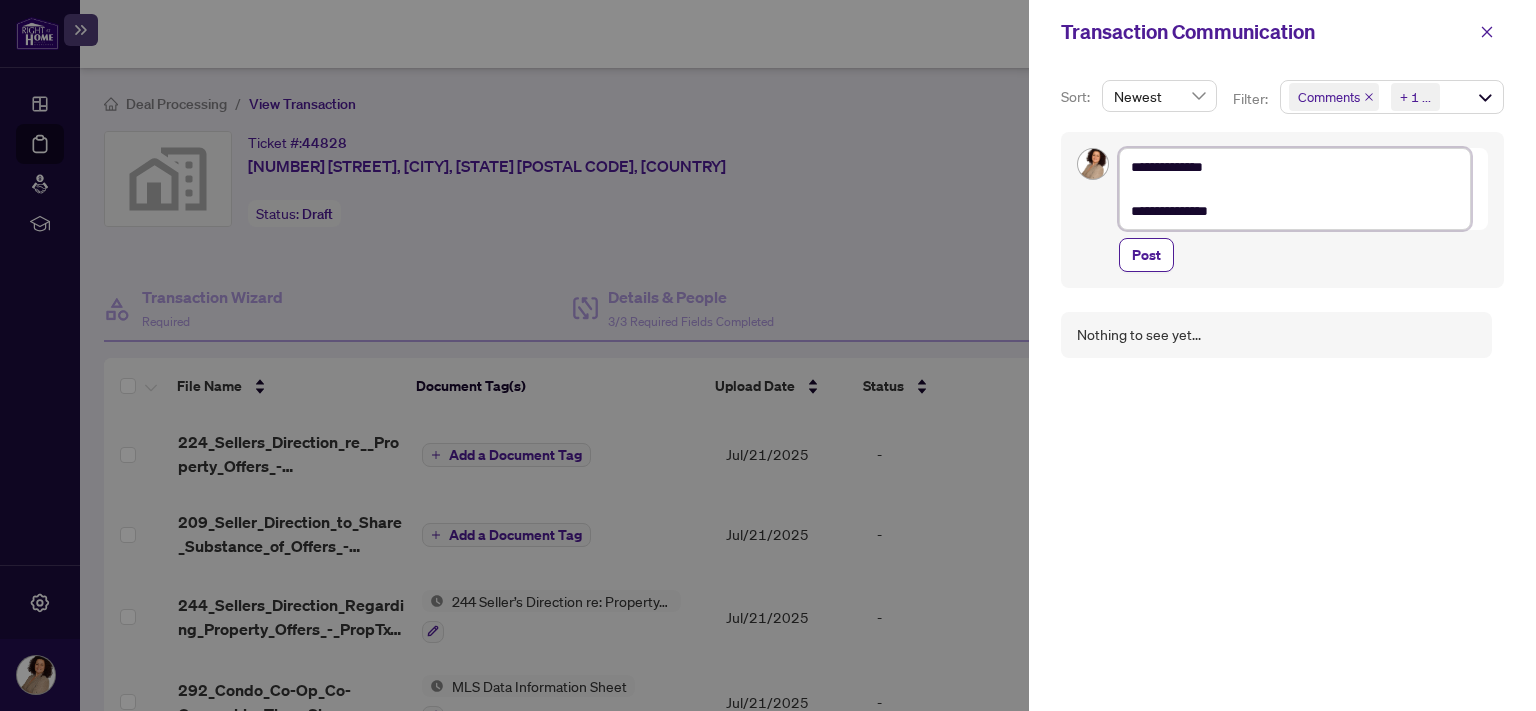 type on "**********" 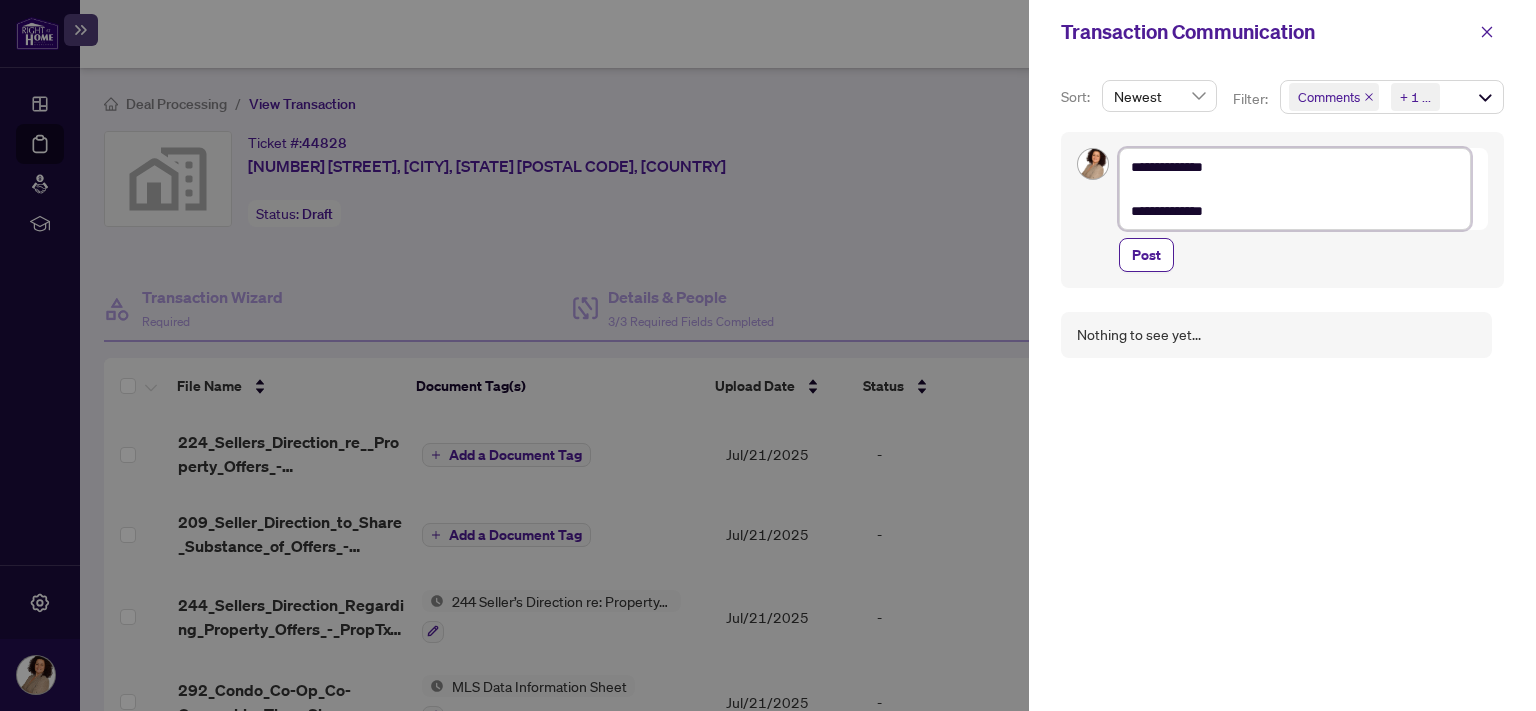 type on "**********" 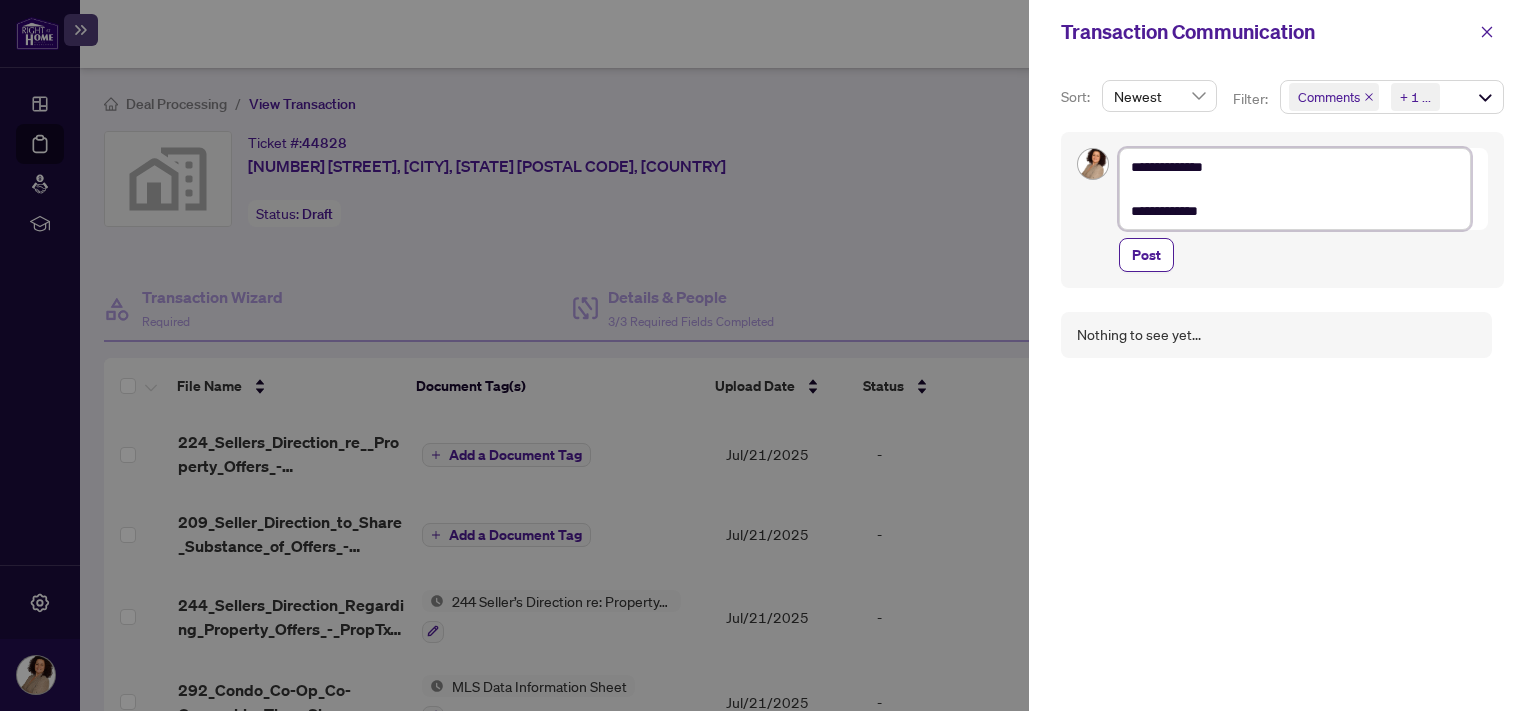 type on "**********" 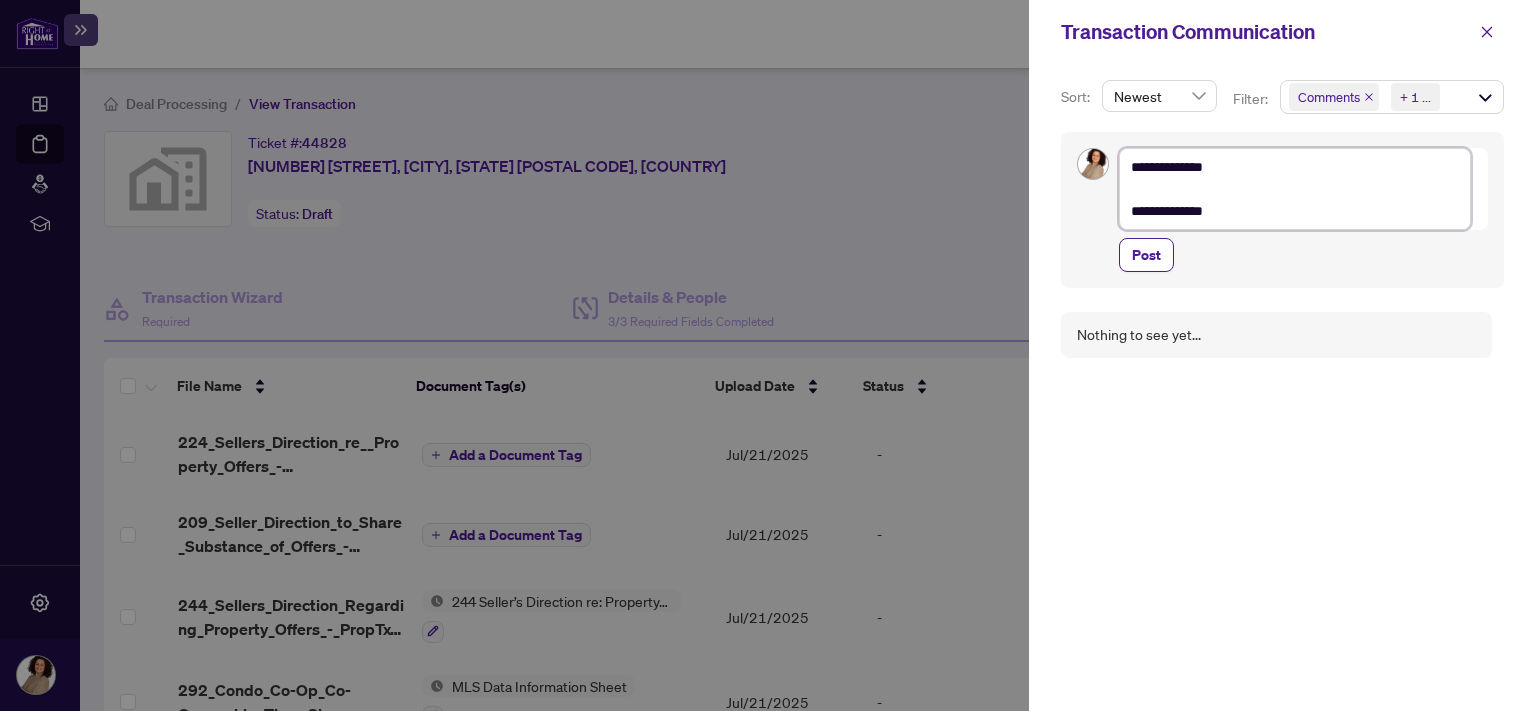 type on "**********" 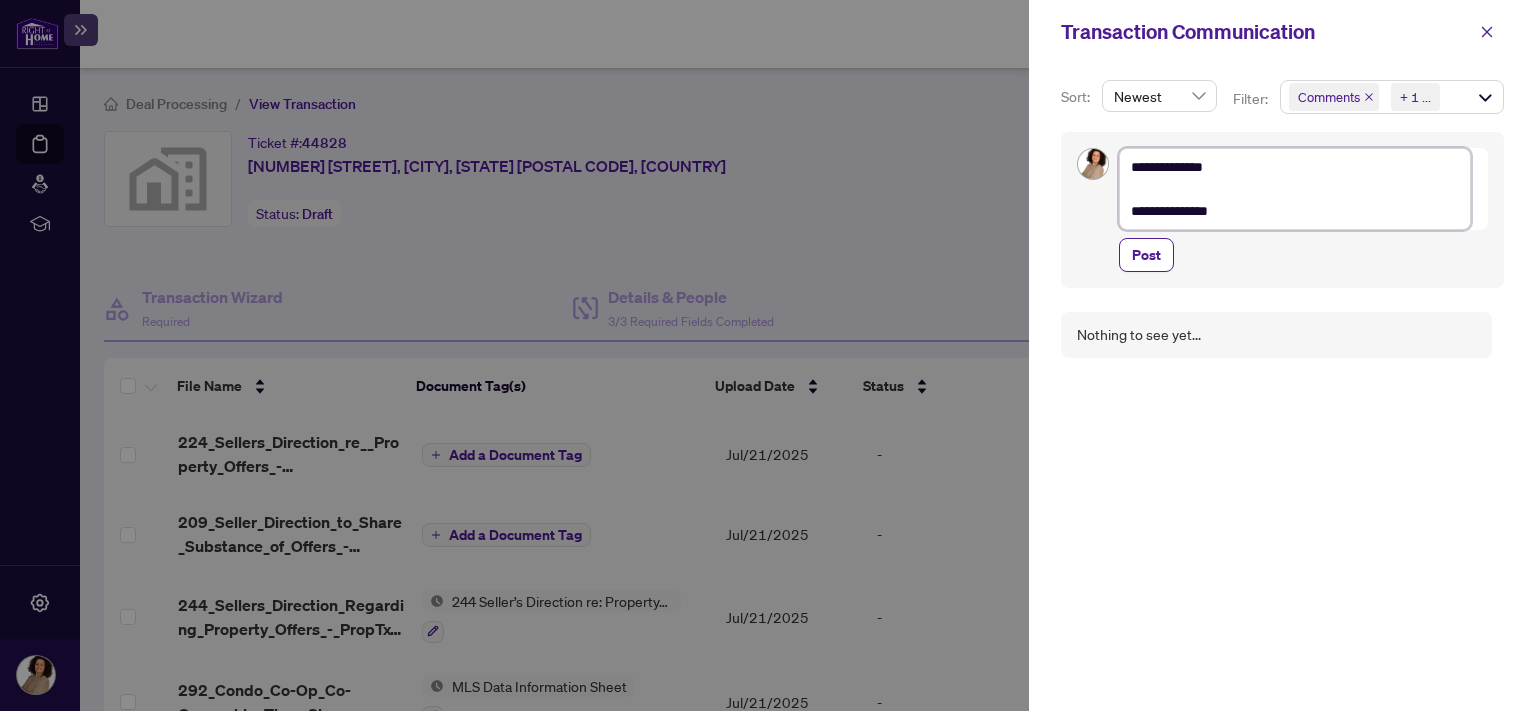 type on "**********" 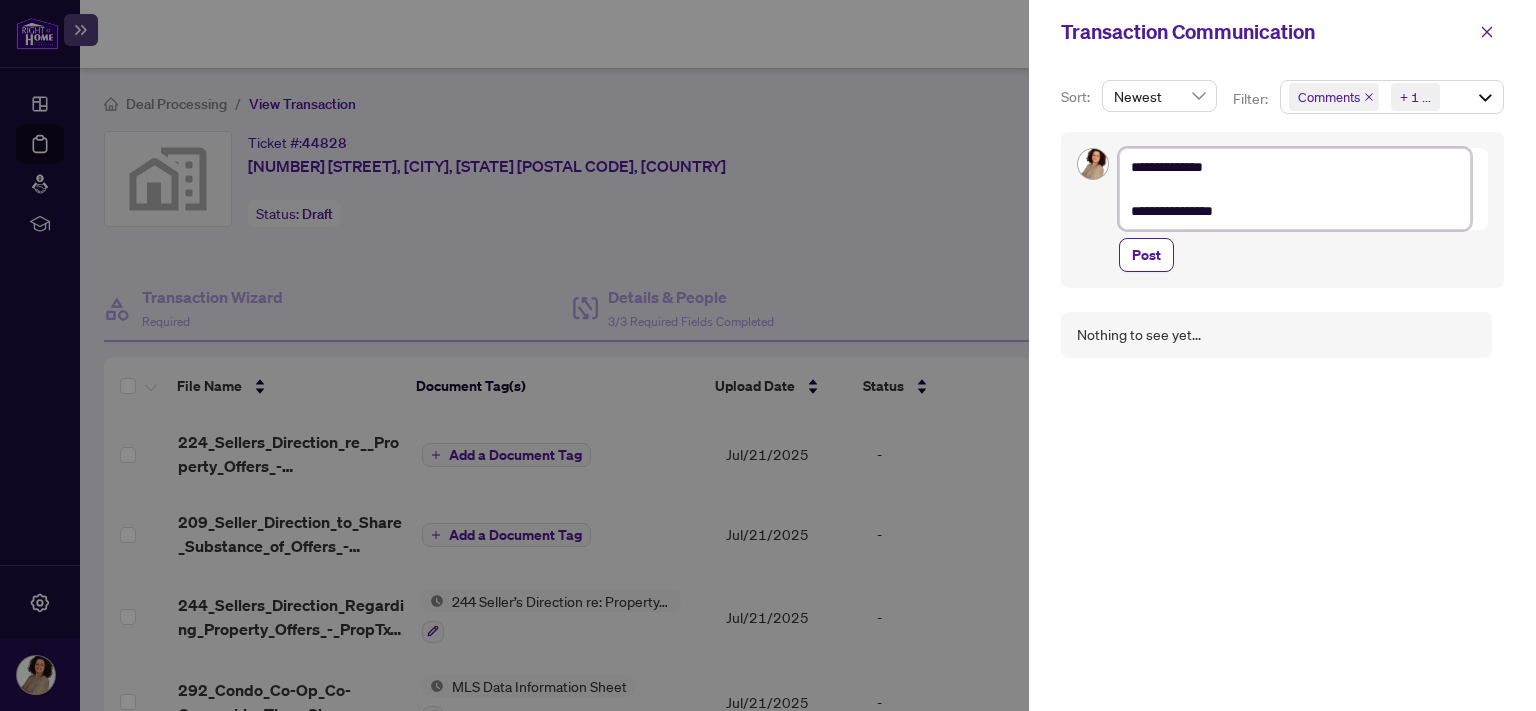type on "**********" 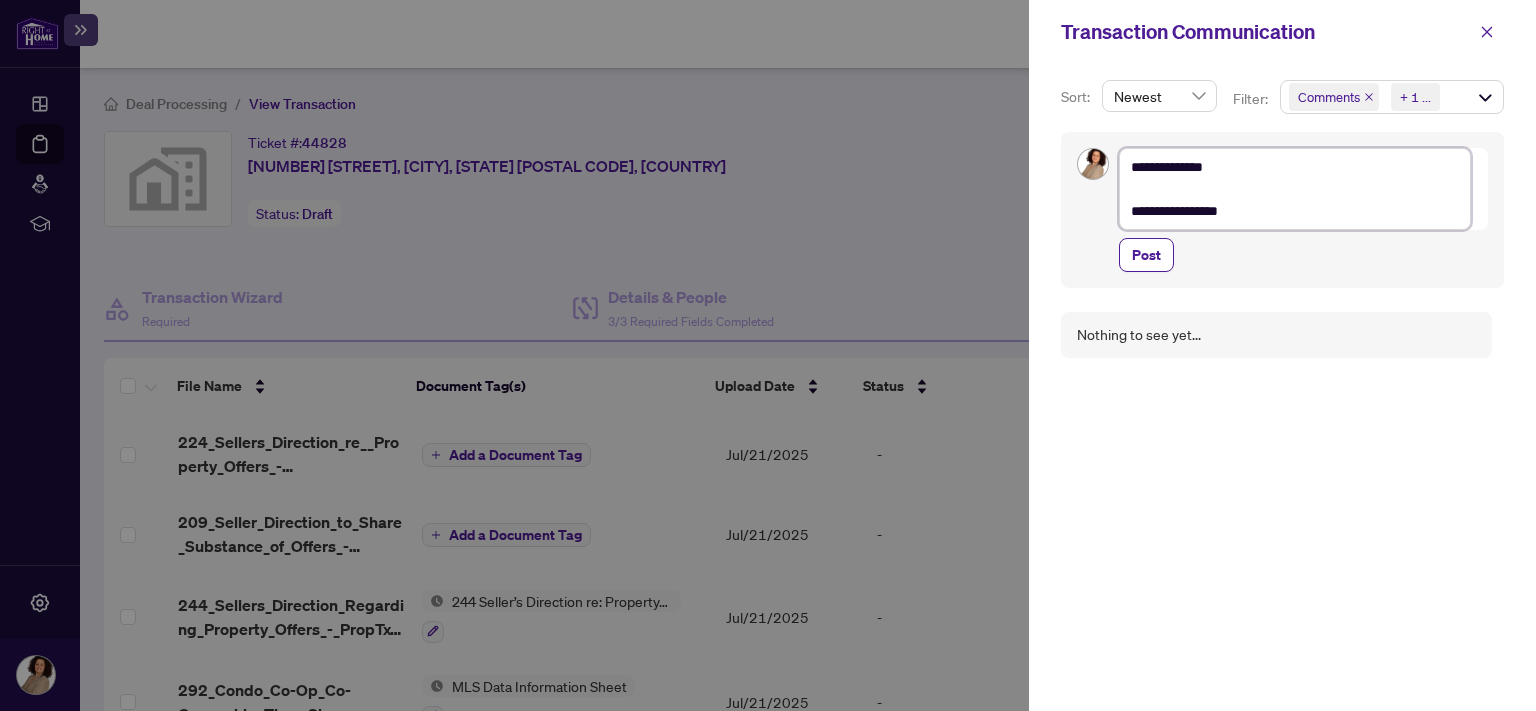 type on "**********" 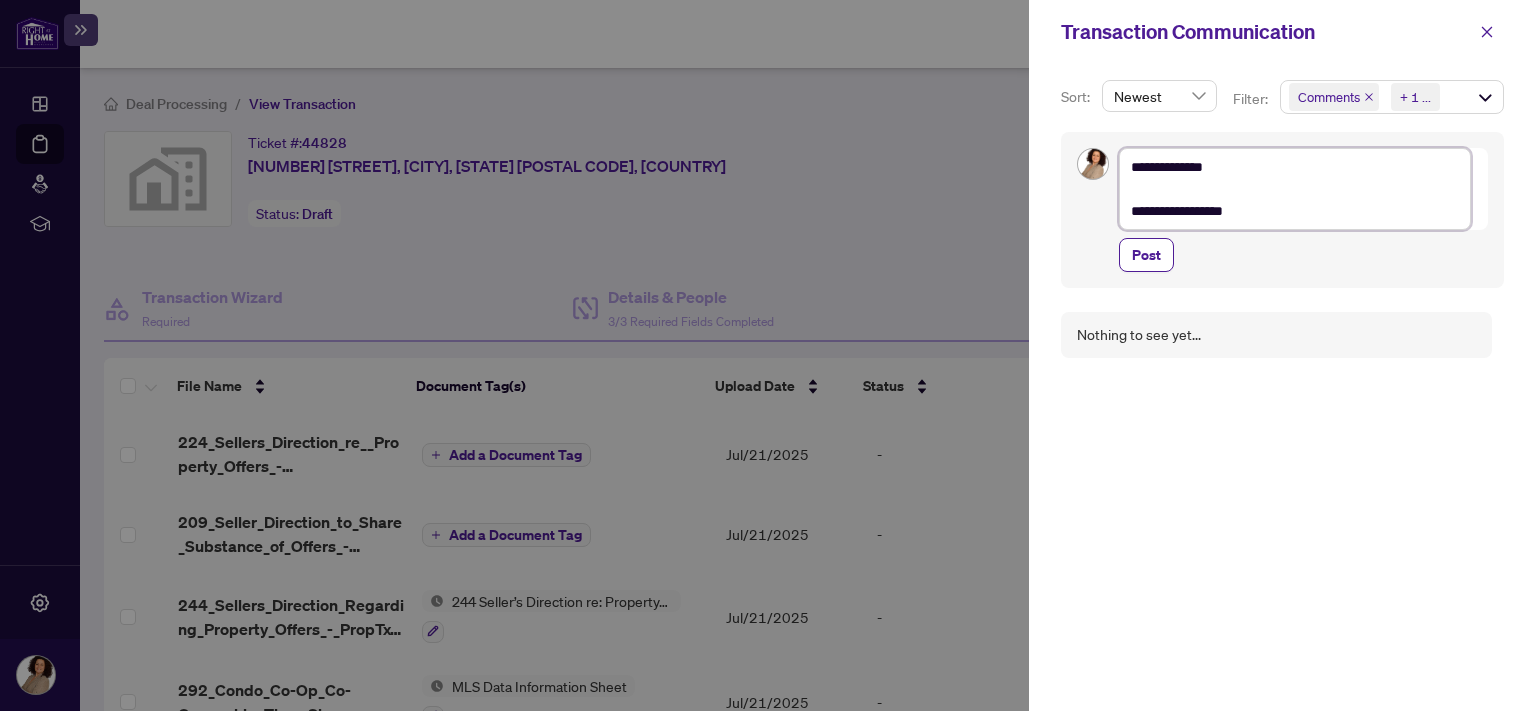 type on "**********" 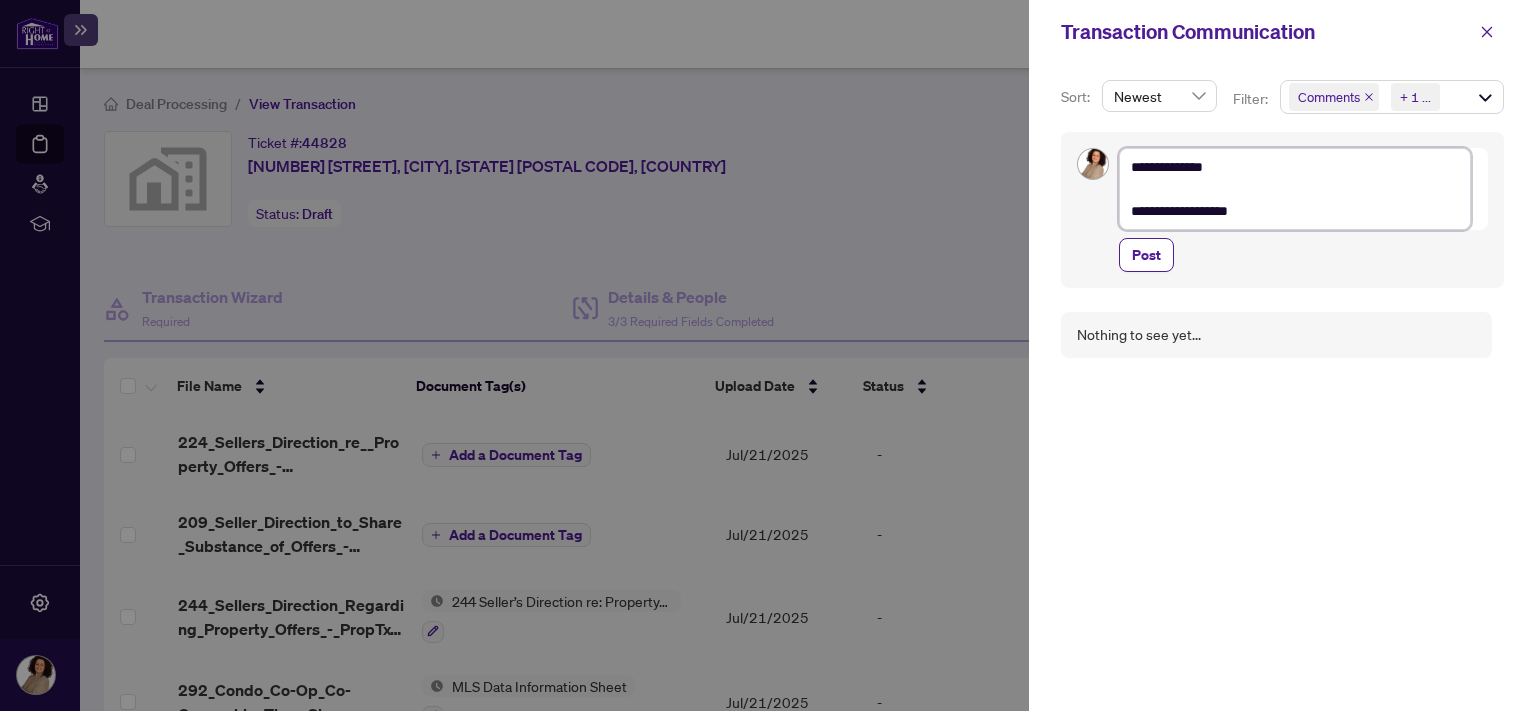 type on "**********" 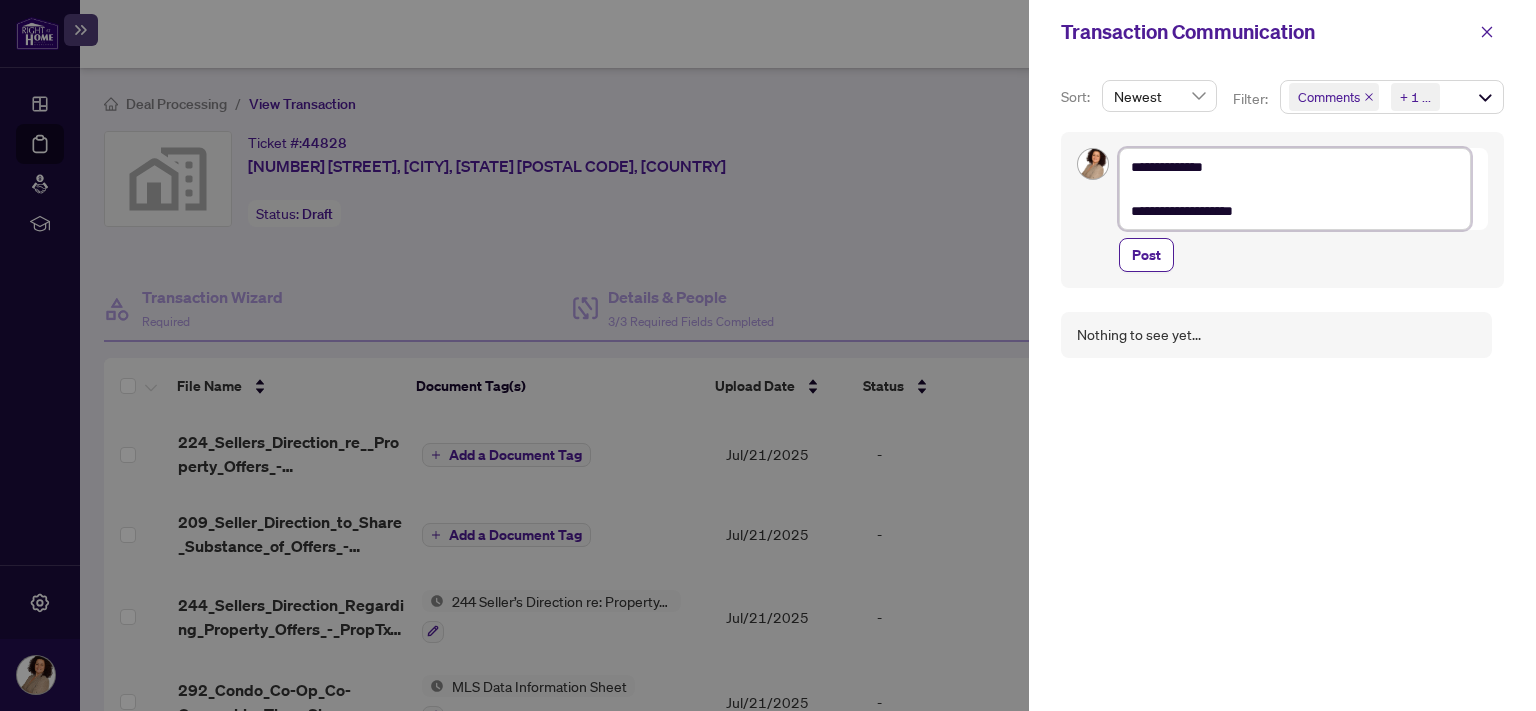 type on "**********" 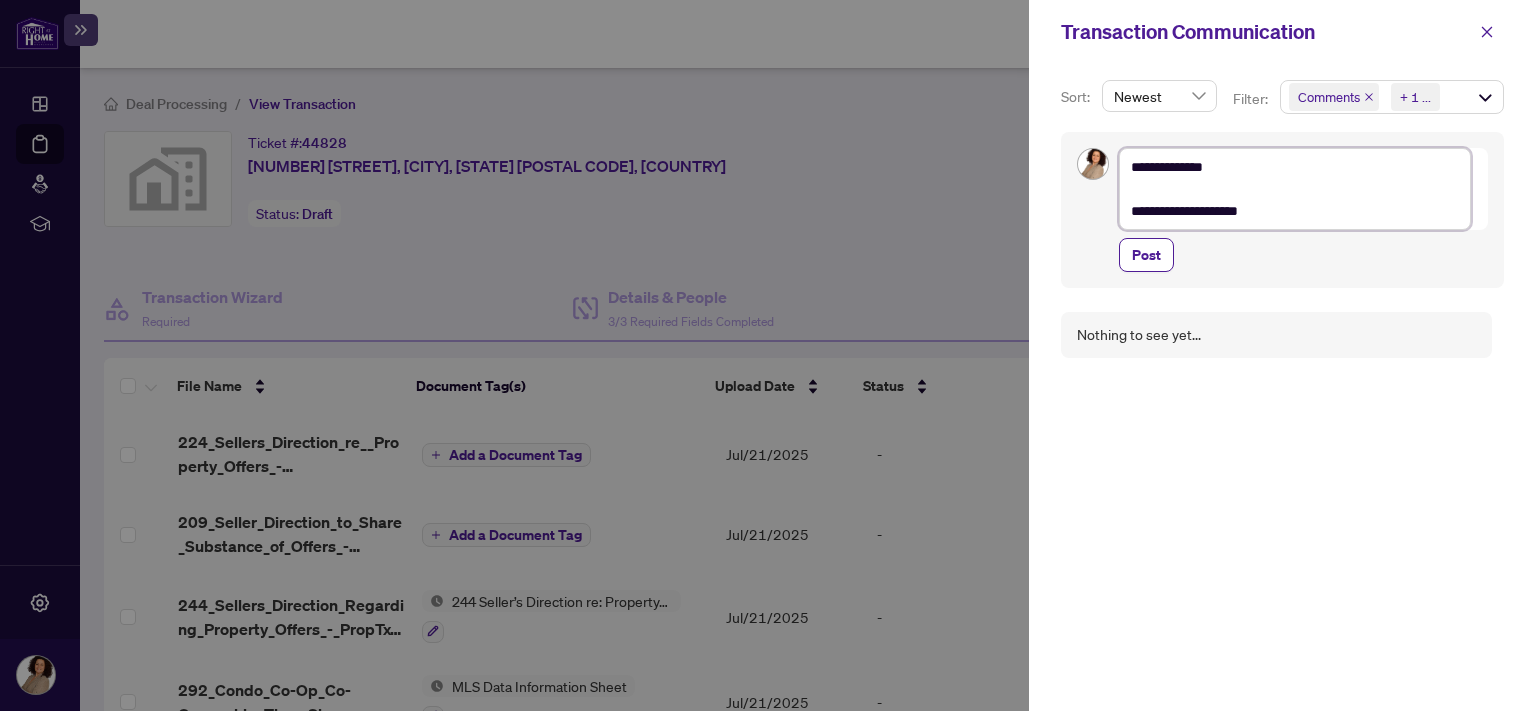 type on "**********" 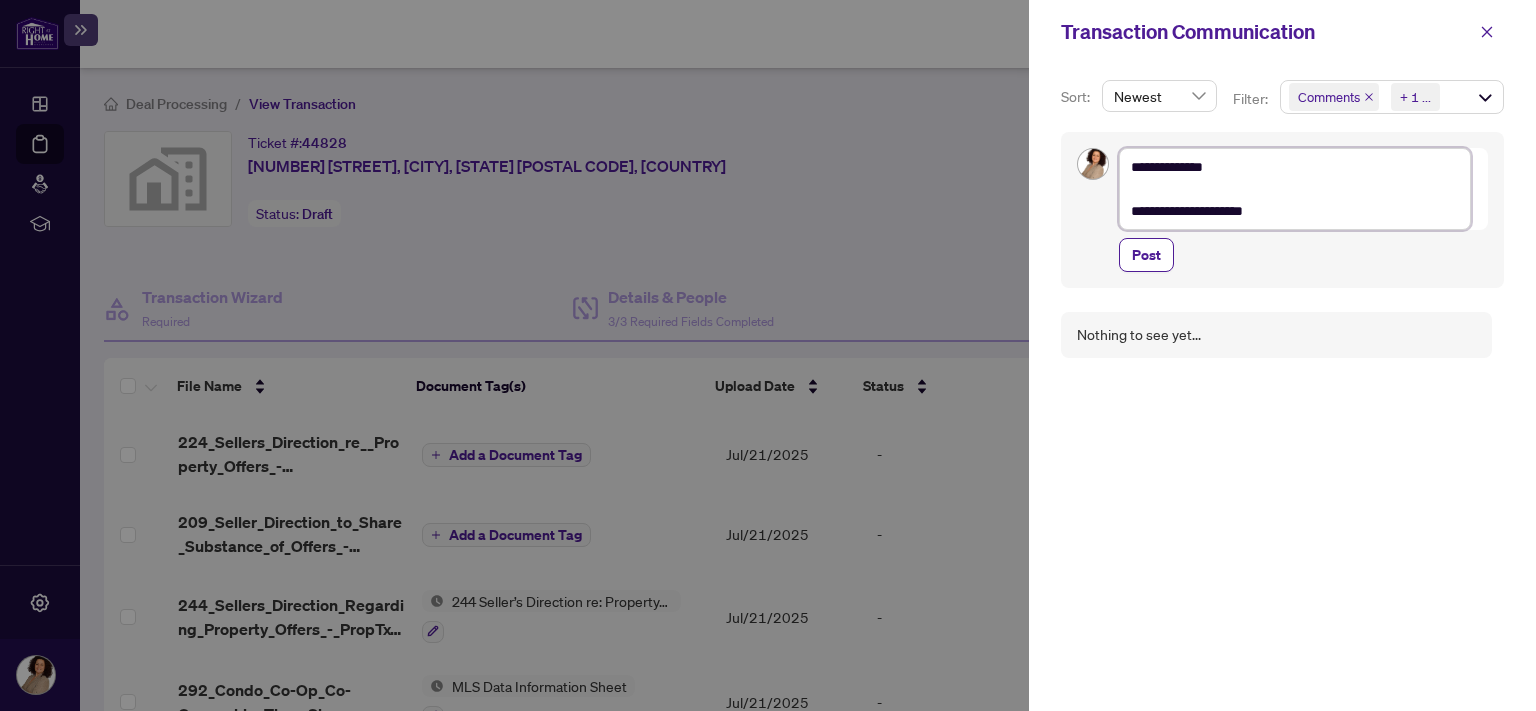 type on "**********" 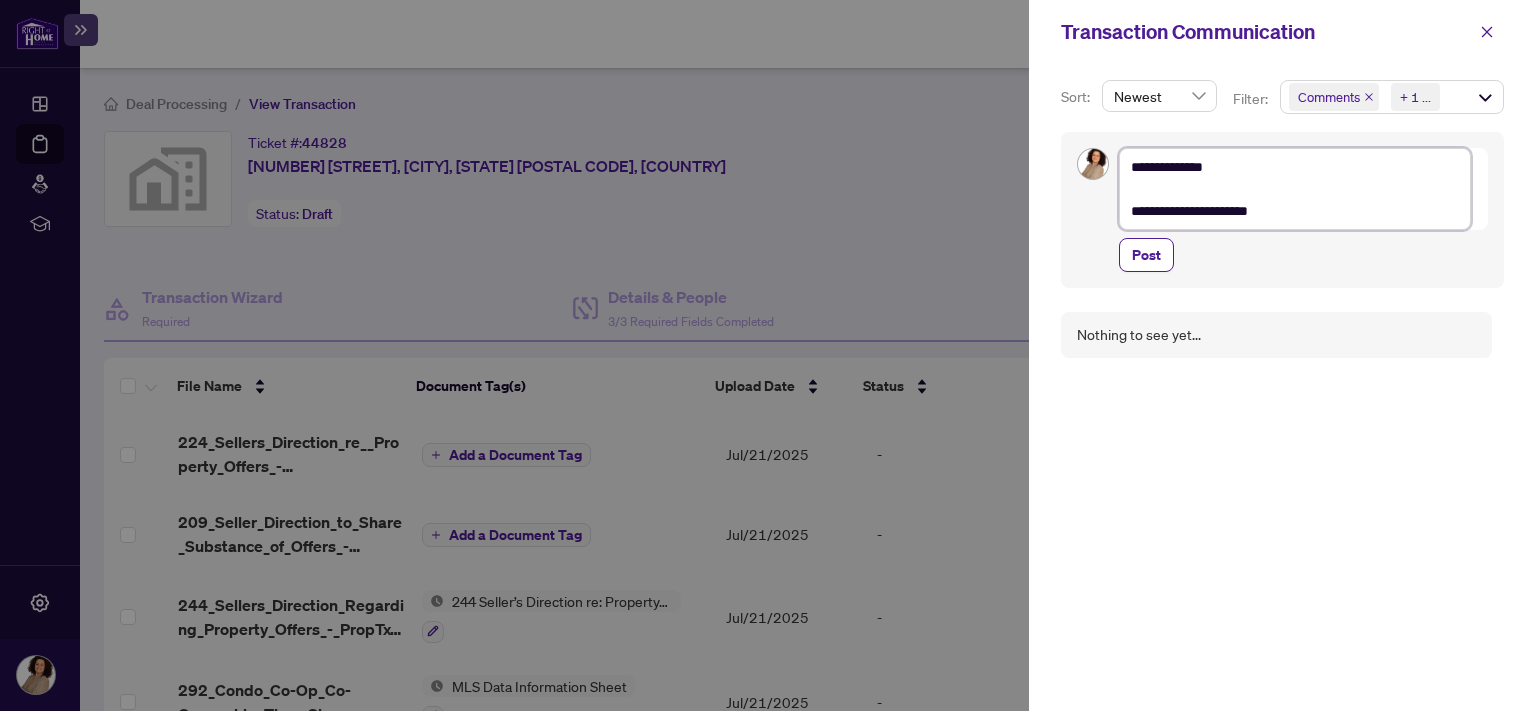 type on "**********" 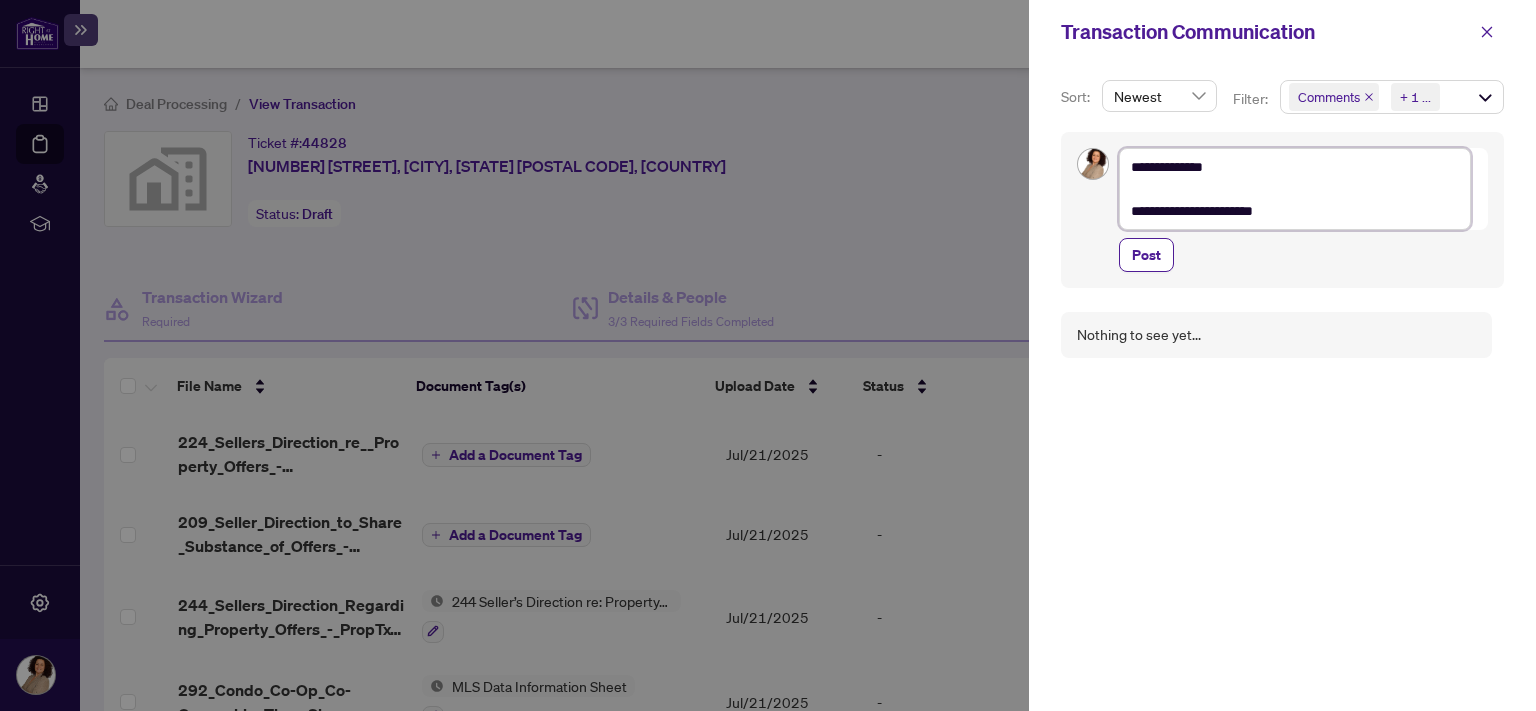 type on "**********" 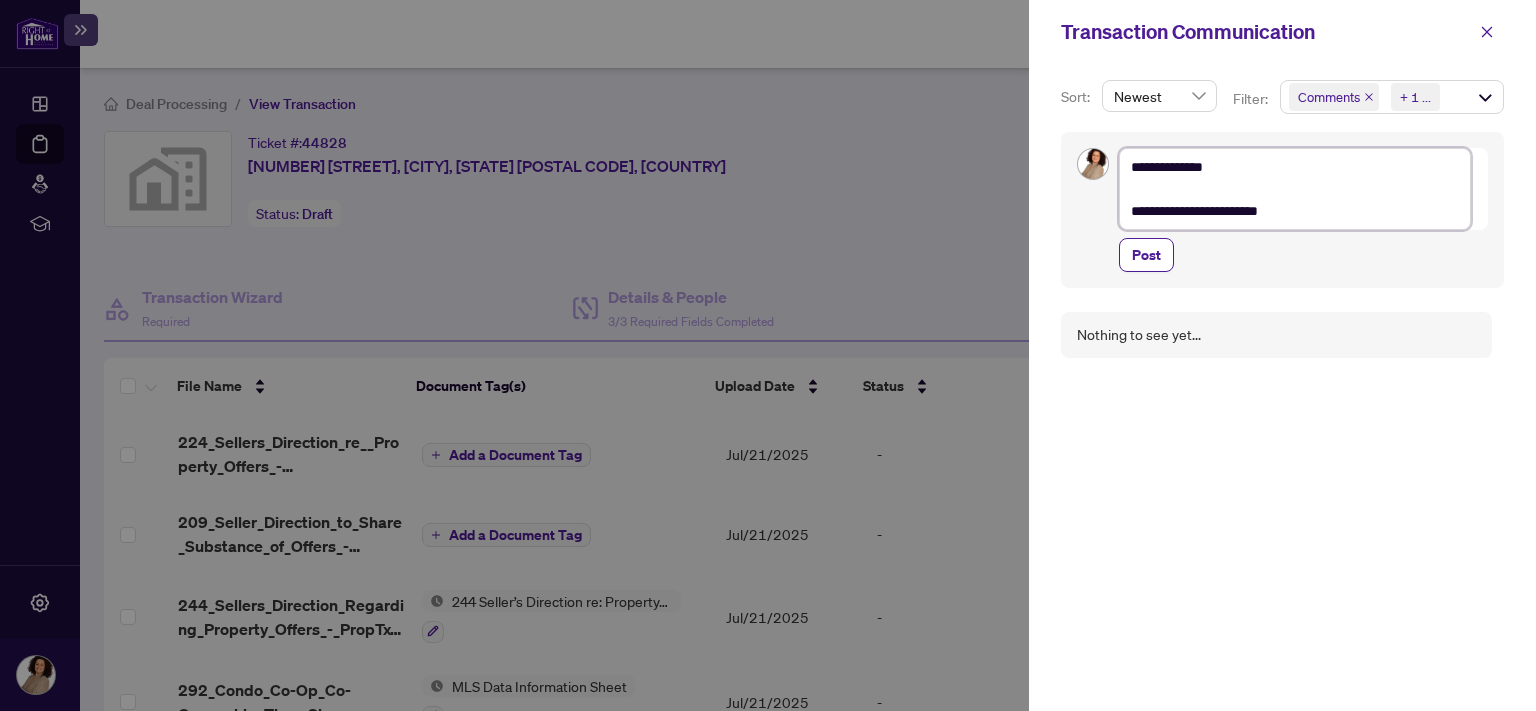 type on "**********" 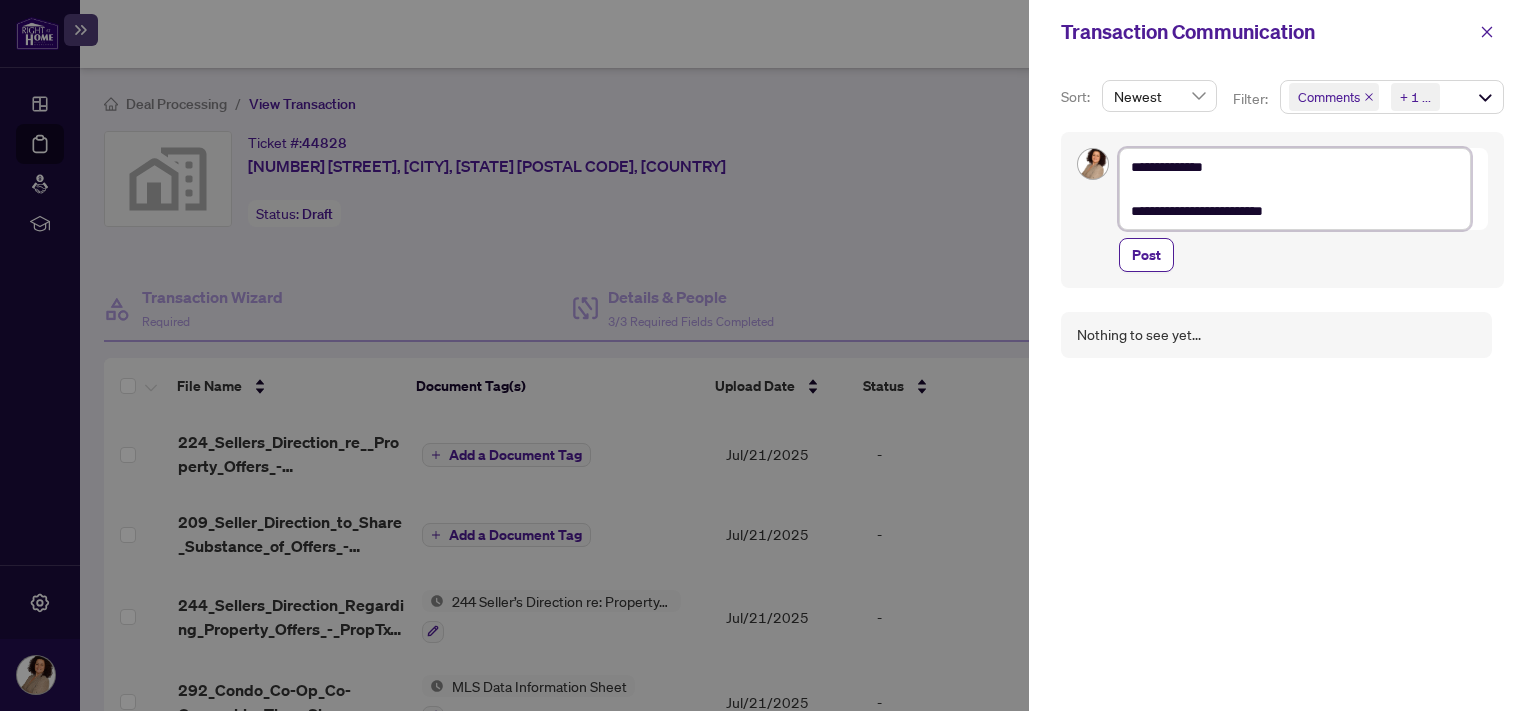 type on "**********" 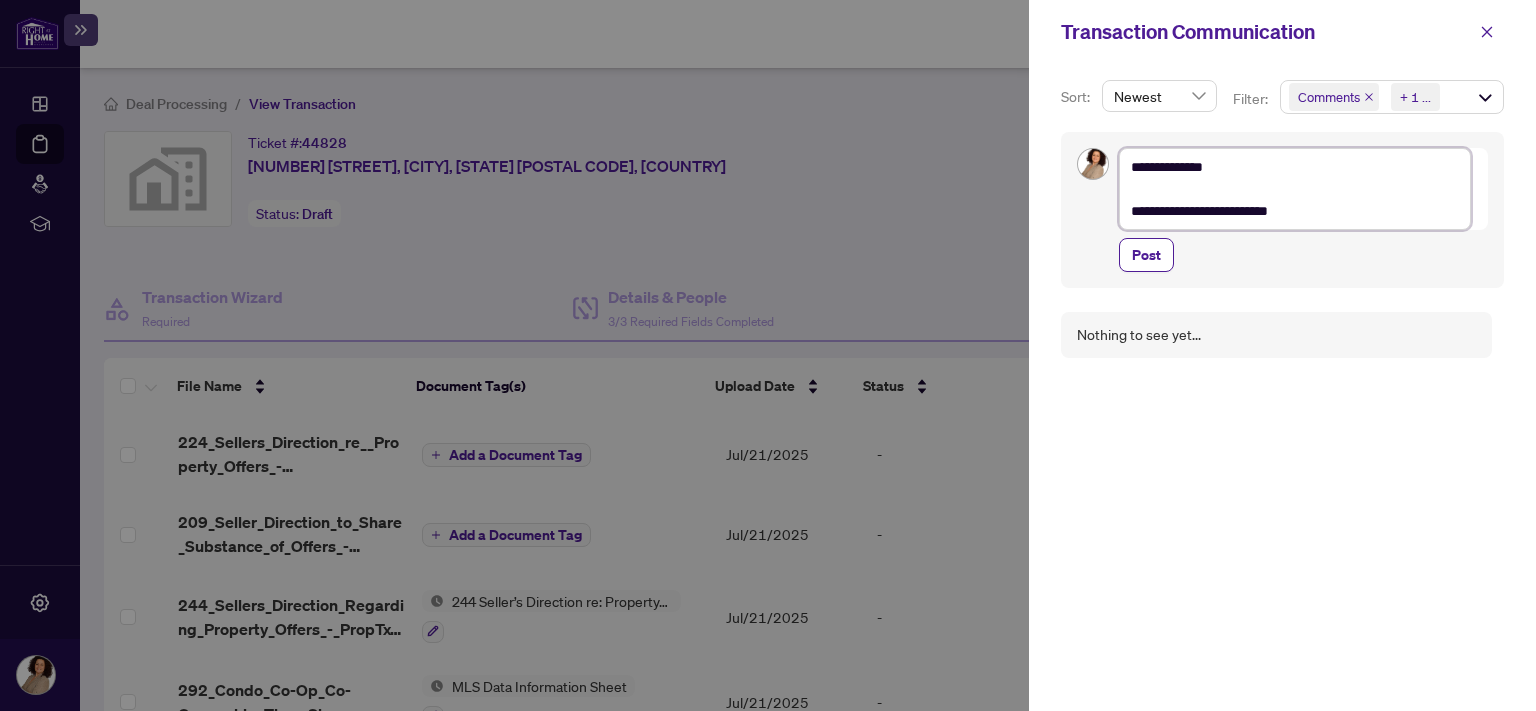 type on "**********" 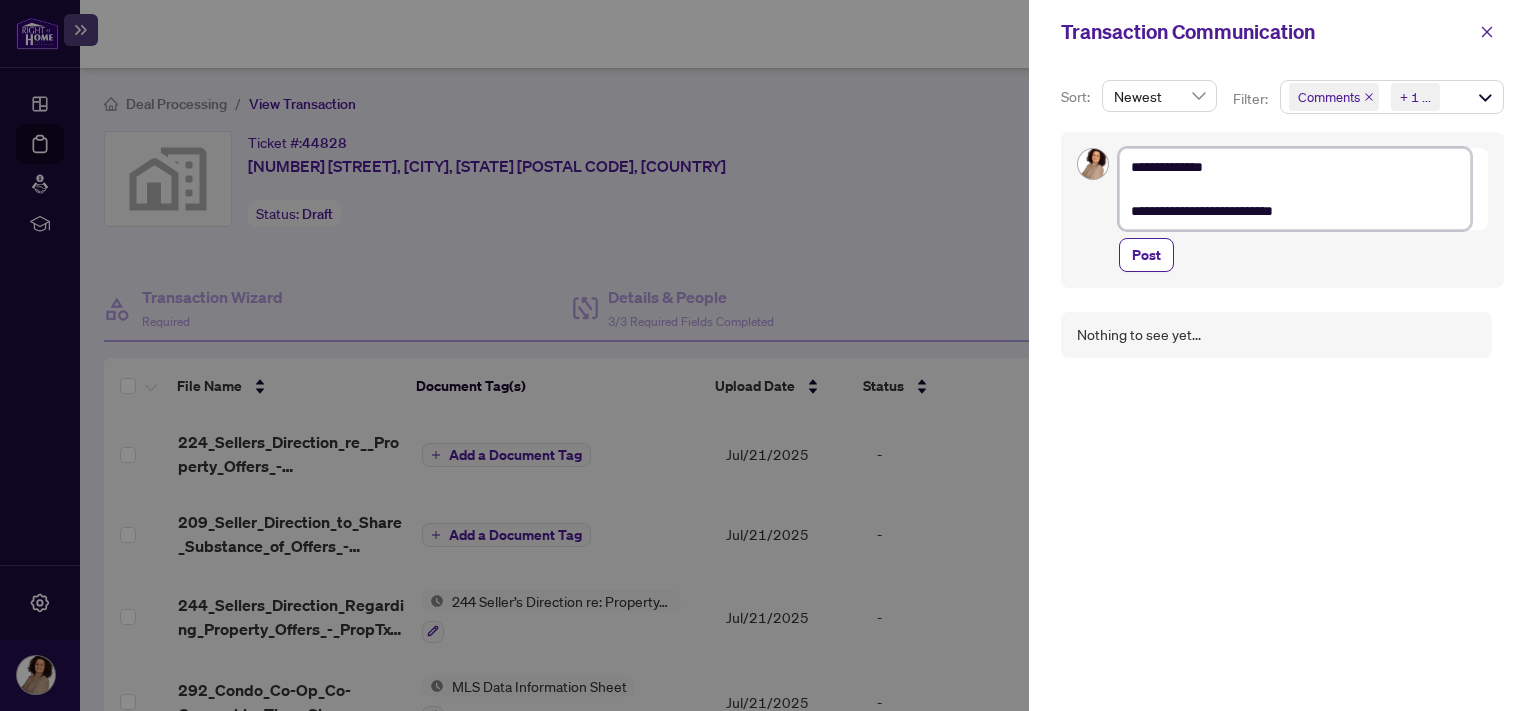 type on "**********" 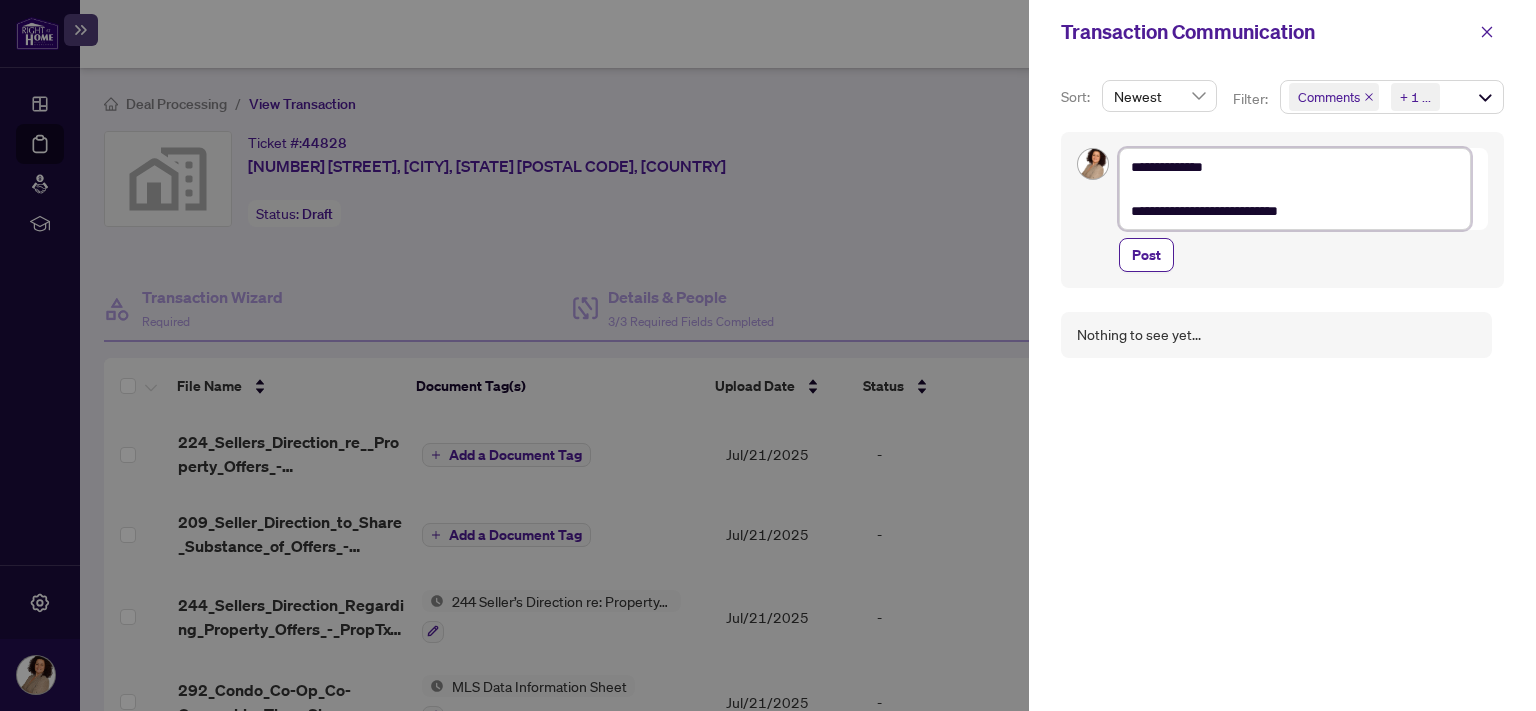 type on "**********" 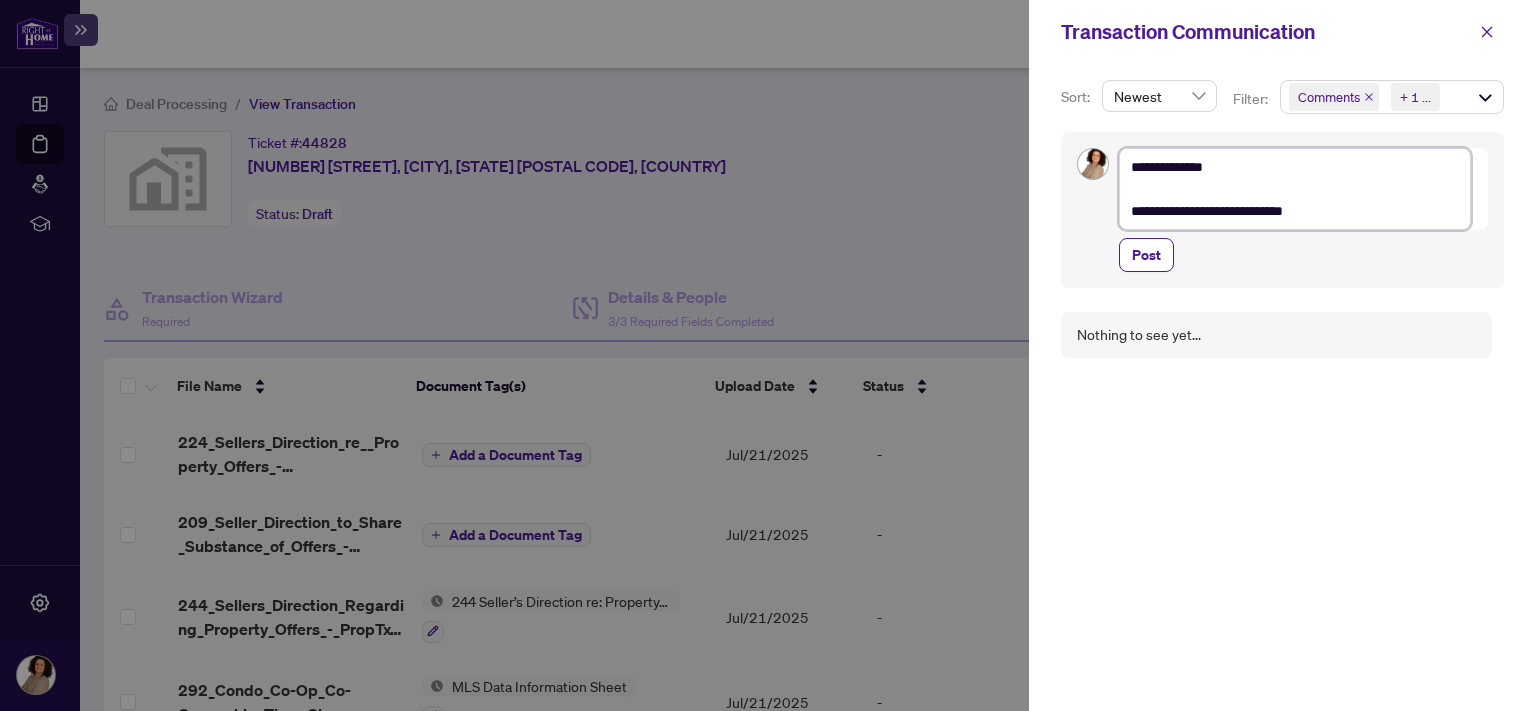 type on "**********" 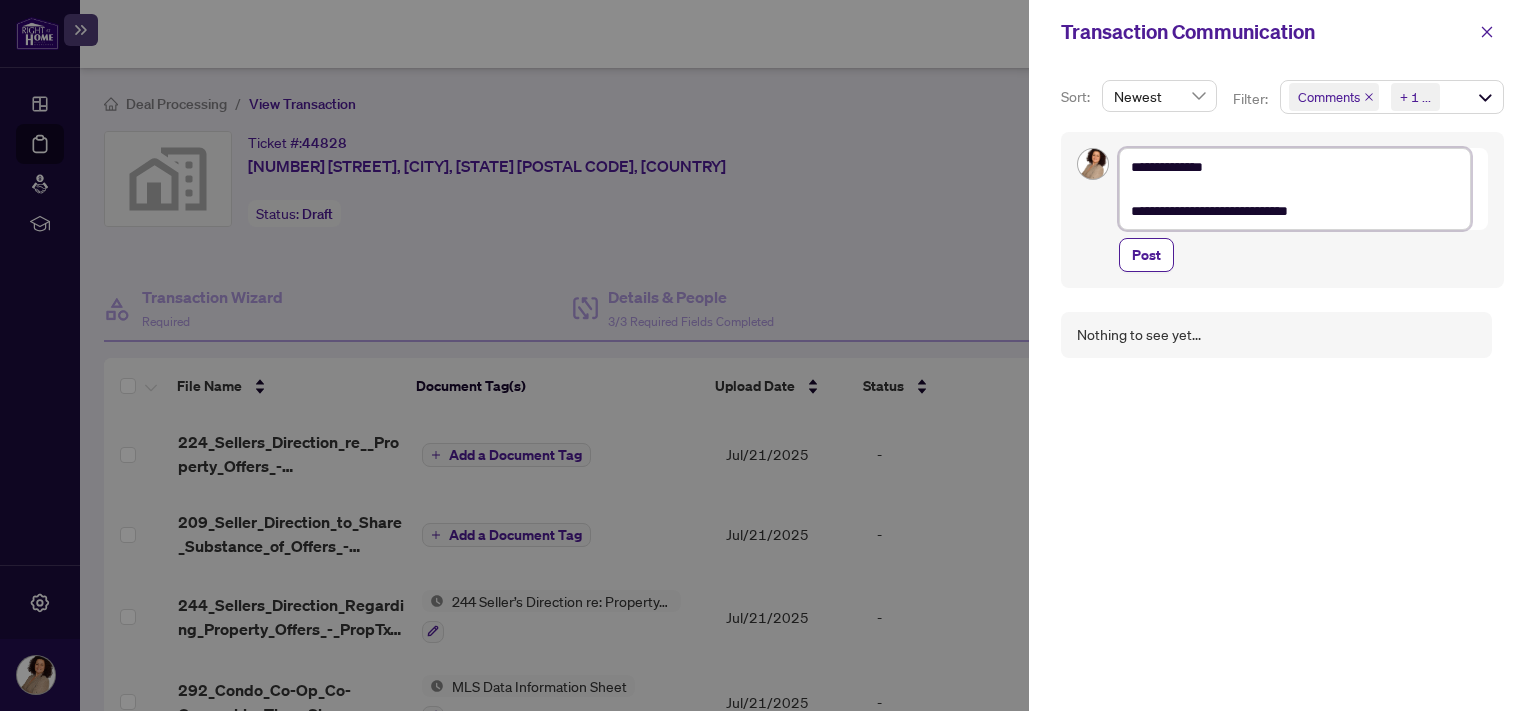 type on "**********" 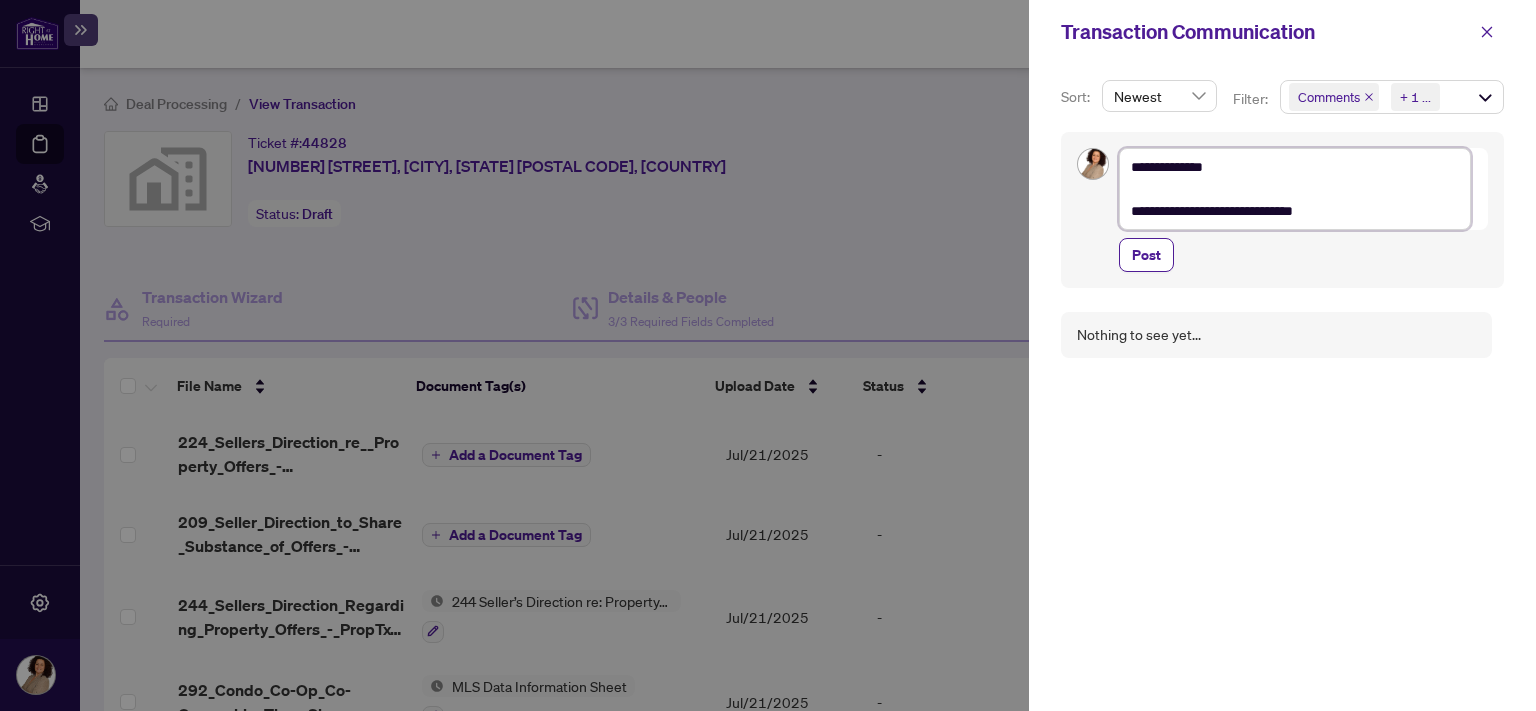 type on "**********" 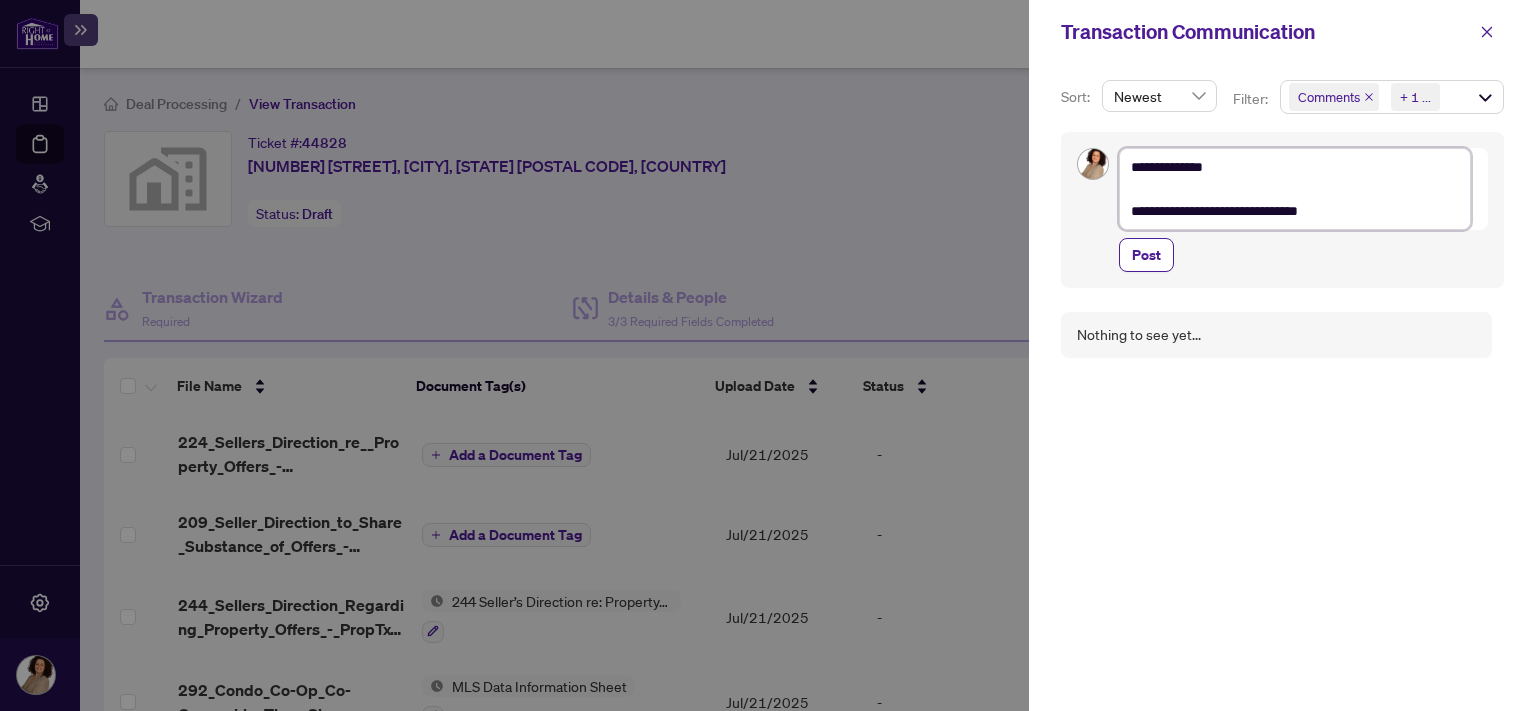 type on "**********" 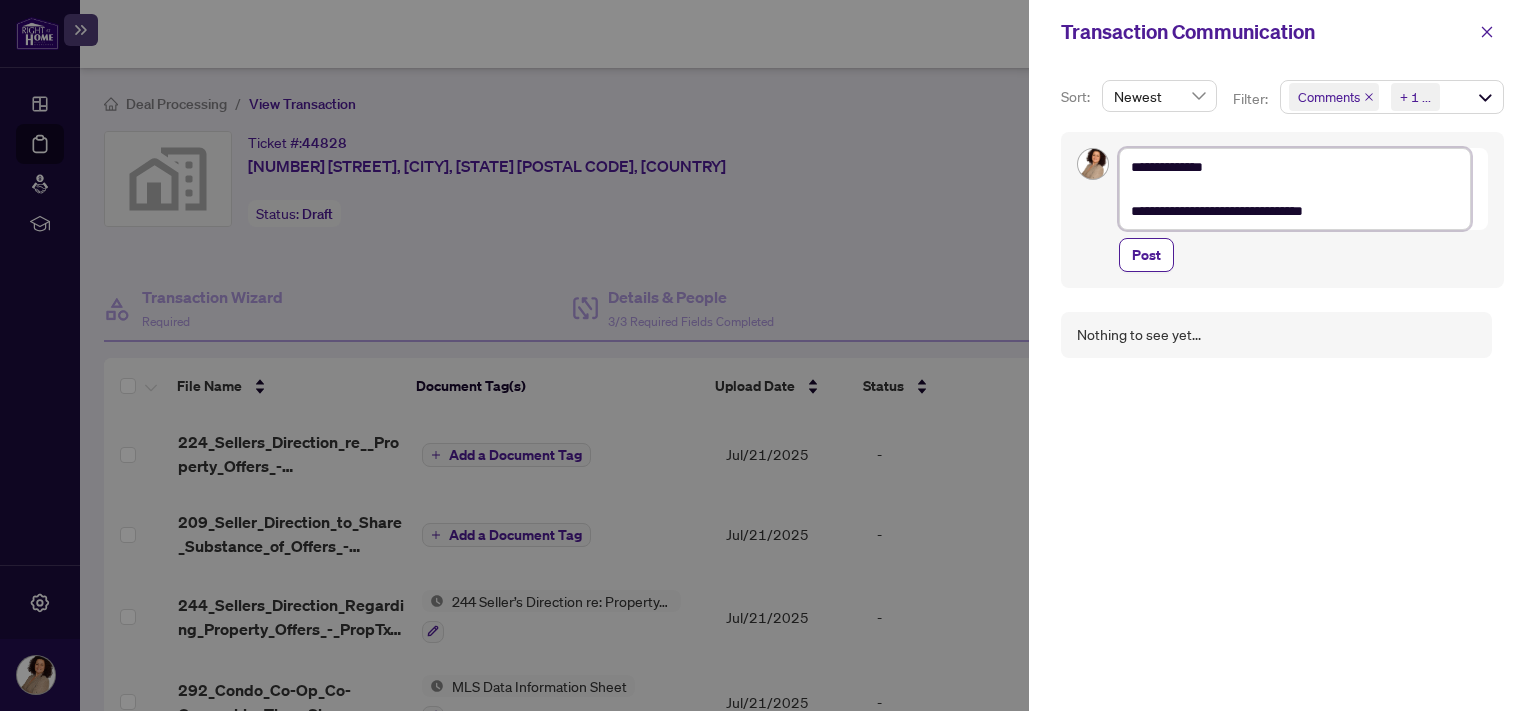 type on "**********" 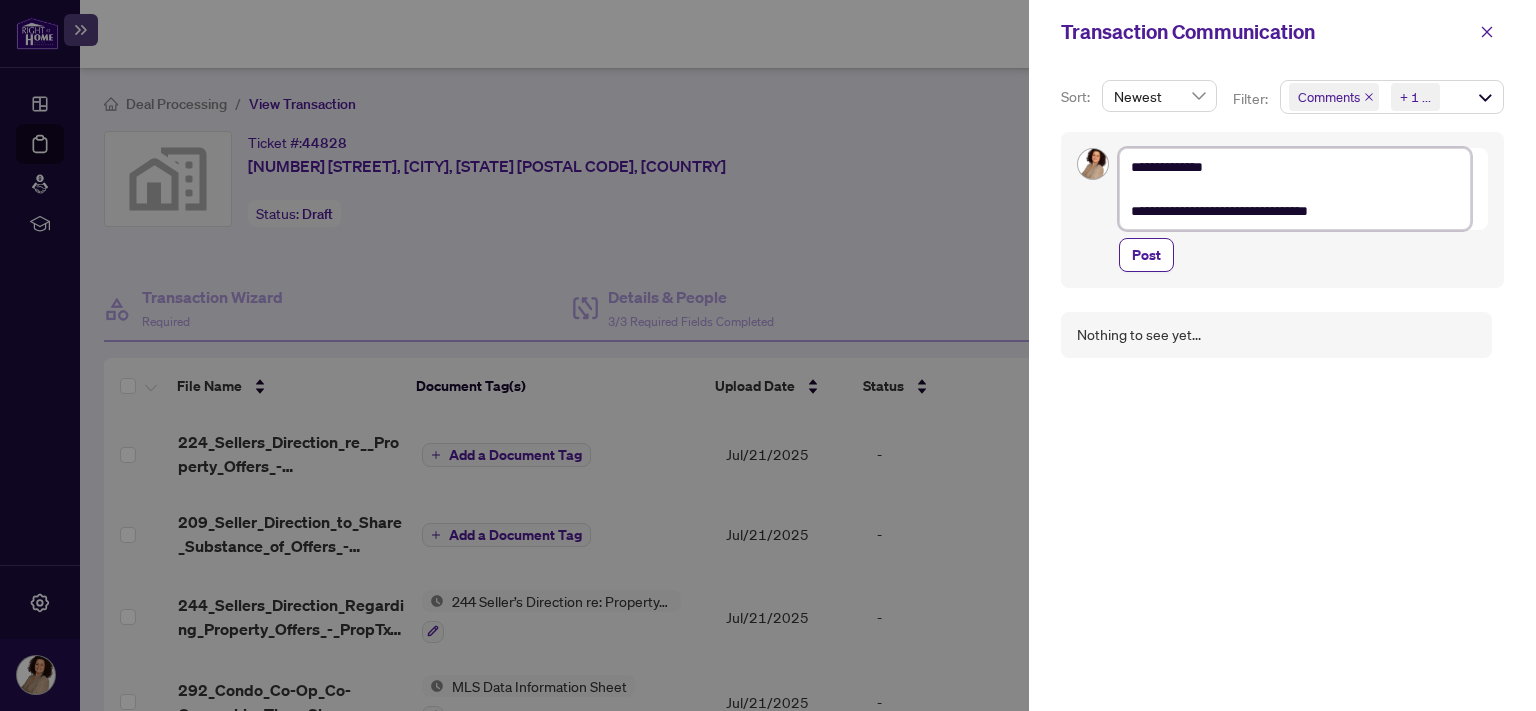 type on "**********" 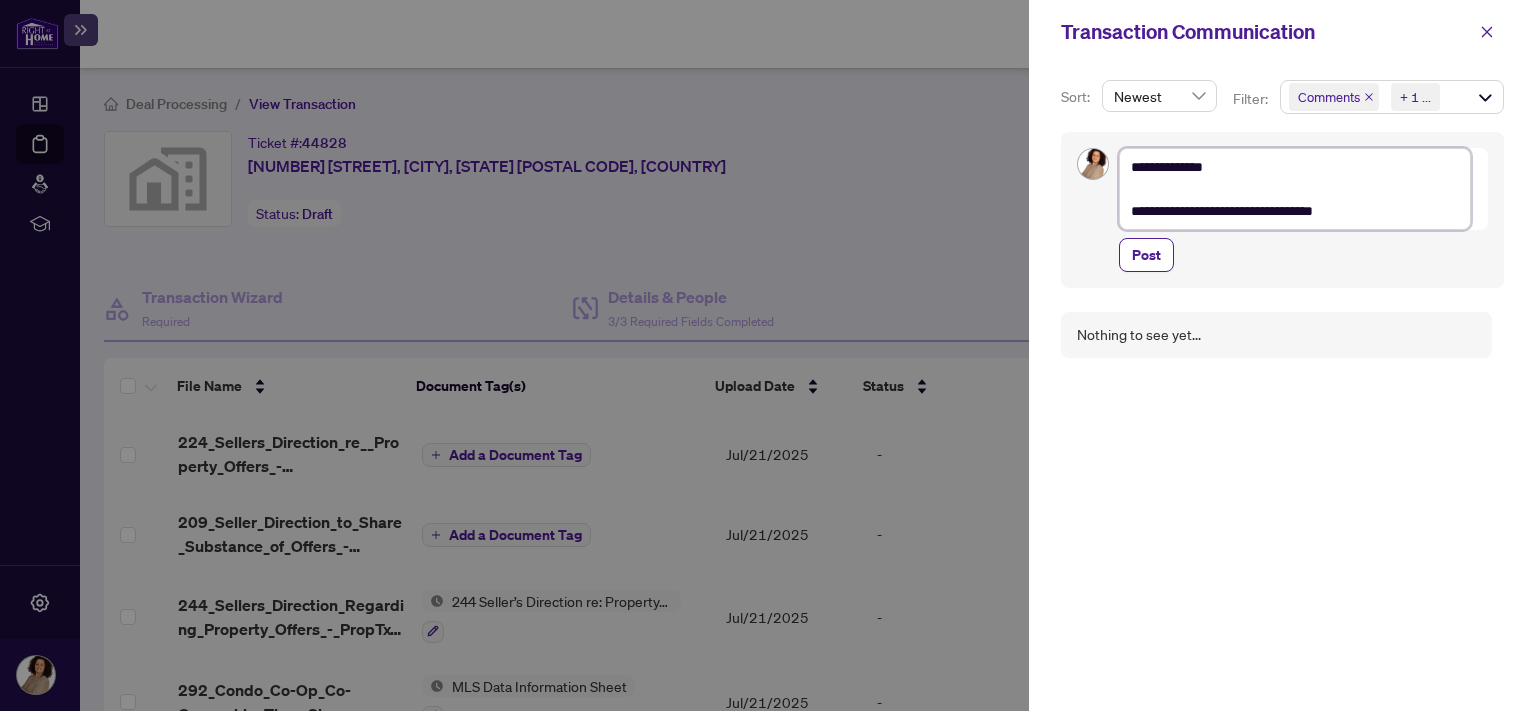 type on "**********" 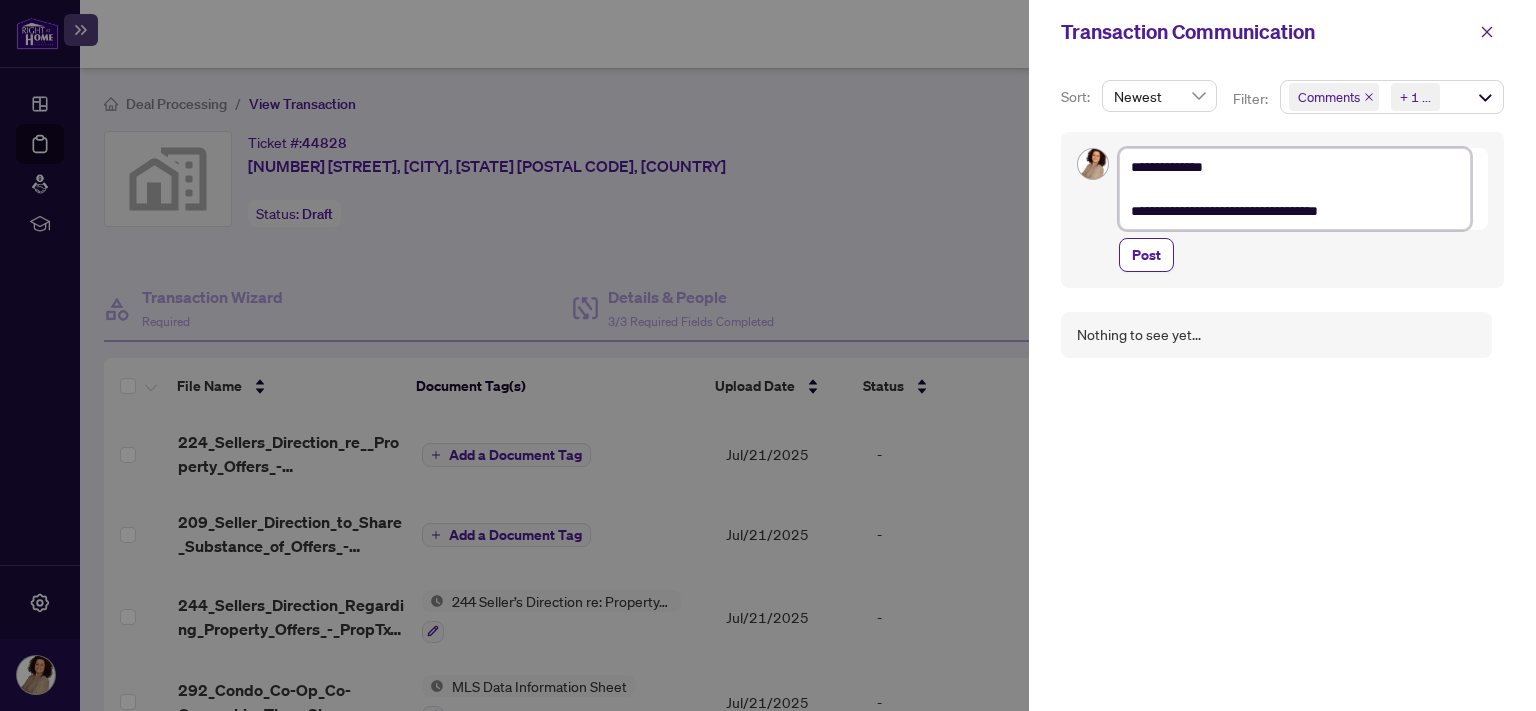 type on "**********" 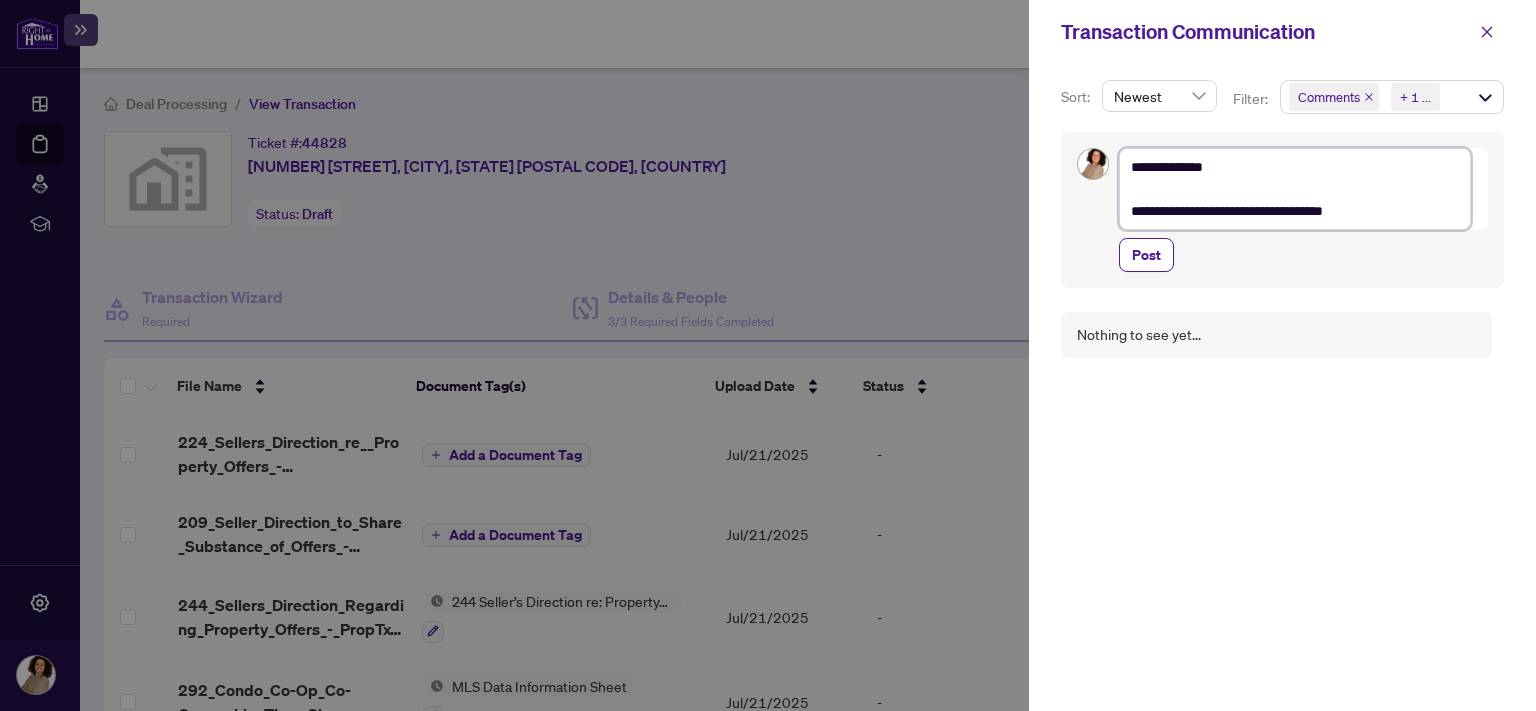 type on "**********" 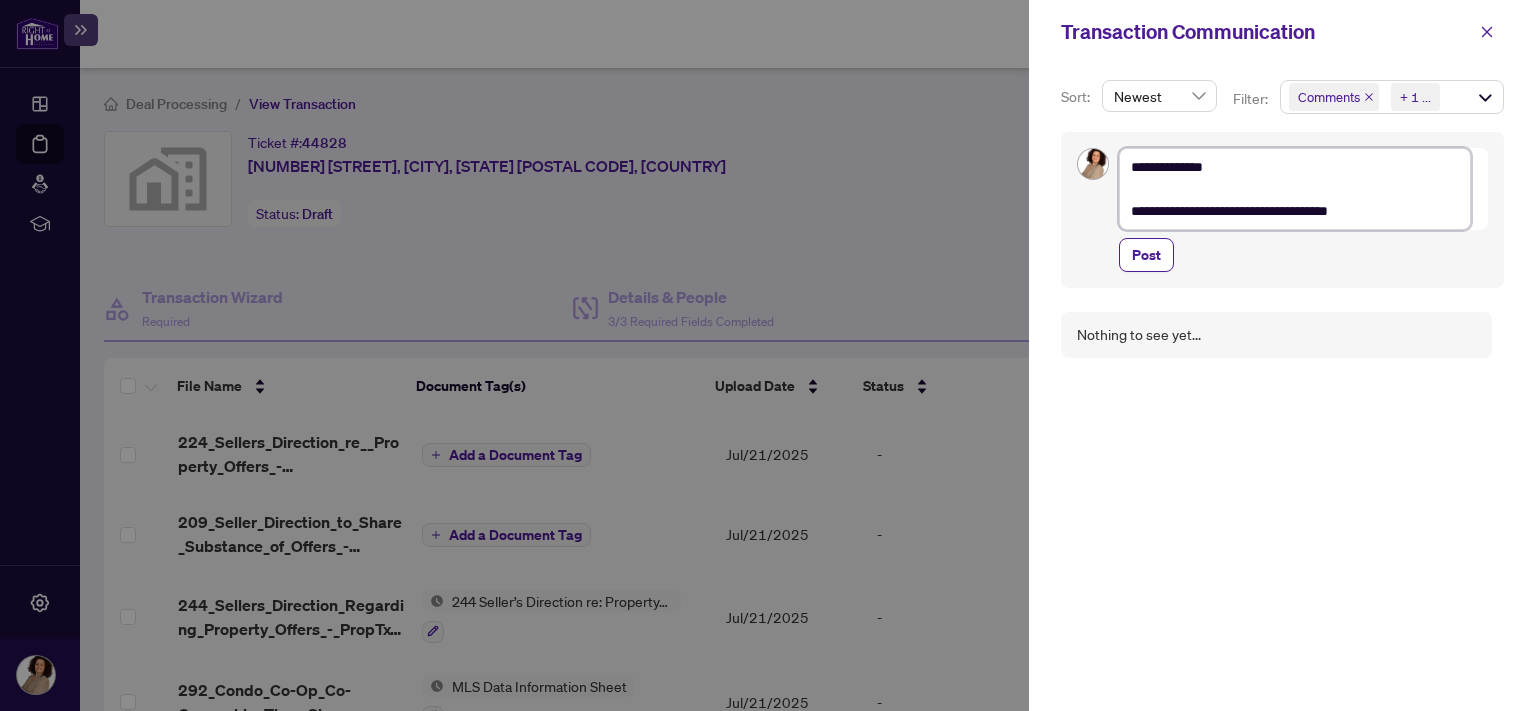 type on "**********" 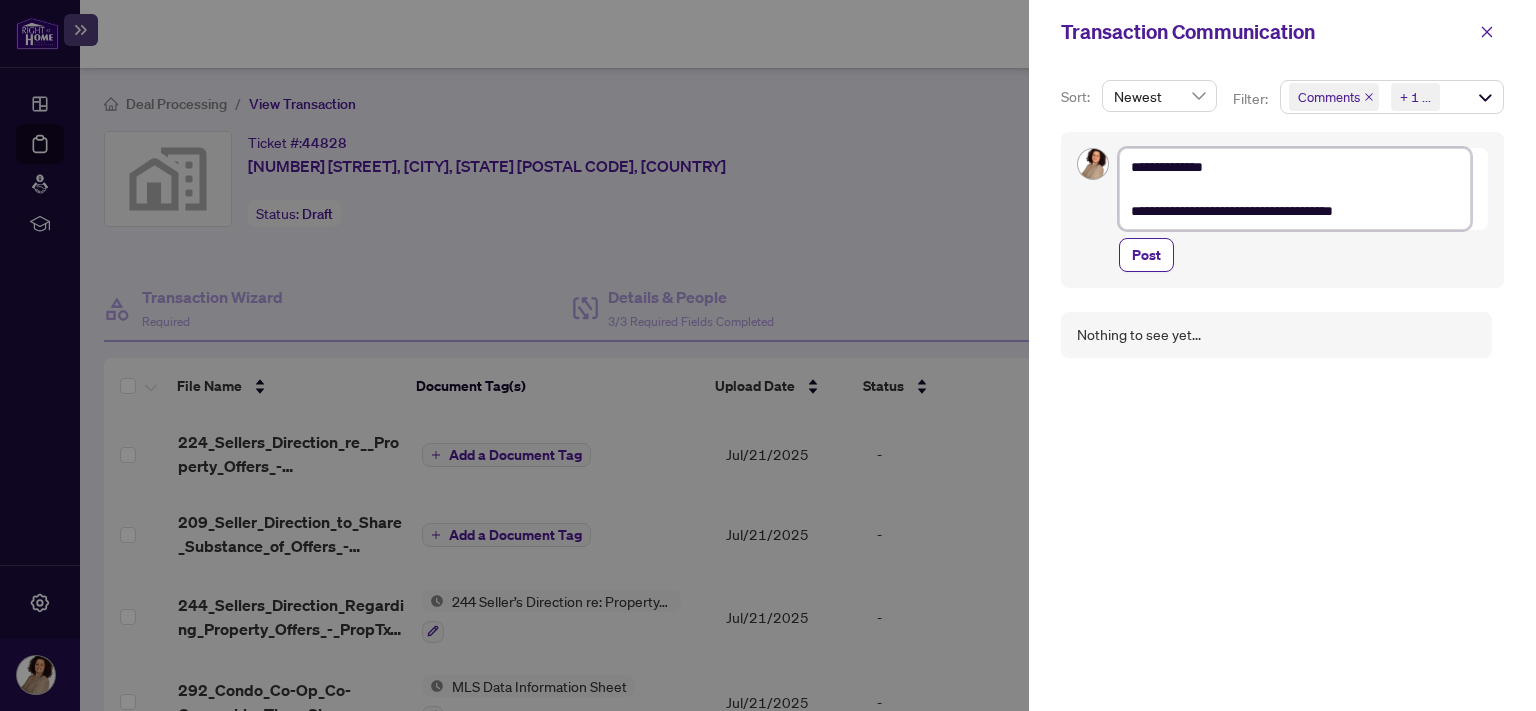 type on "**********" 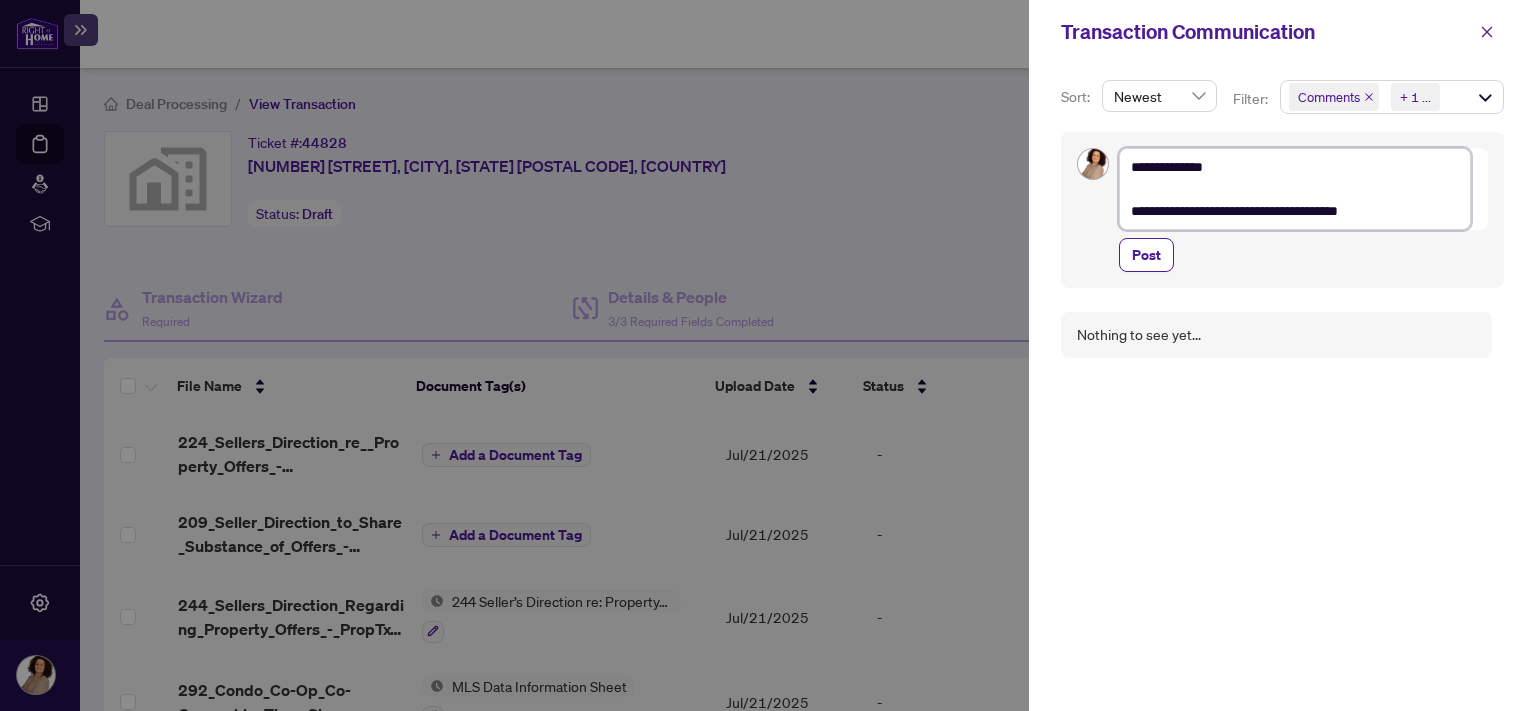 type on "**********" 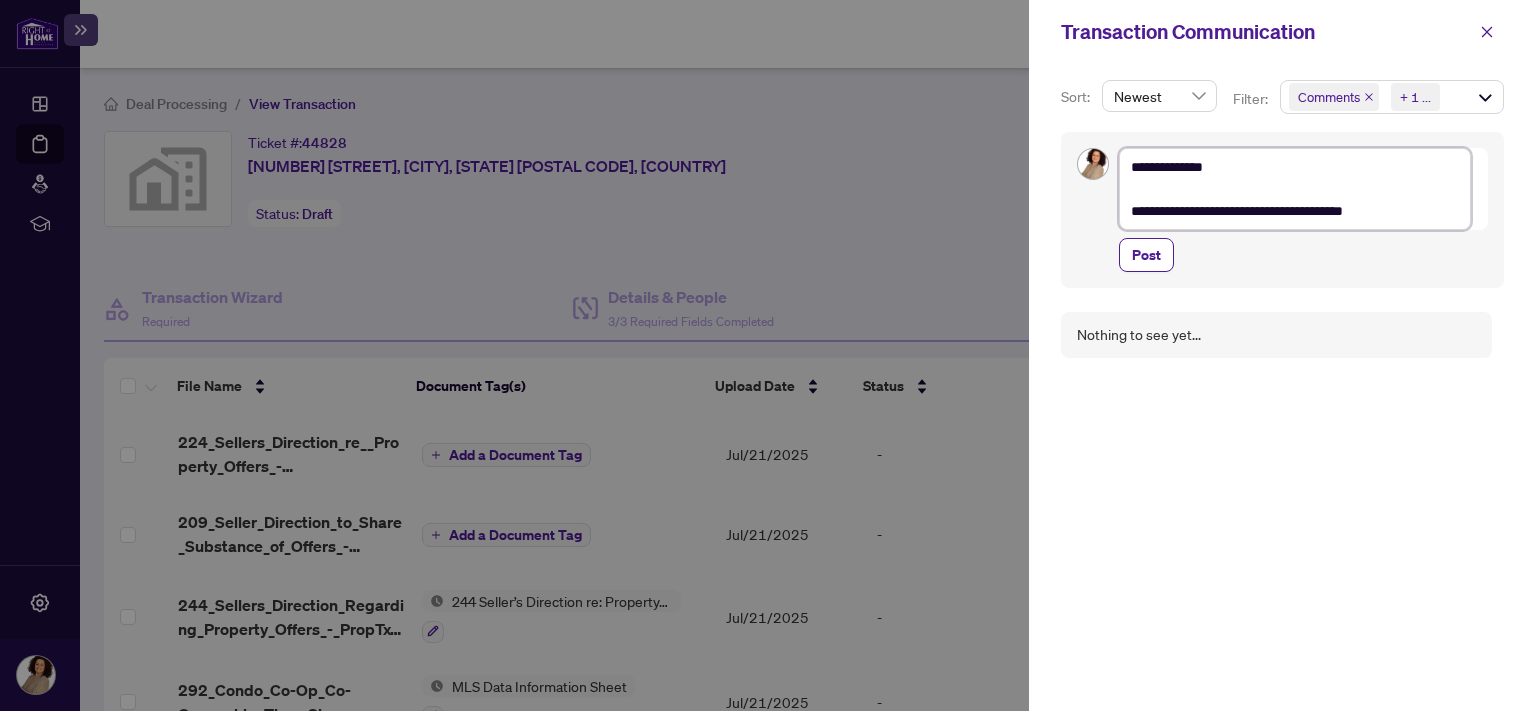 type on "**********" 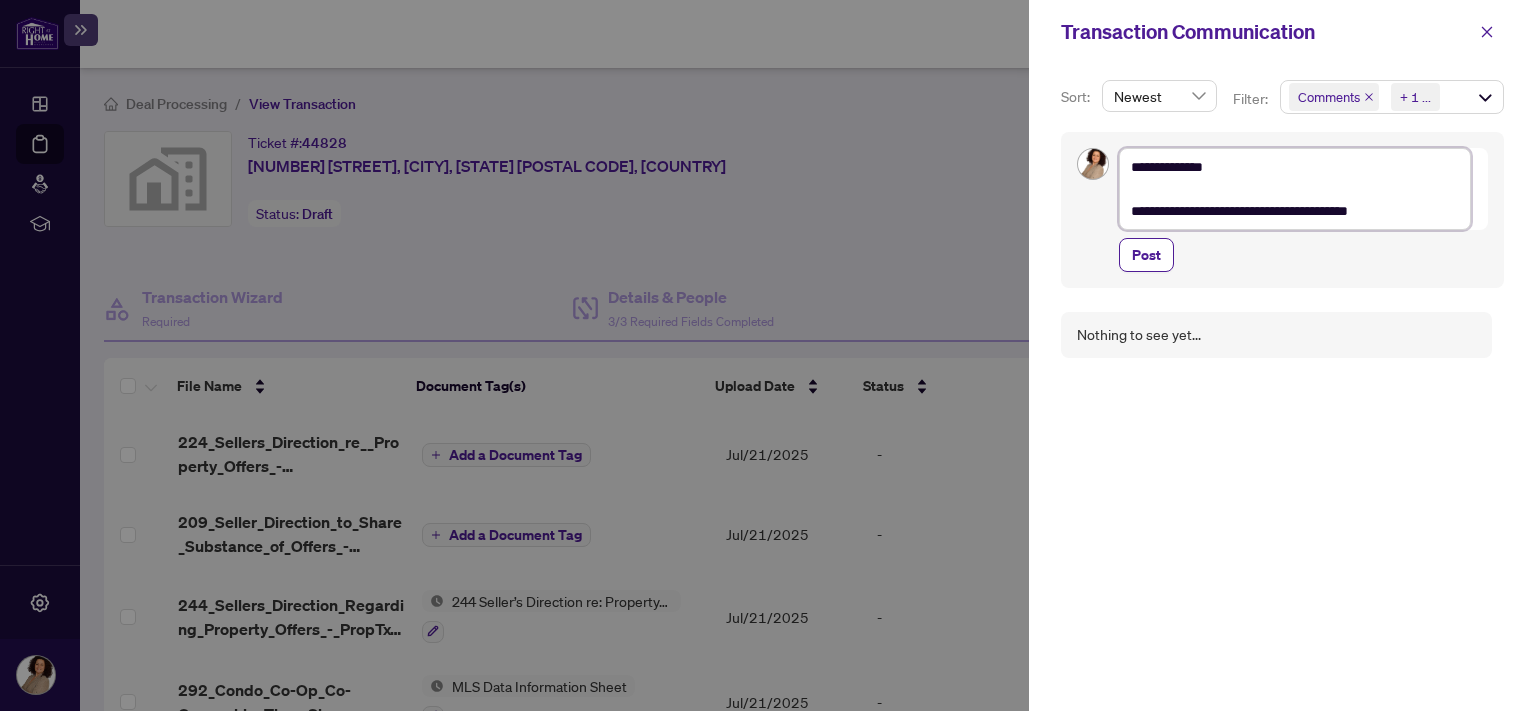 type on "**********" 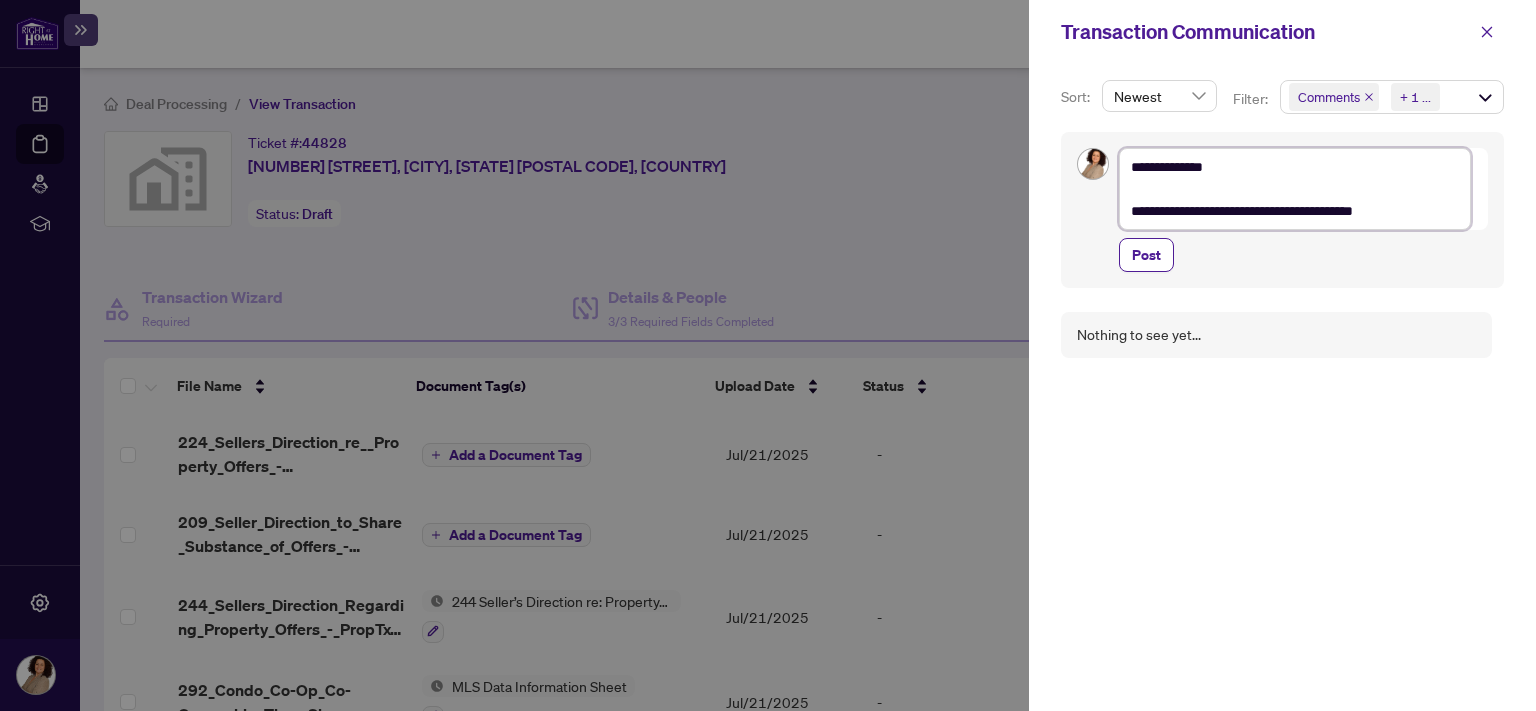 type on "**********" 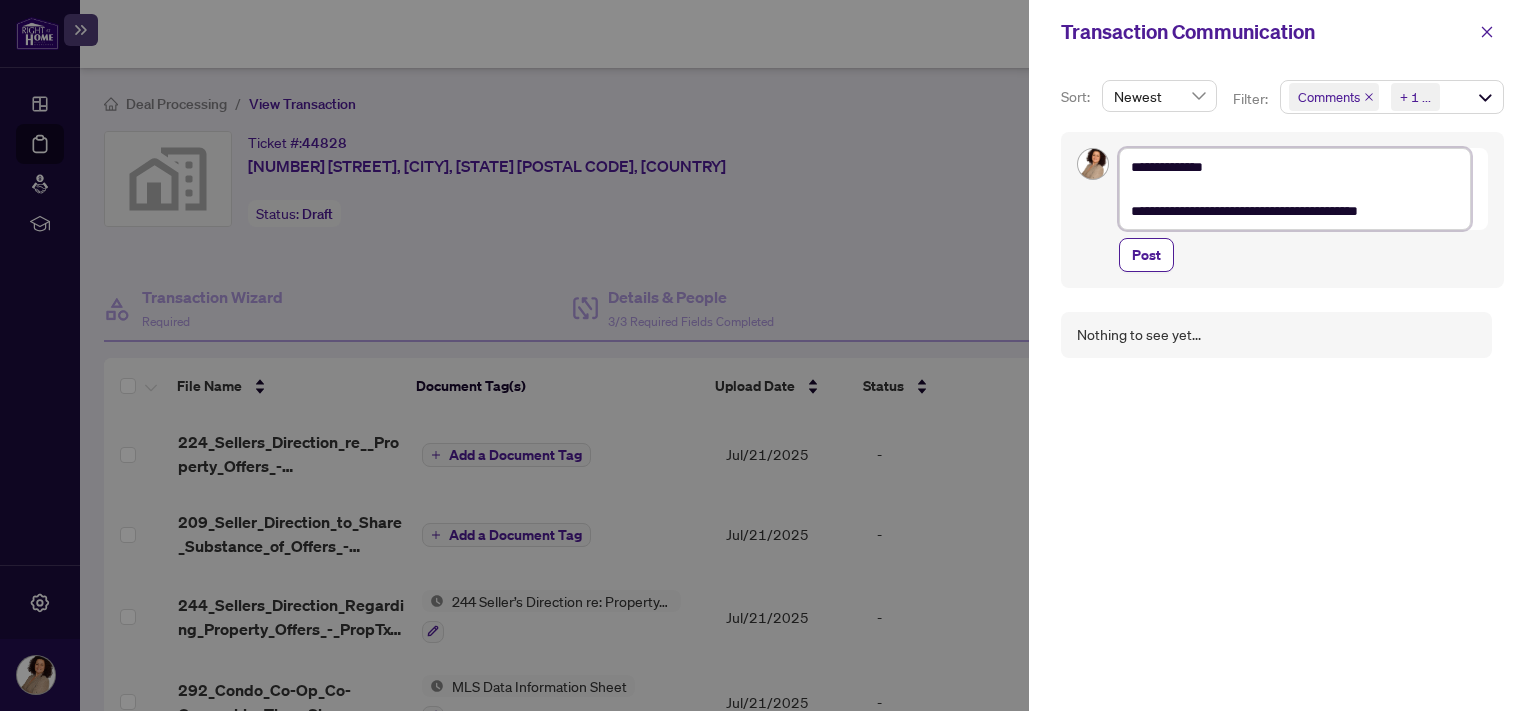 type on "**********" 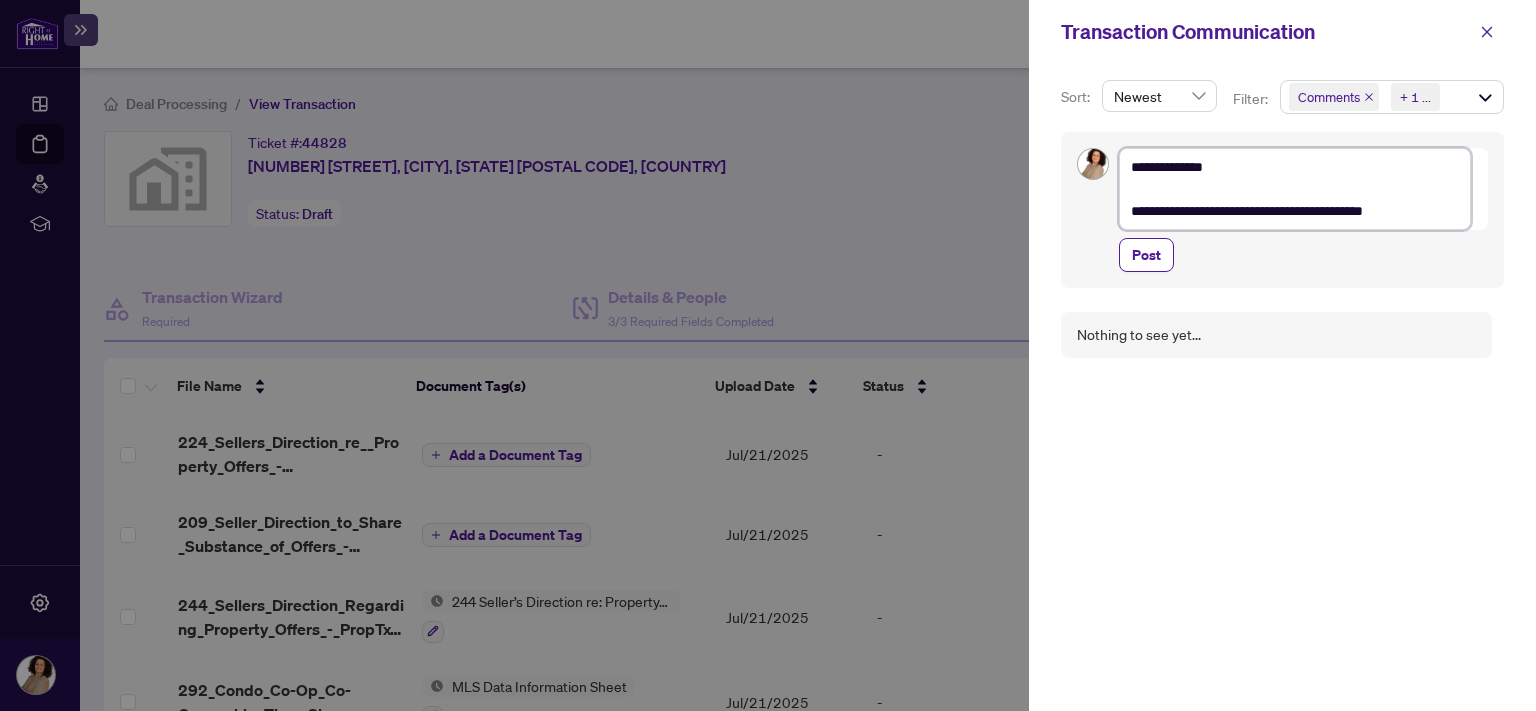 type on "**********" 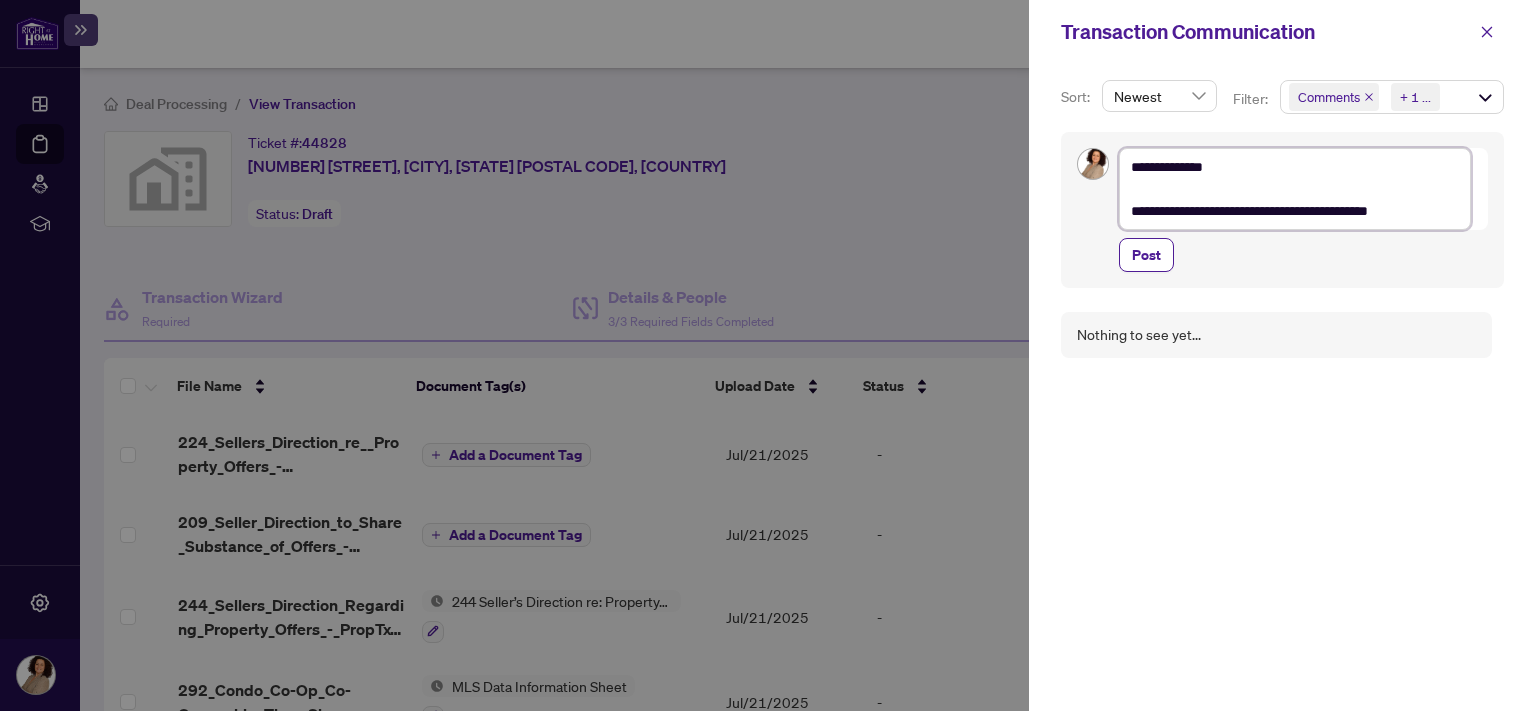 type on "**********" 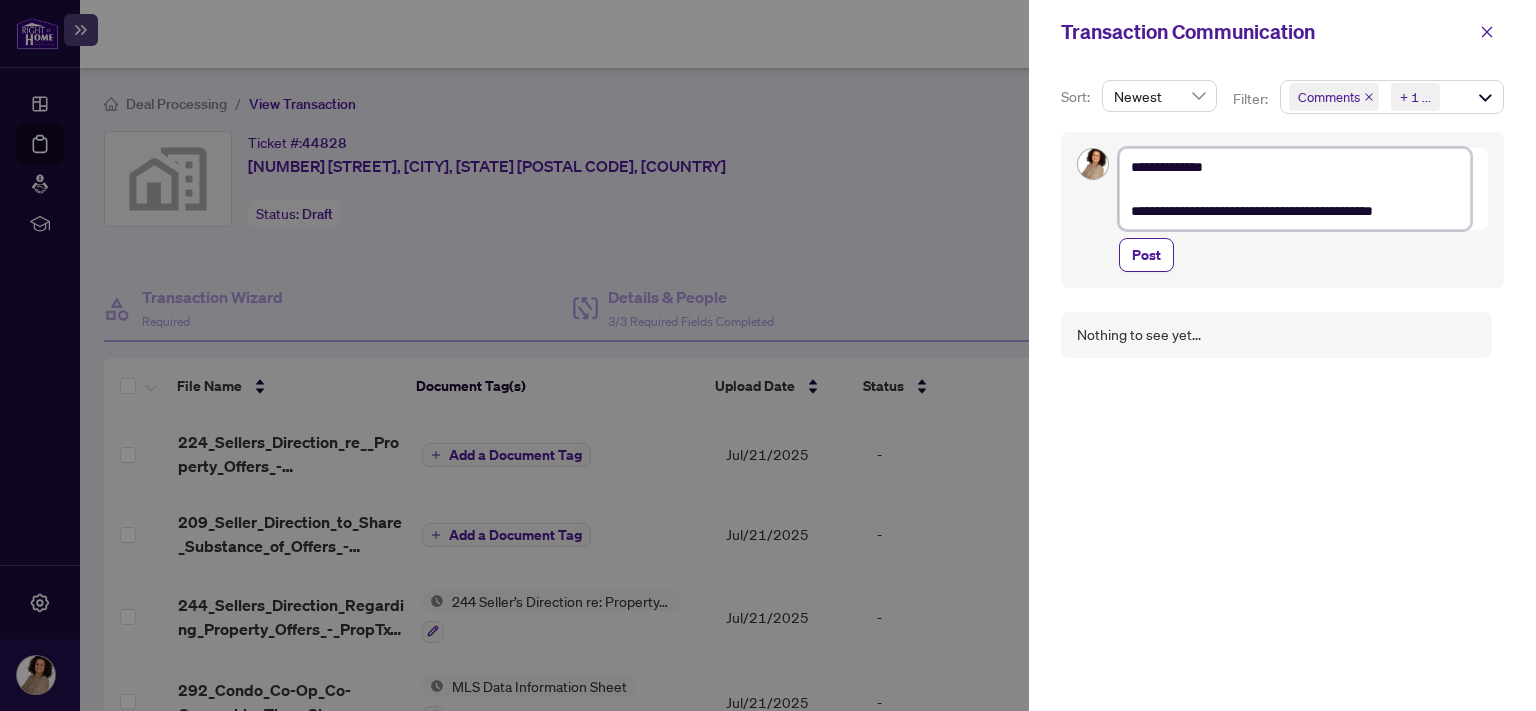 type on "File Name Document Tag(s) Upload Date Status             224_Sellers_Direction_re__Property_Offers_-_Imp_Info_for_Seller_Ack_-_PropTx-OREA.pdf Add a Document Tag Jul/21/2025 - 209_Seller_Direction_to_Share_Substance_of_Offers_-_PropTx-OREA.pdf Add a Document Tag Jul/21/2025 - 244_Sellers_Direction_Regarding_Property_Offers_-_PropTx-OREA-1.pdf 244 Seller’s Direction re: Property/Offers Jul/21/2025 - 292_Condo_Co-Op_Co-Ownership_Time_Share_-_Lease_Sub-Lease_MLS_Data_Information_Form_-_PropTx-OREA.pdf MLS Data Information Sheet Jul/21/2025 - 272_Listing_Agrmt_Landlord_Designated_Rep_Agrmt_Auth_to_Offer_for_Lease_-_PropTx-OREA.pdf Listing Agreement Jul/21/2025 - Drag & Drop or Upload Forms Supported files include   .PDF, .JPG, .JPEG, .PNG   under  25 MB Document Checklist Listing Agreement MLS Data Information Sheet RECO Information Guide Right at Home Schedule B 244 Seller’s Direction re: Property/Offers 248 Entry/Access to Property Tenant Acknowledgement" 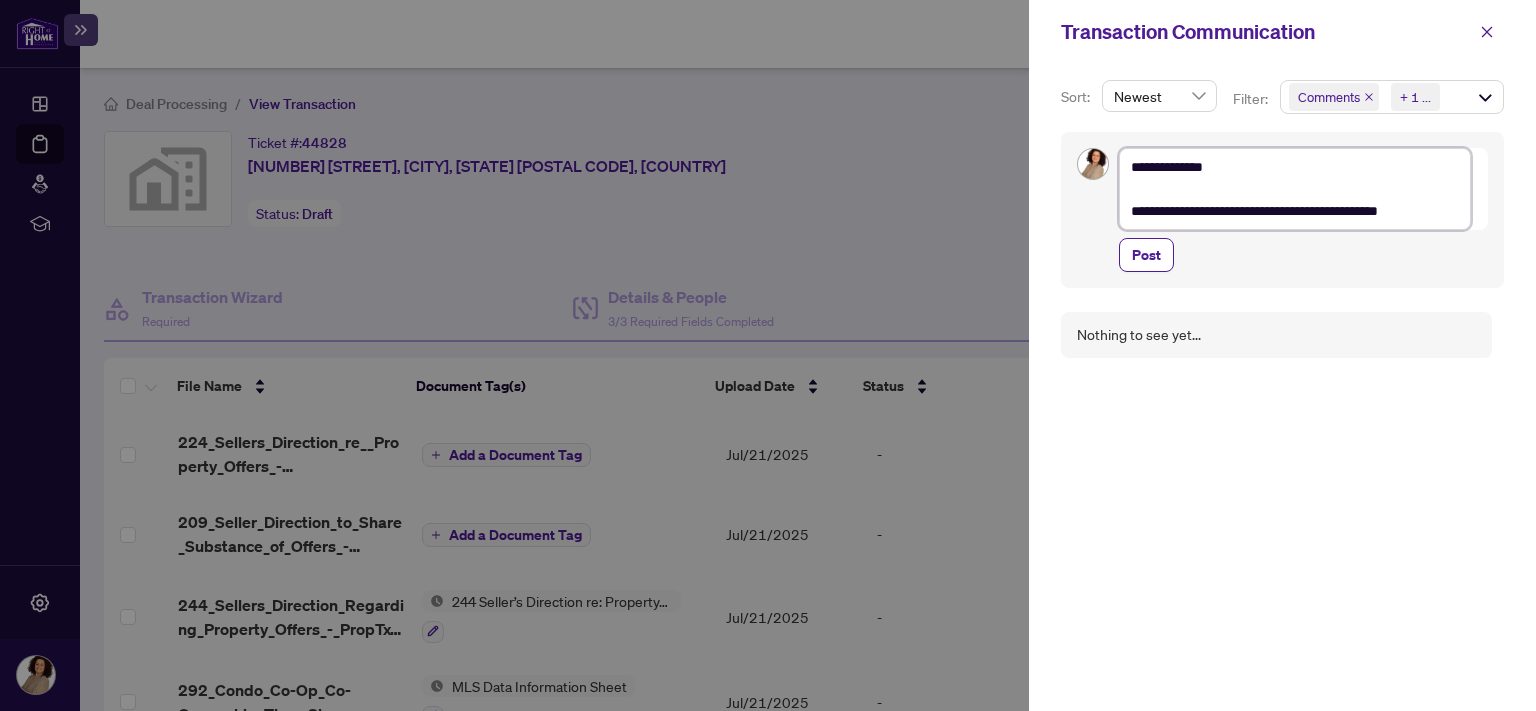 type on "**********" 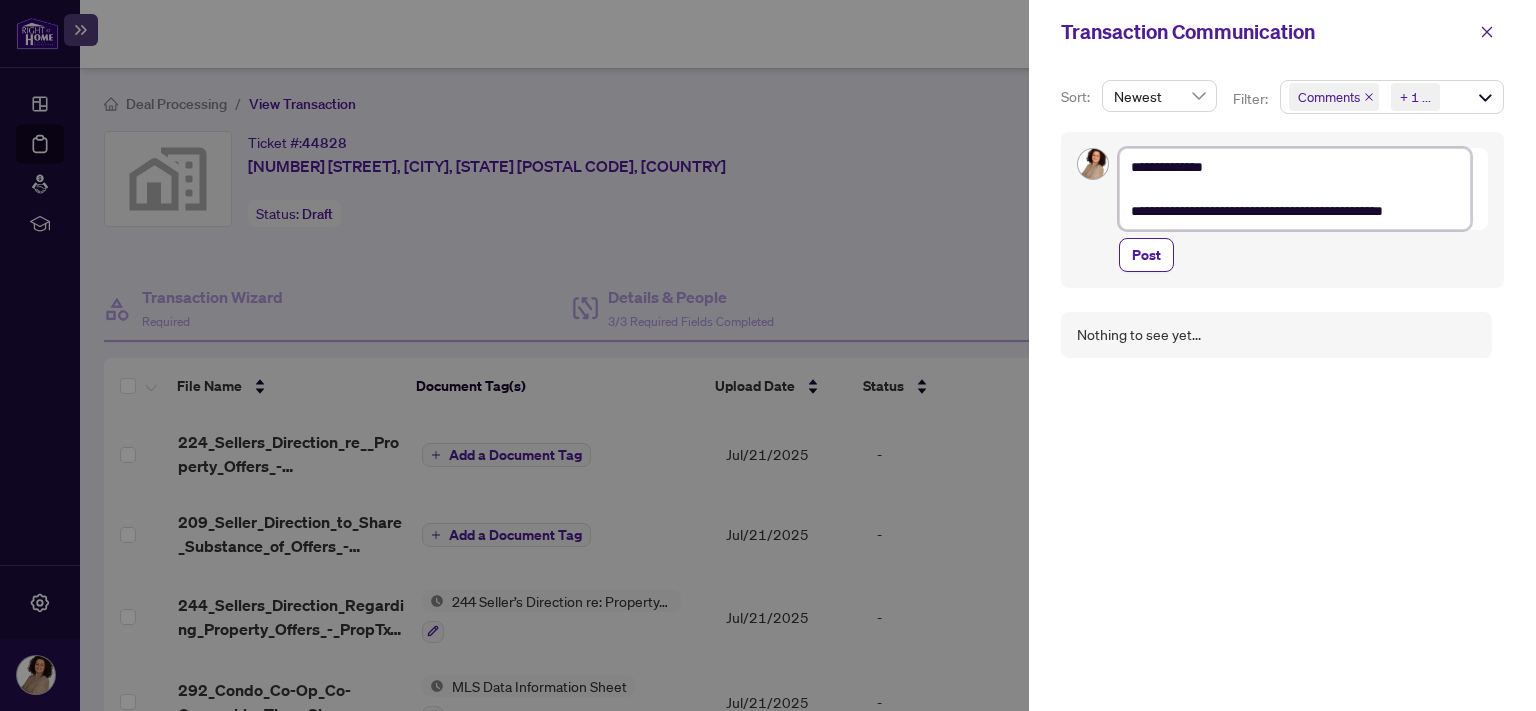 type on "**********" 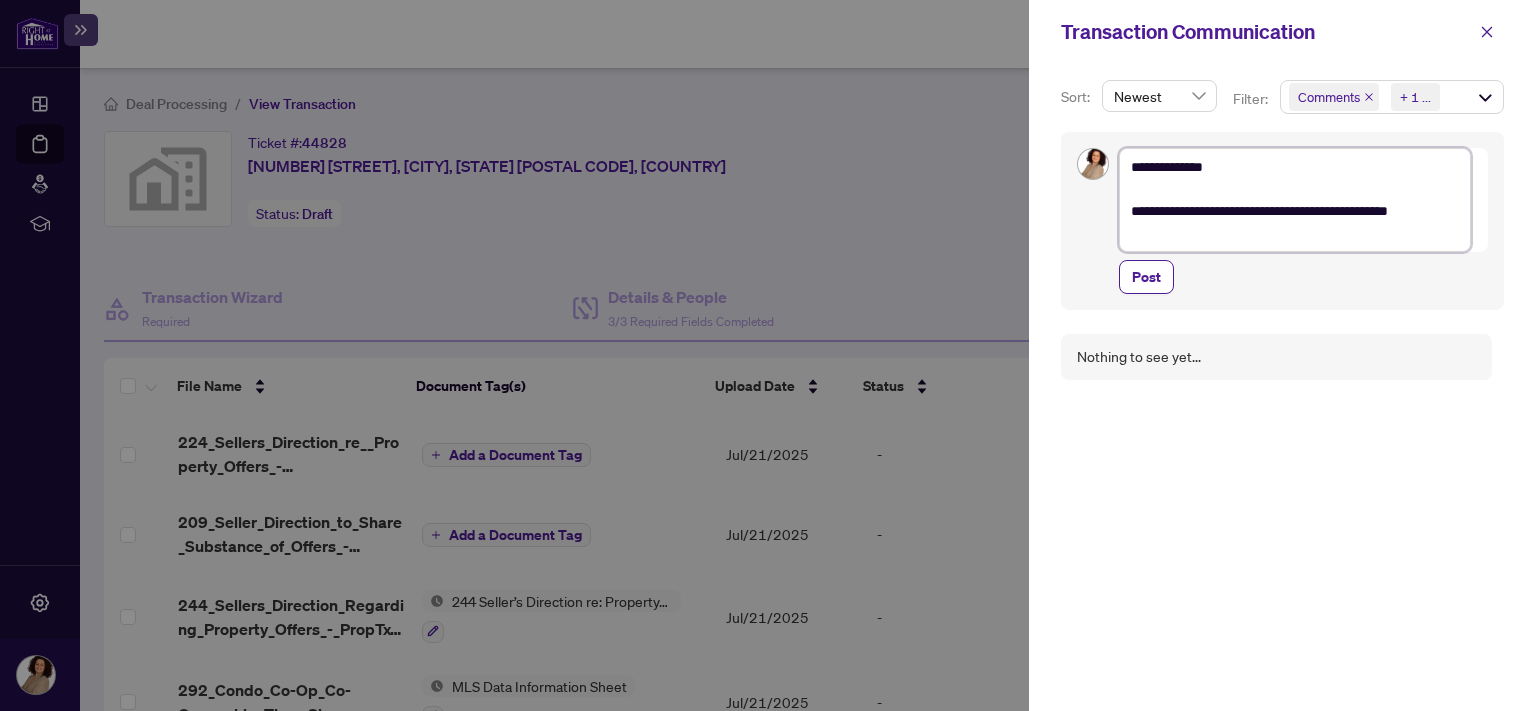type on "**********" 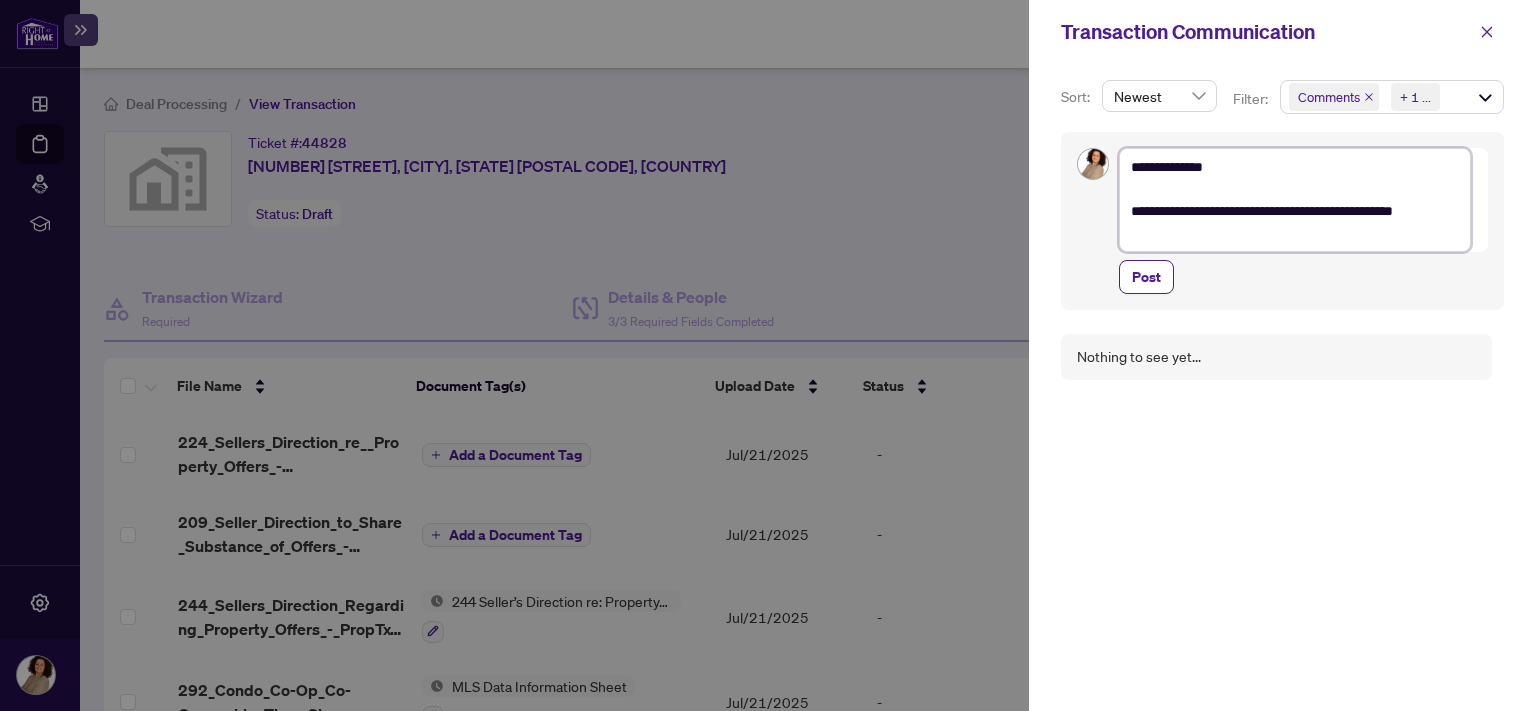 type on "**********" 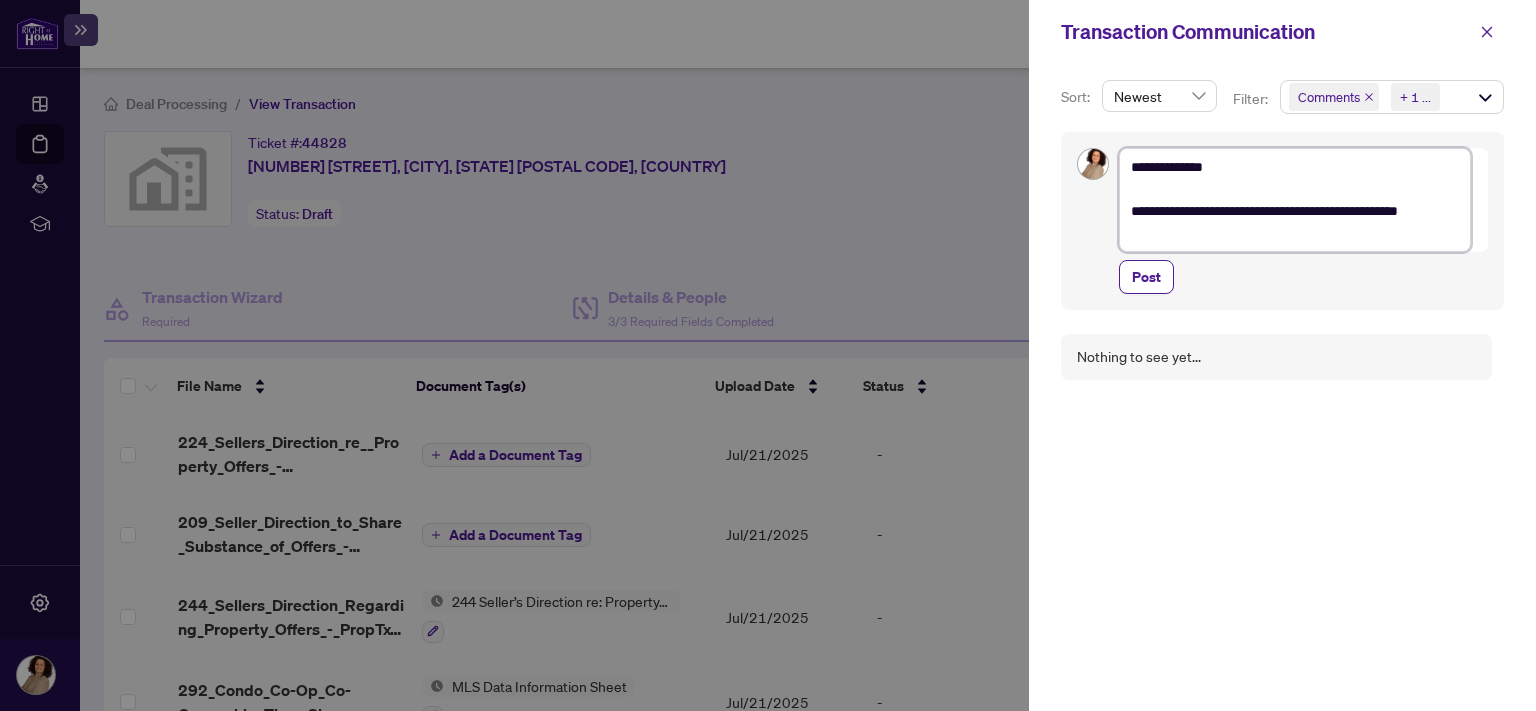 type on "**********" 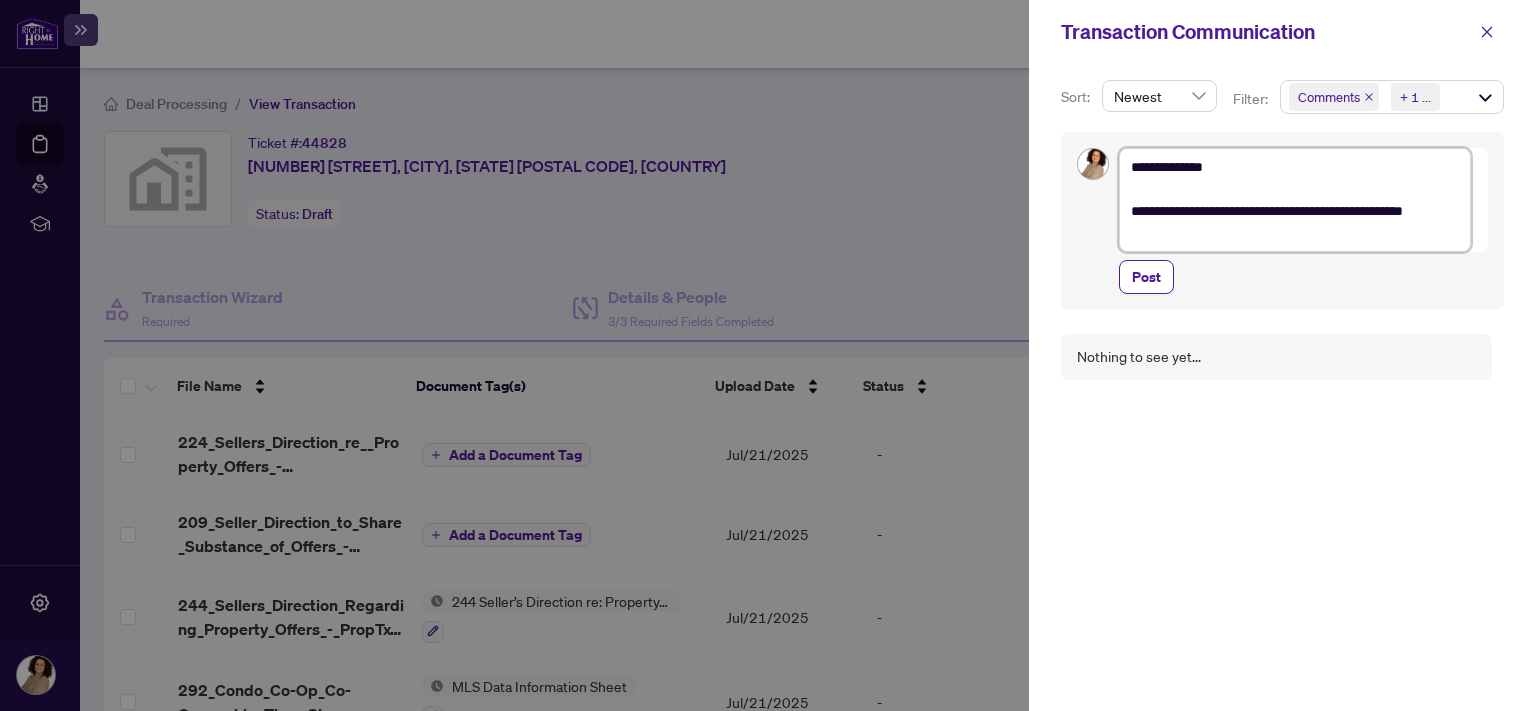 type on "**********" 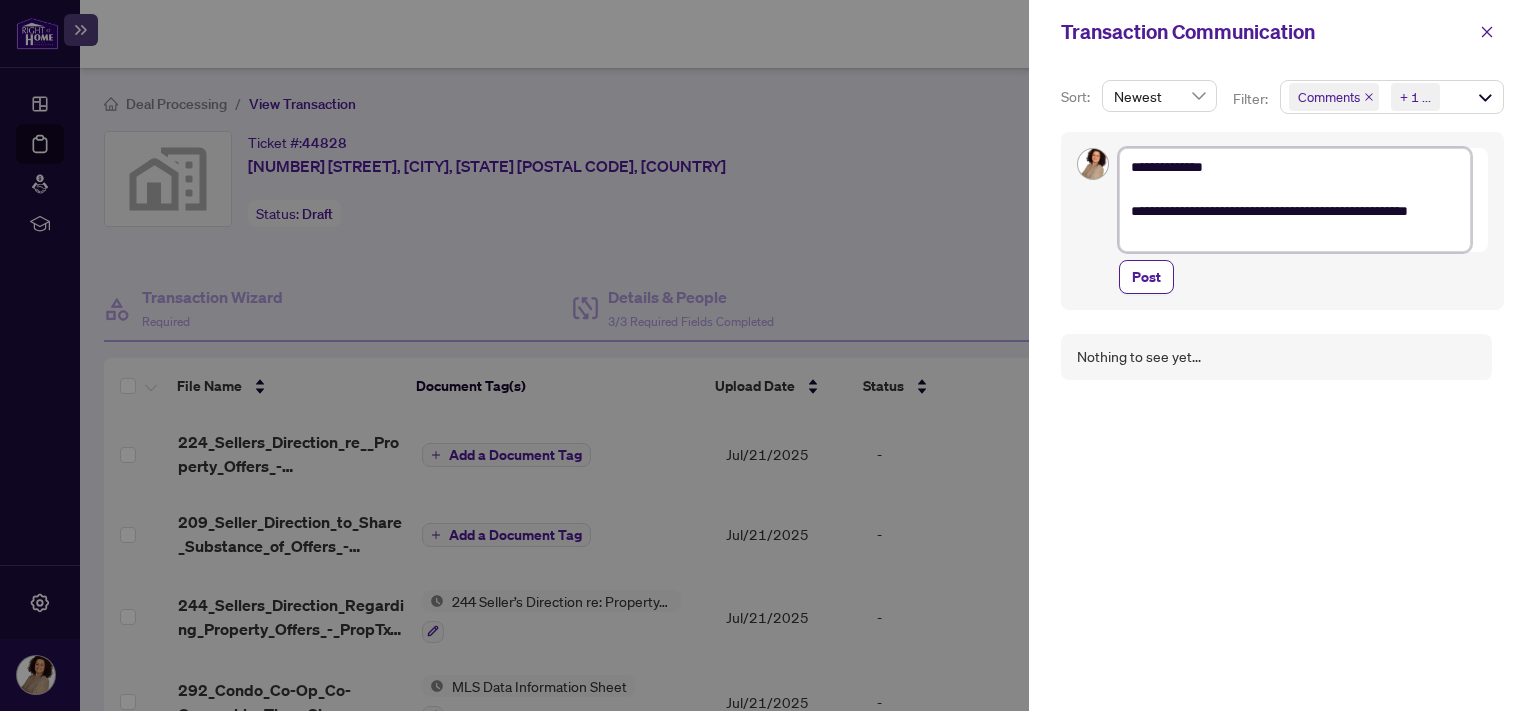 type on "**********" 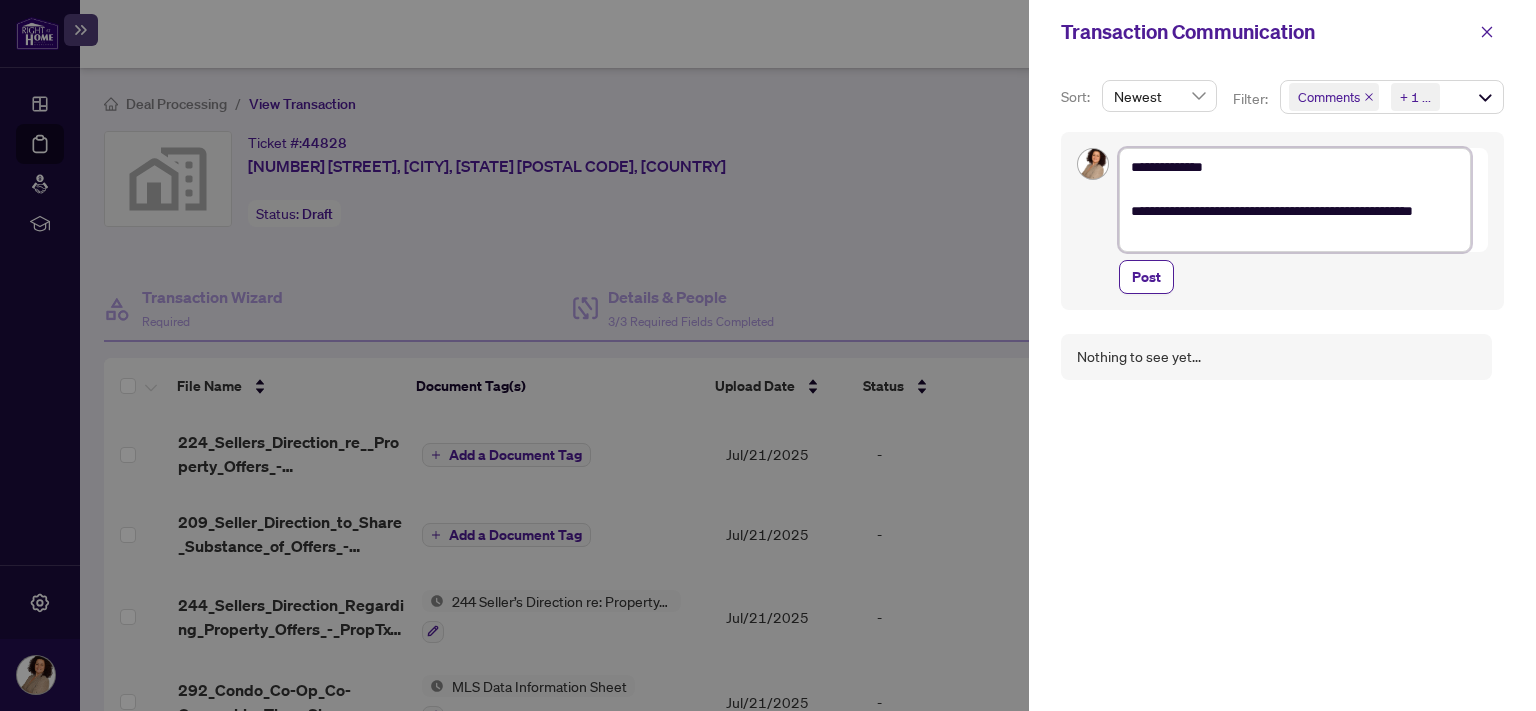 type on "**********" 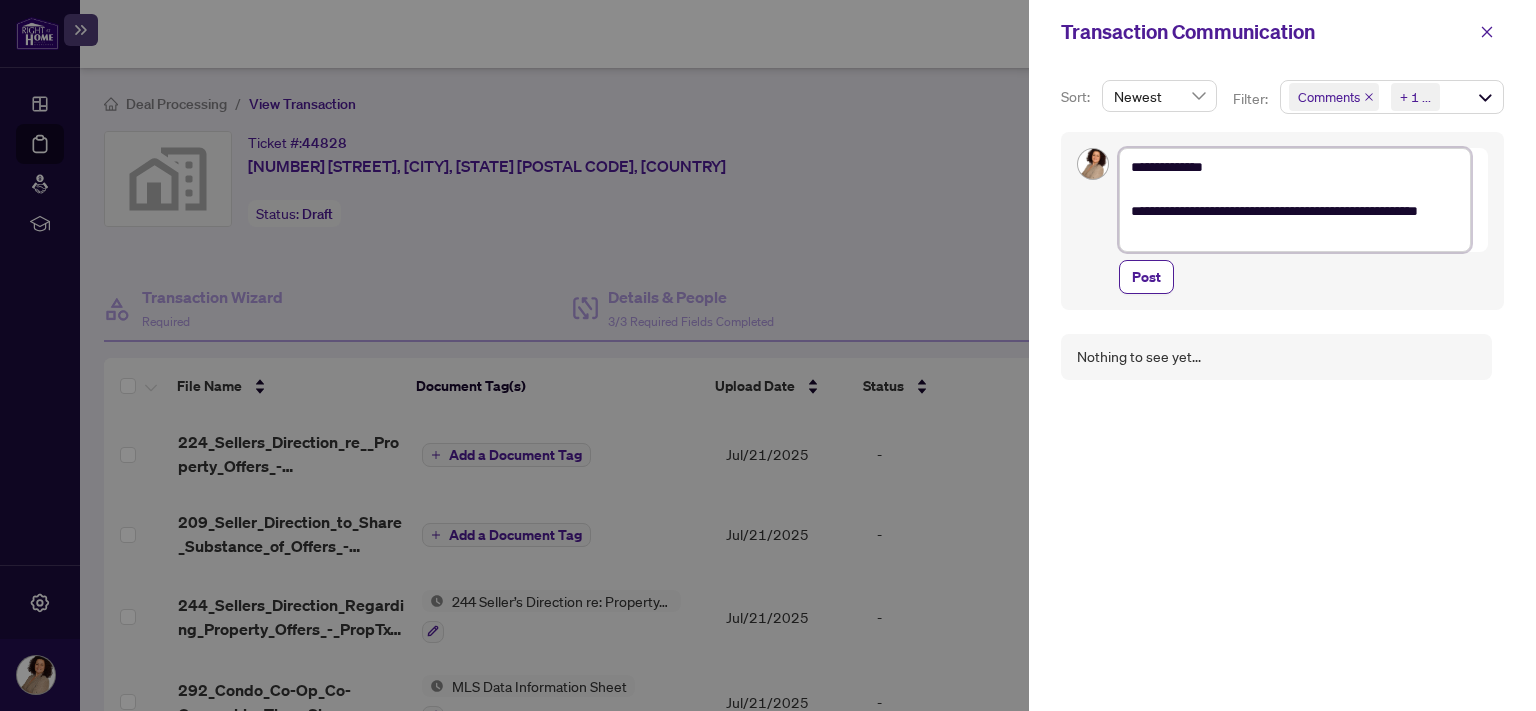 type on "**********" 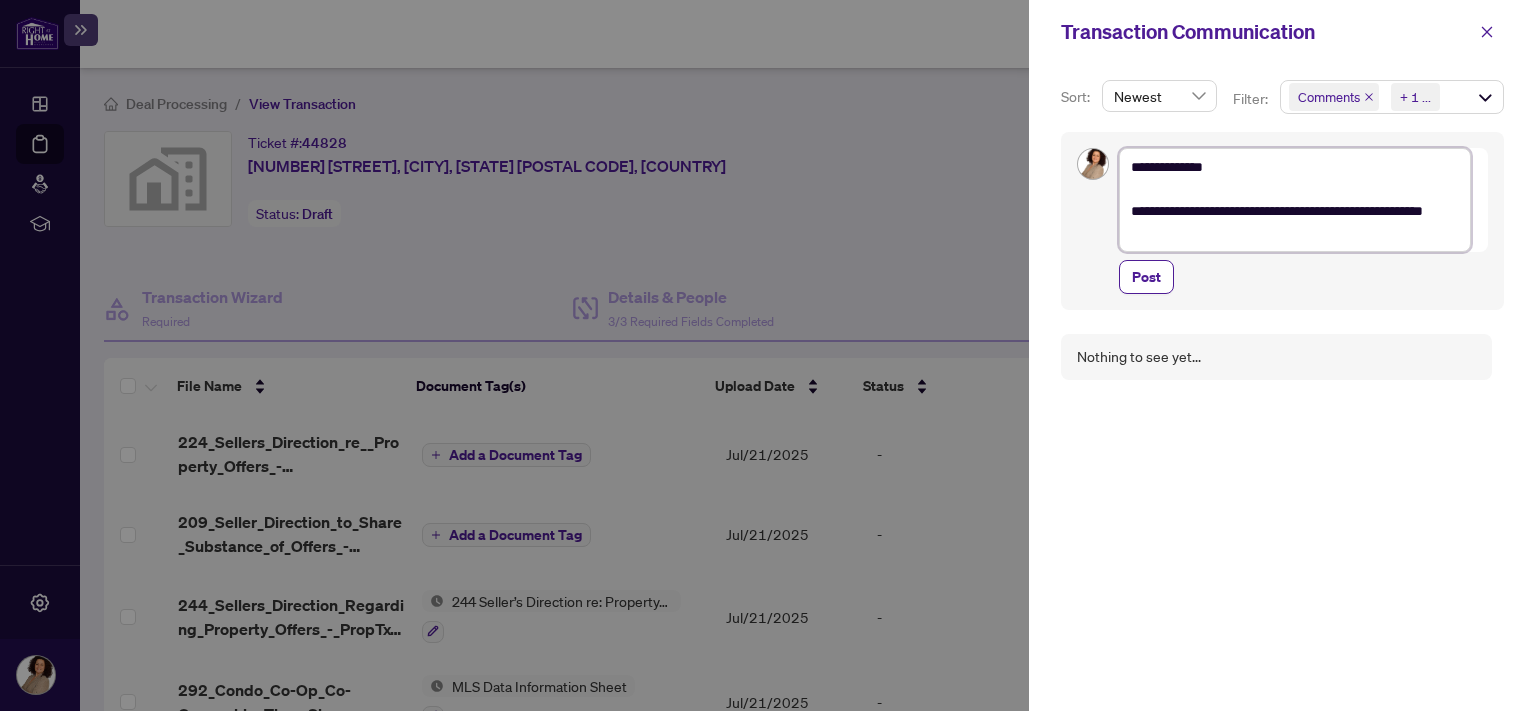 type on "**********" 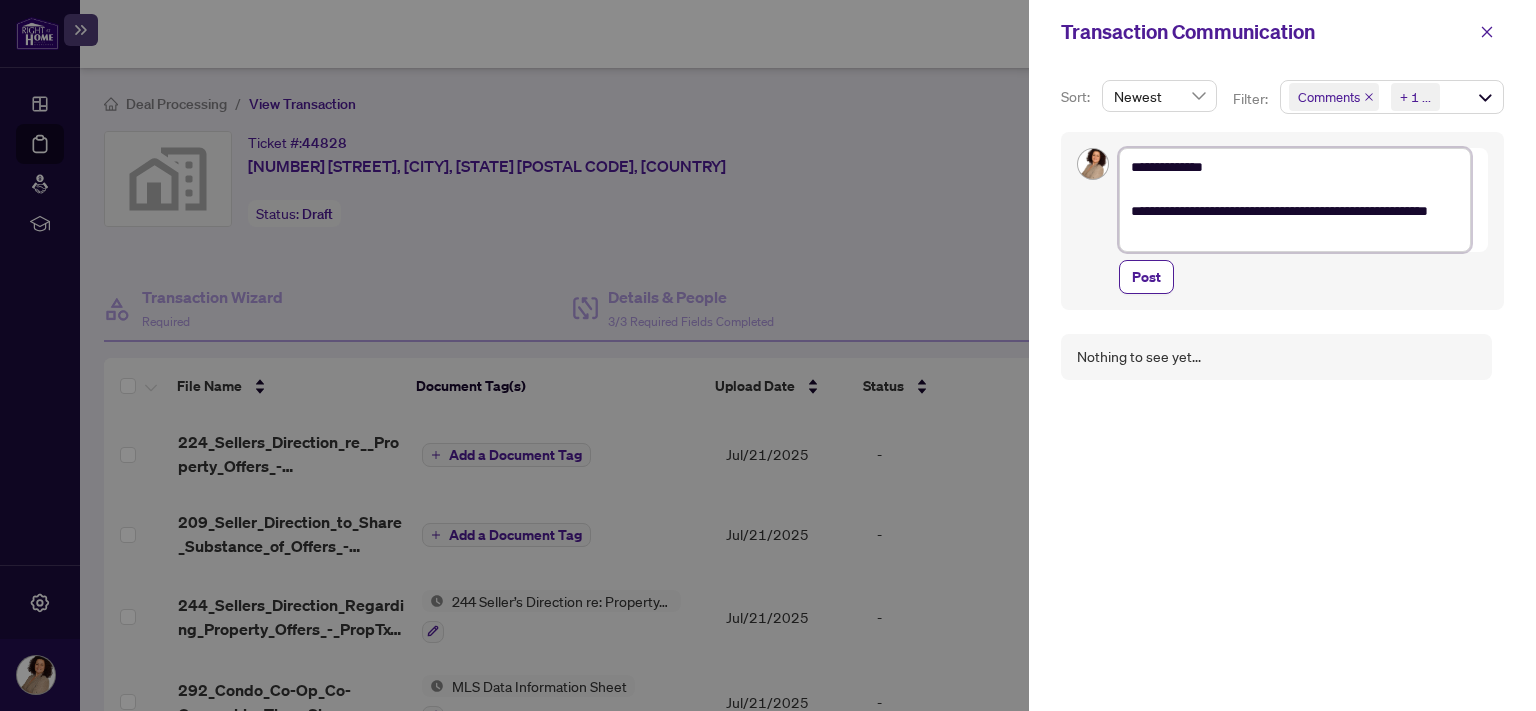 type on "**********" 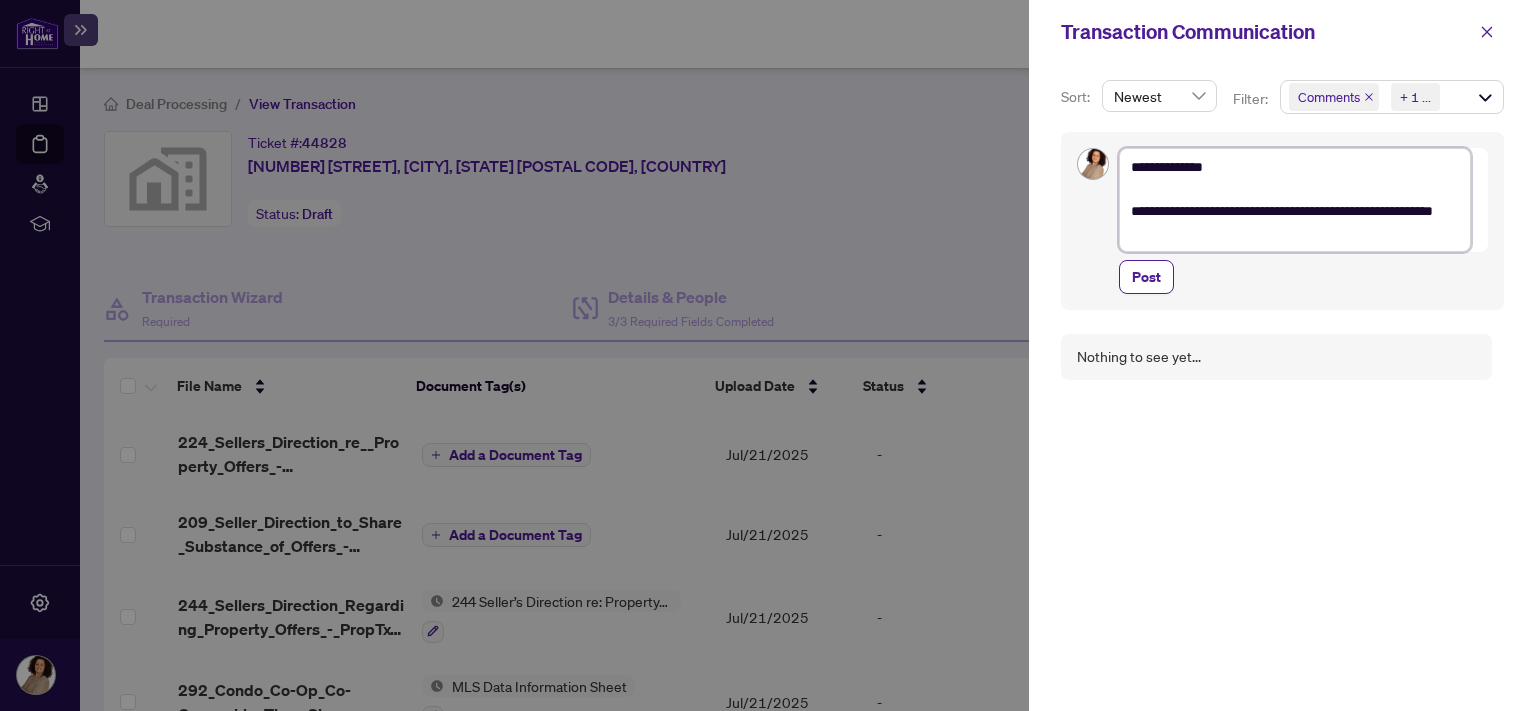 type on "**********" 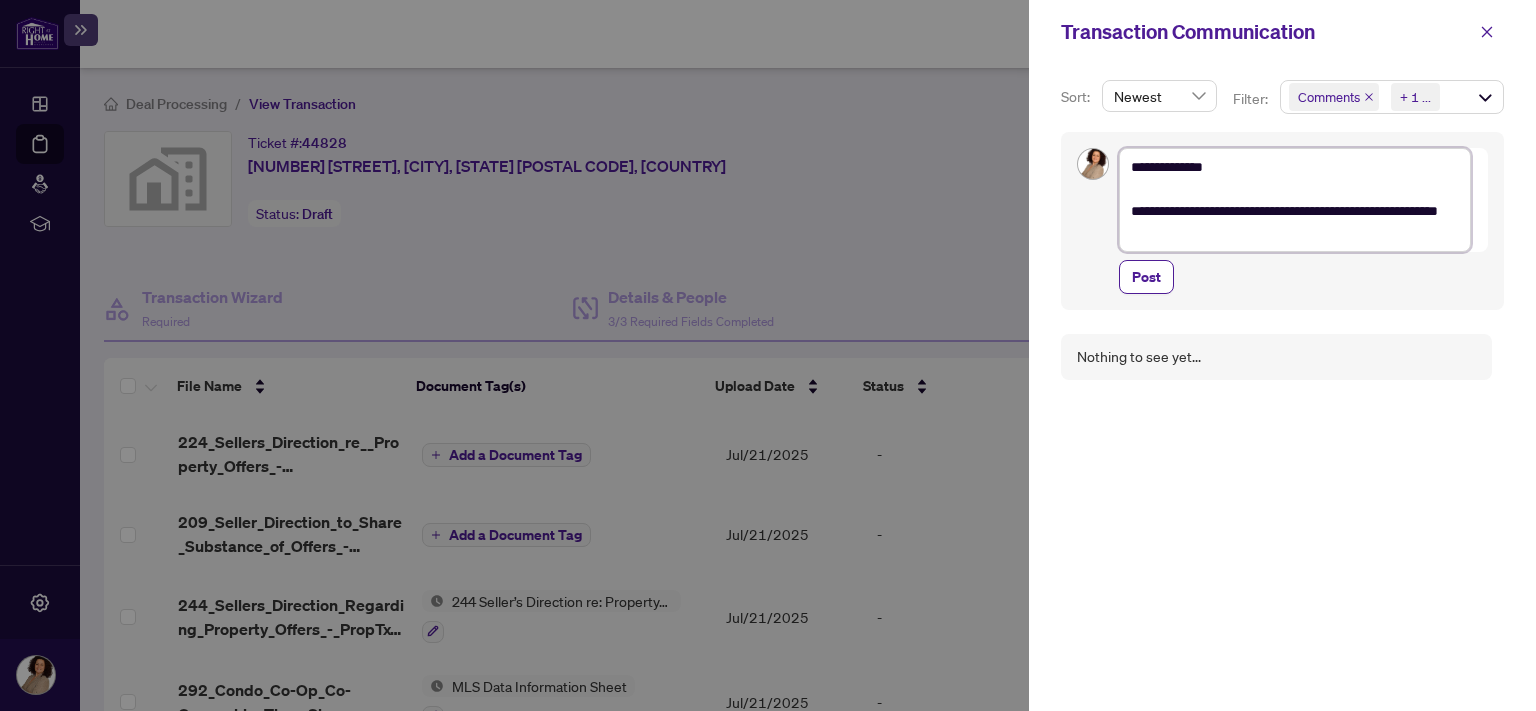 type on "**********" 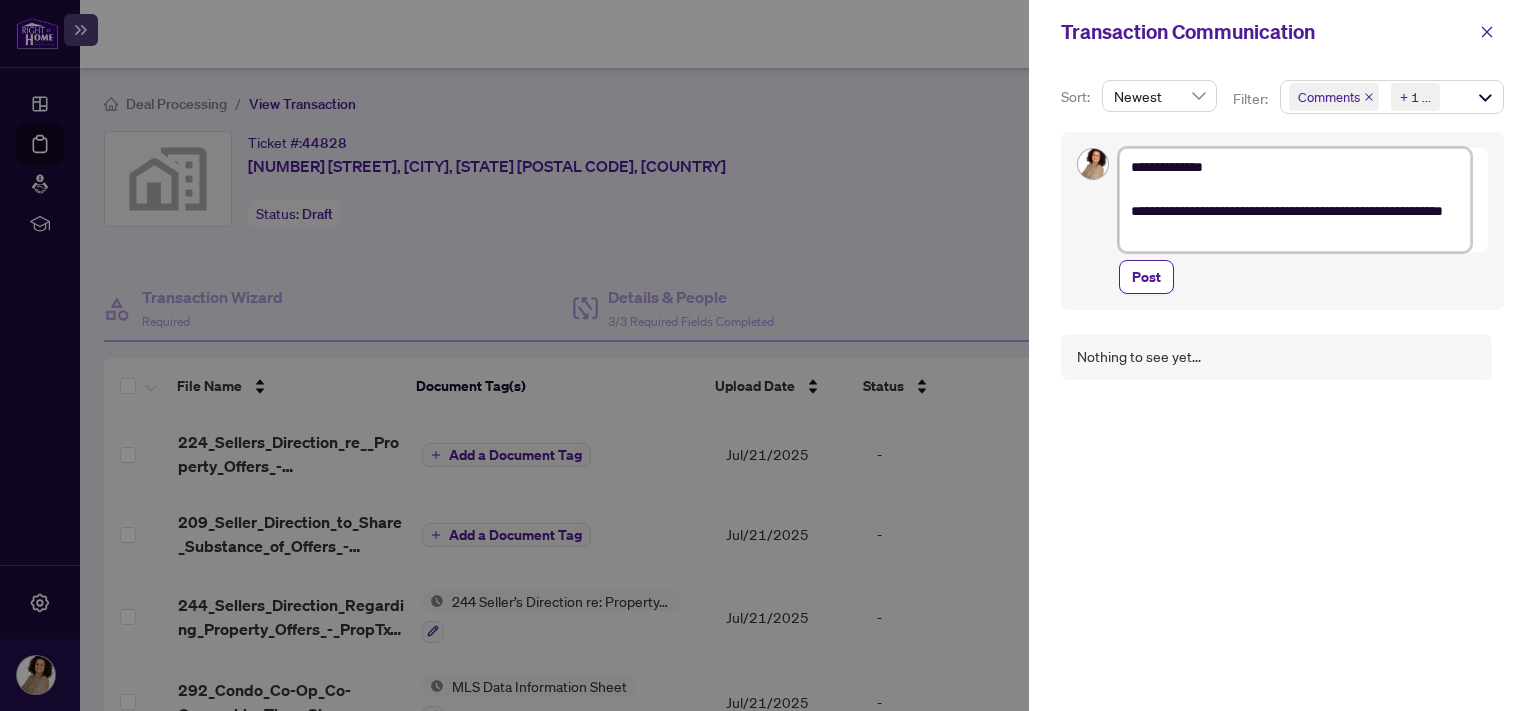 type on "**********" 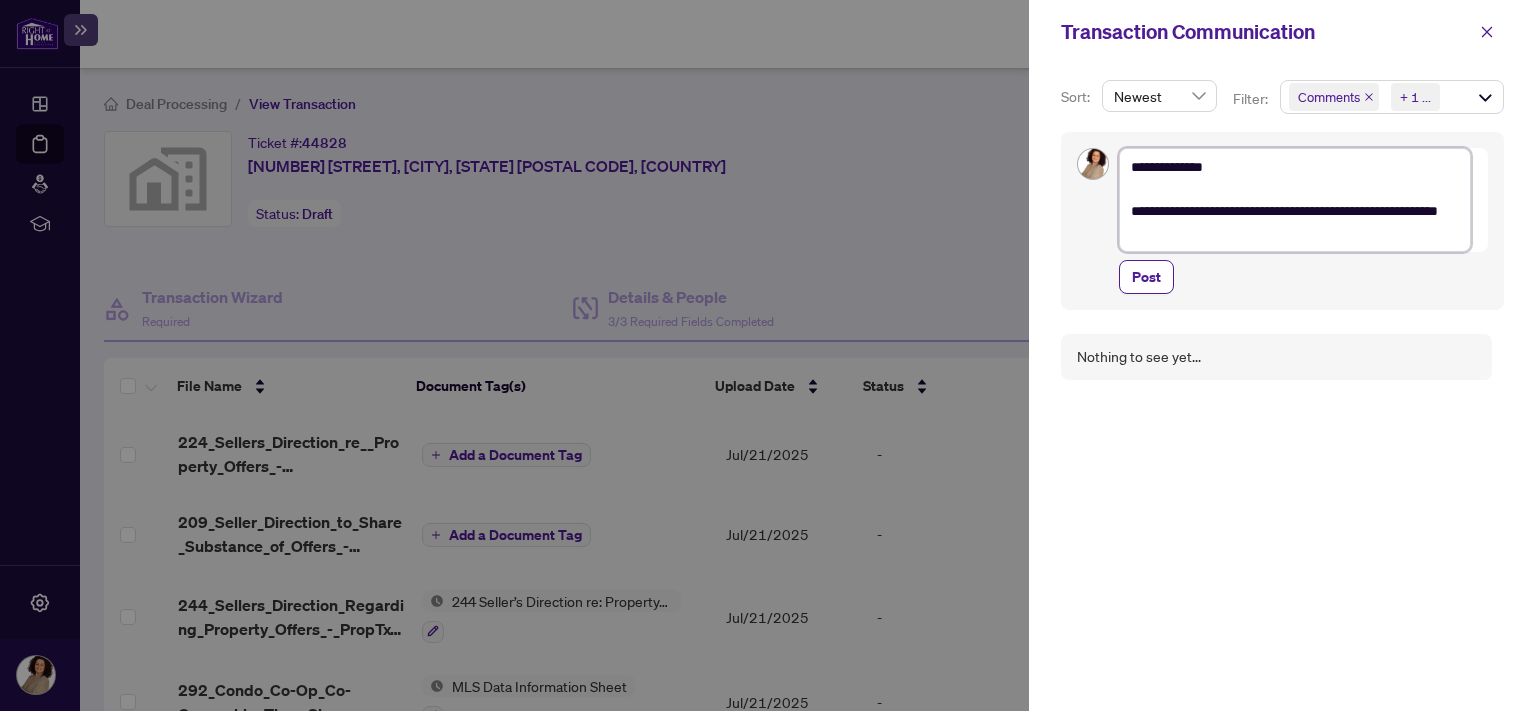 type on "**********" 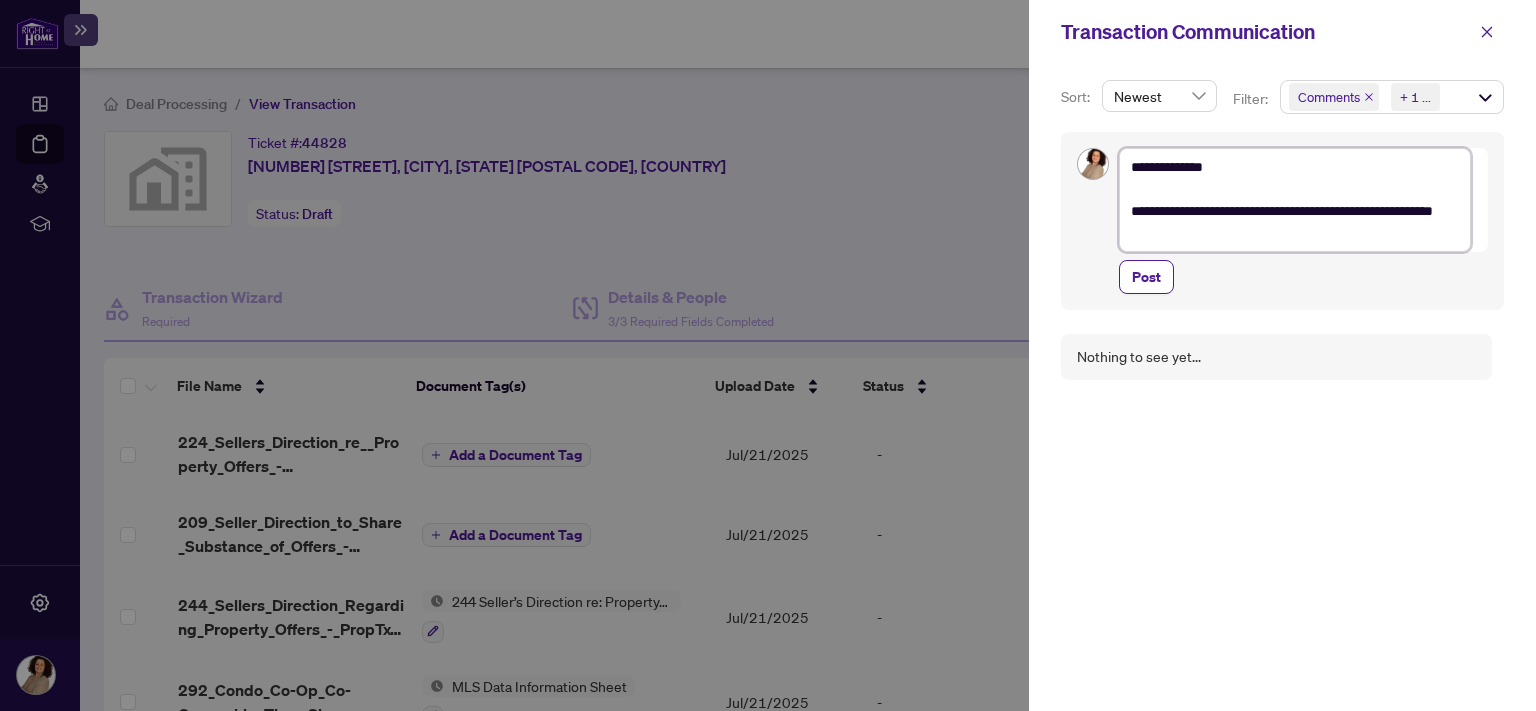 type on "**********" 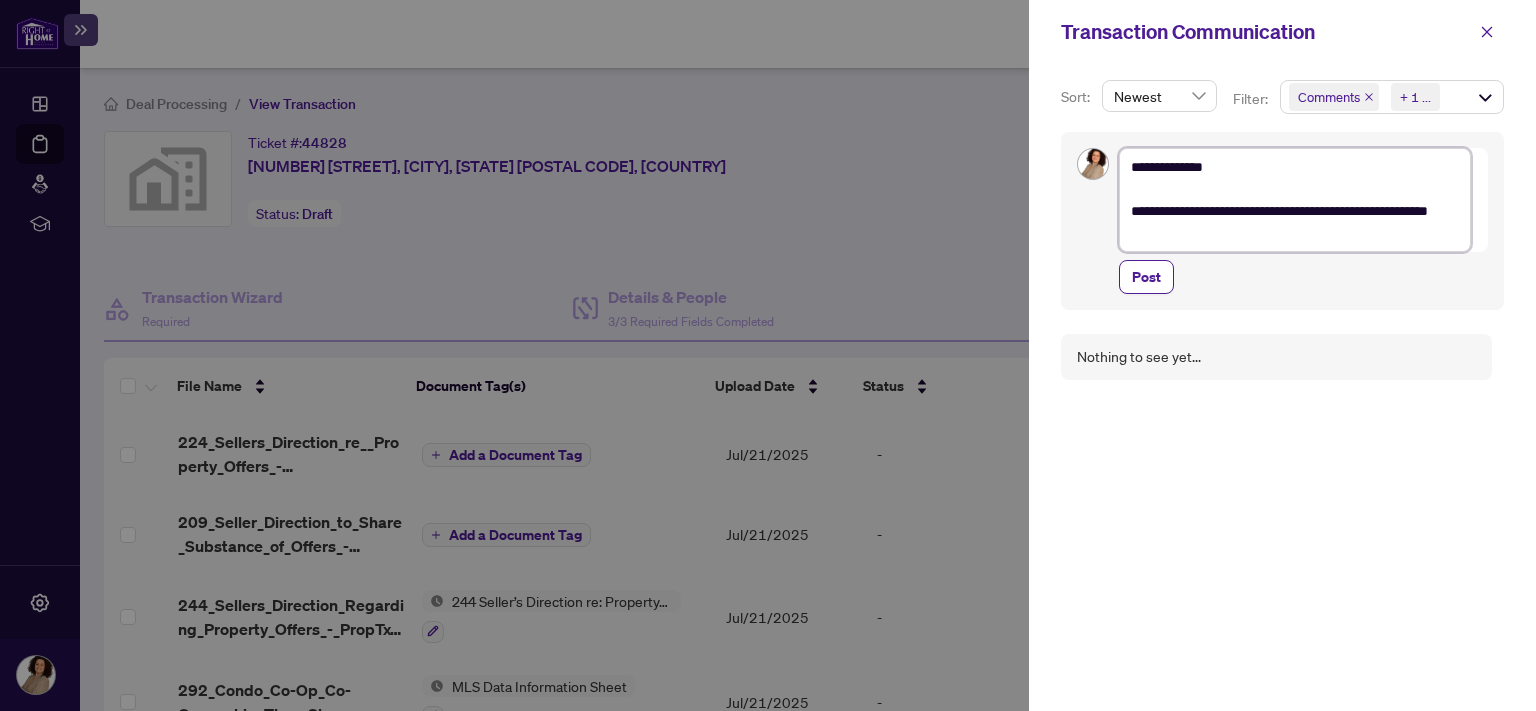 type on "**********" 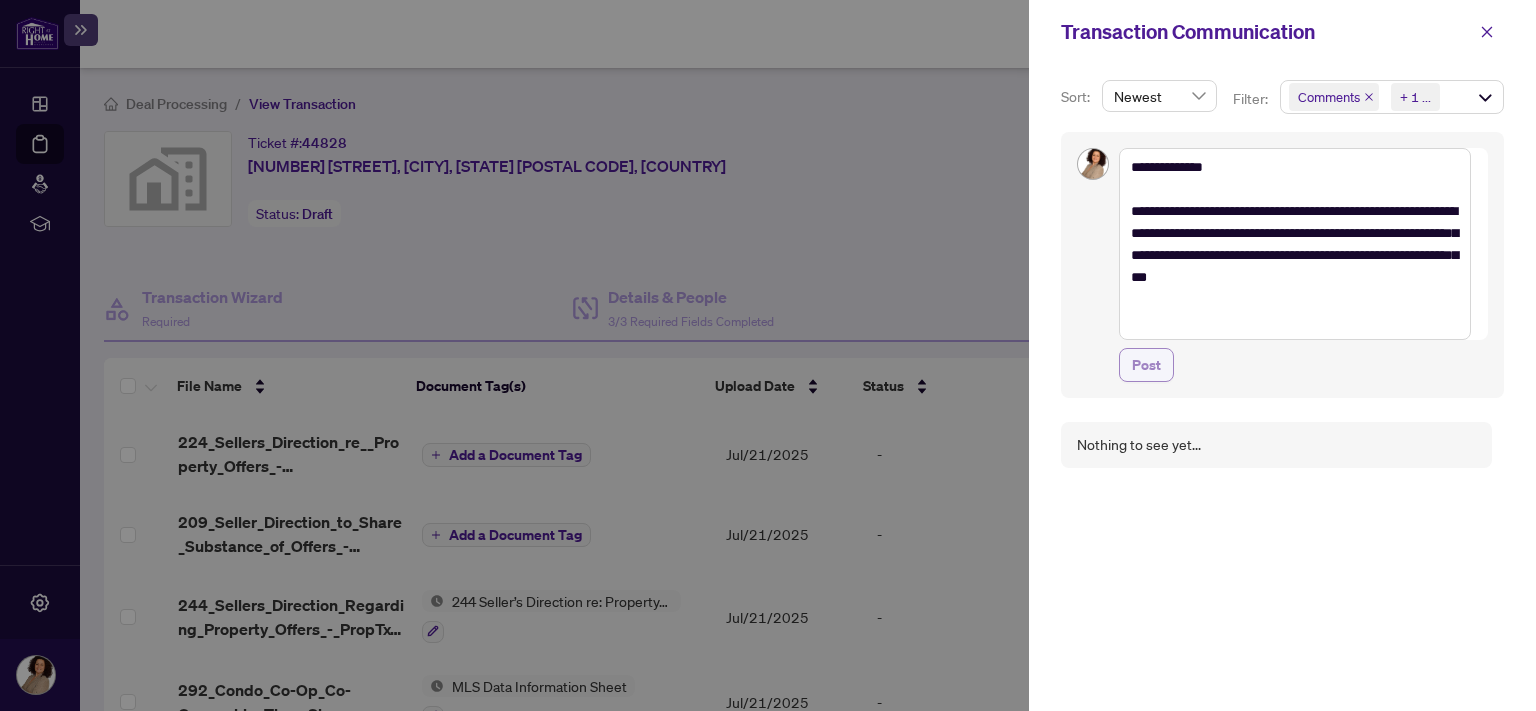 click on "Post" at bounding box center [1146, 365] 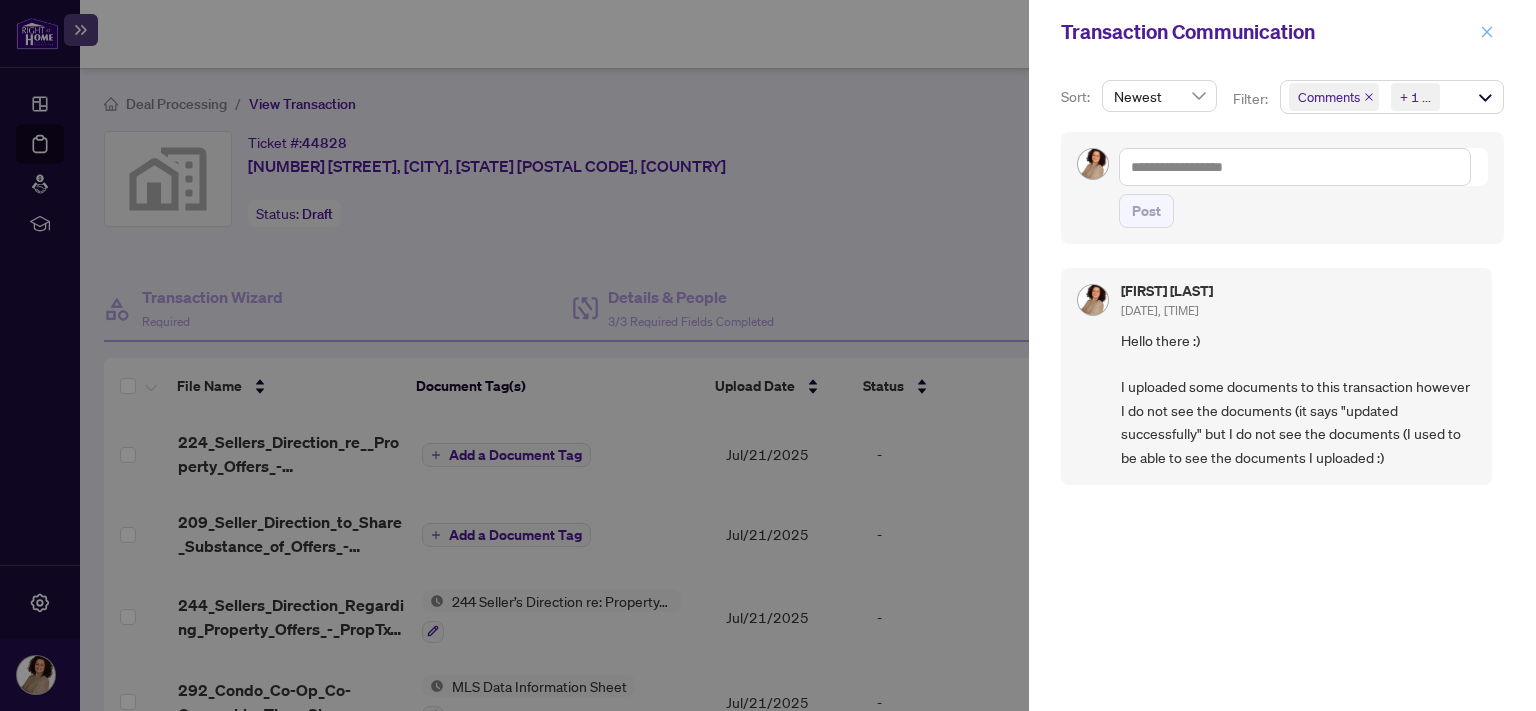 click 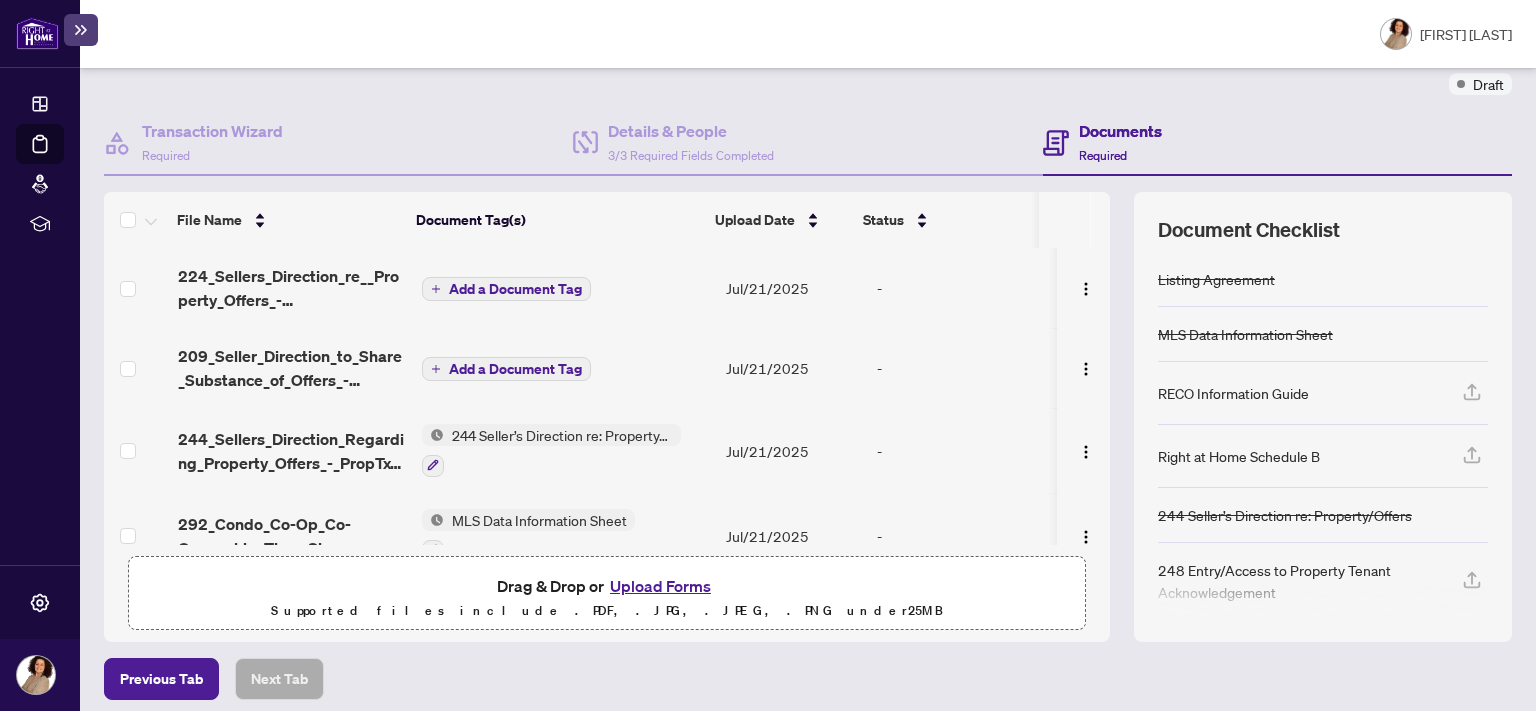 scroll, scrollTop: 177, scrollLeft: 0, axis: vertical 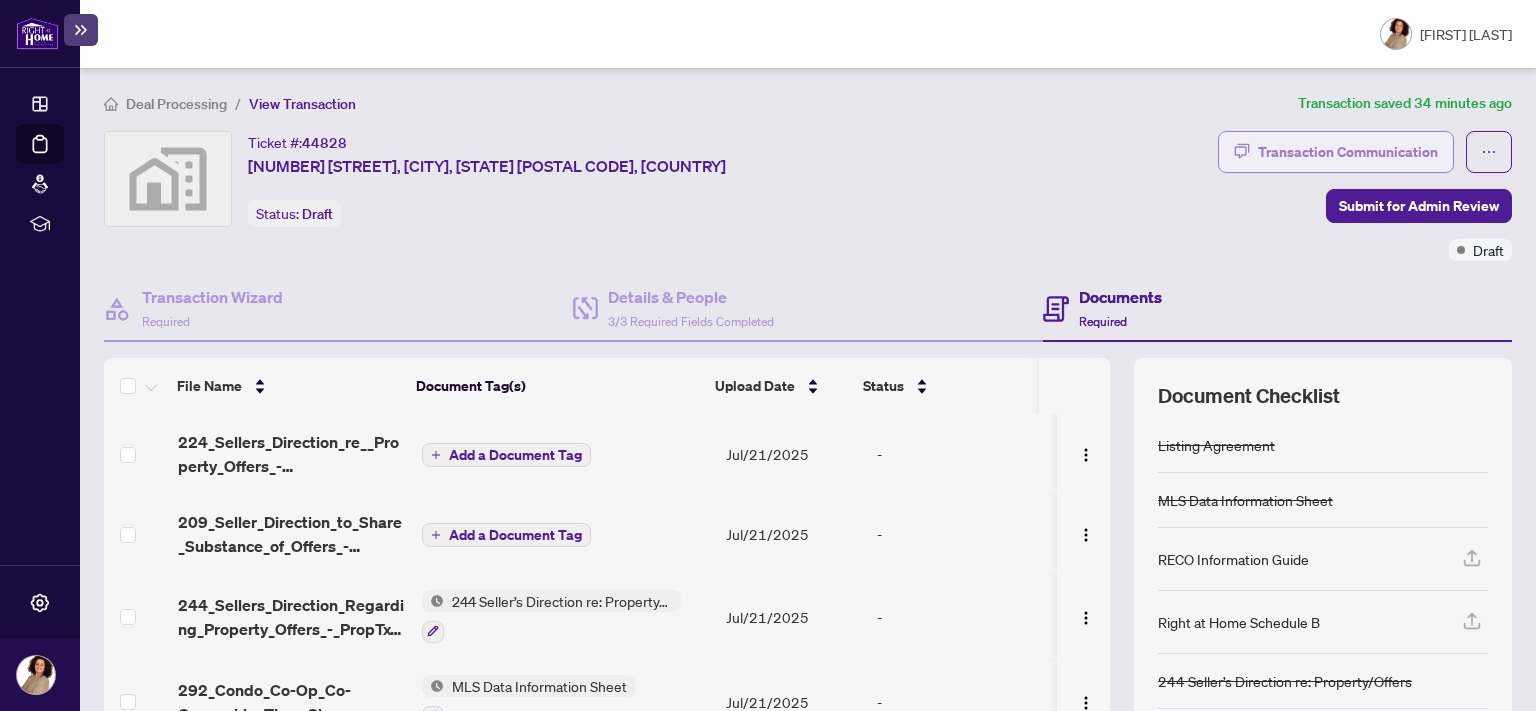 click on "Transaction Communication" at bounding box center [1348, 152] 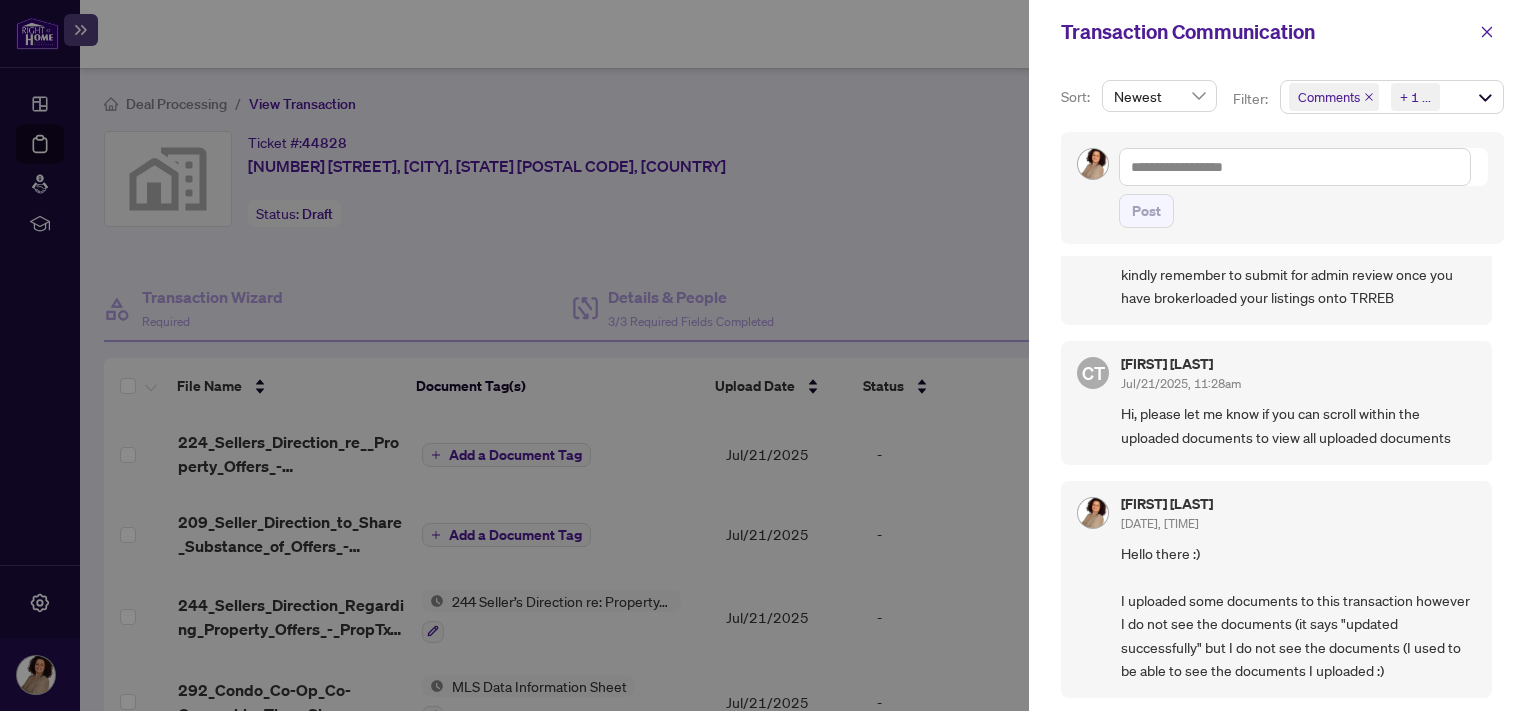 scroll, scrollTop: 0, scrollLeft: 0, axis: both 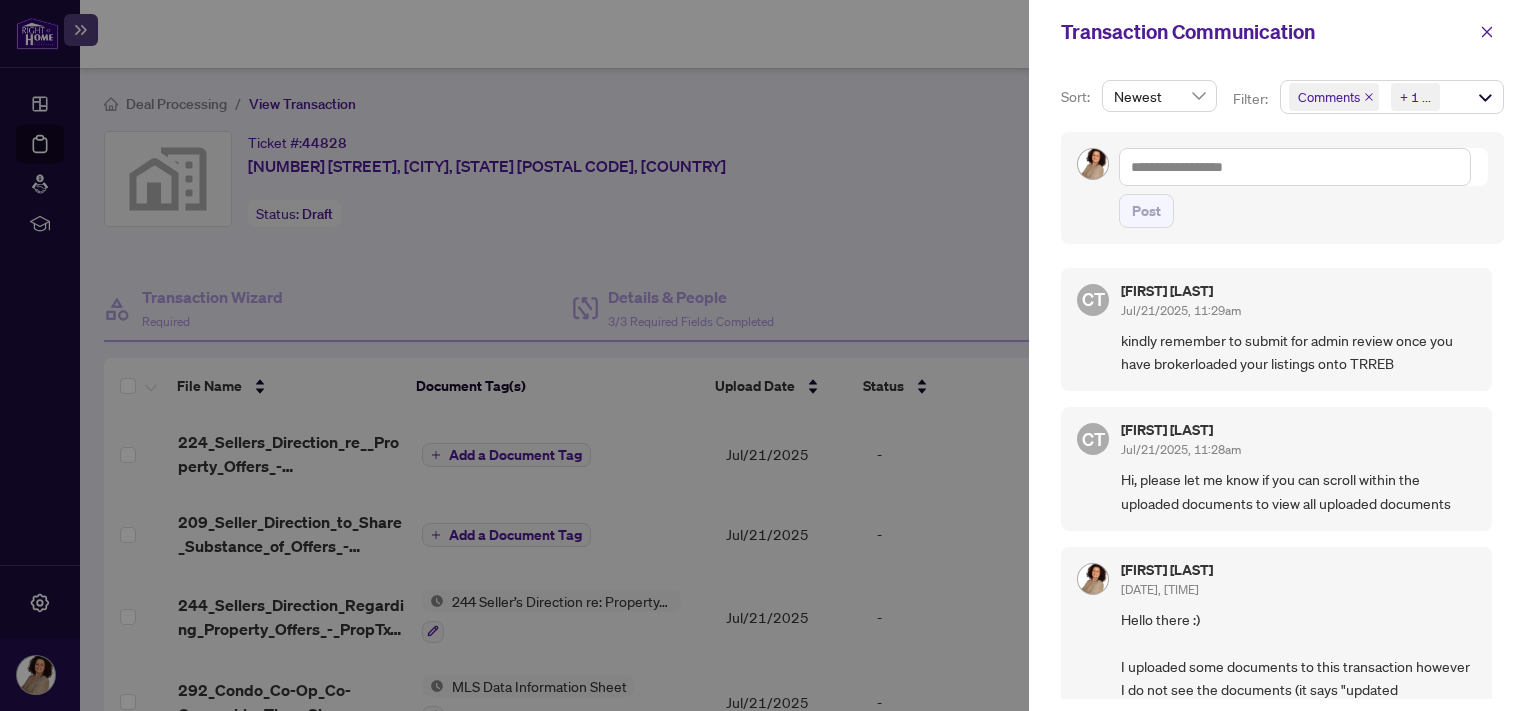 click at bounding box center [768, 355] 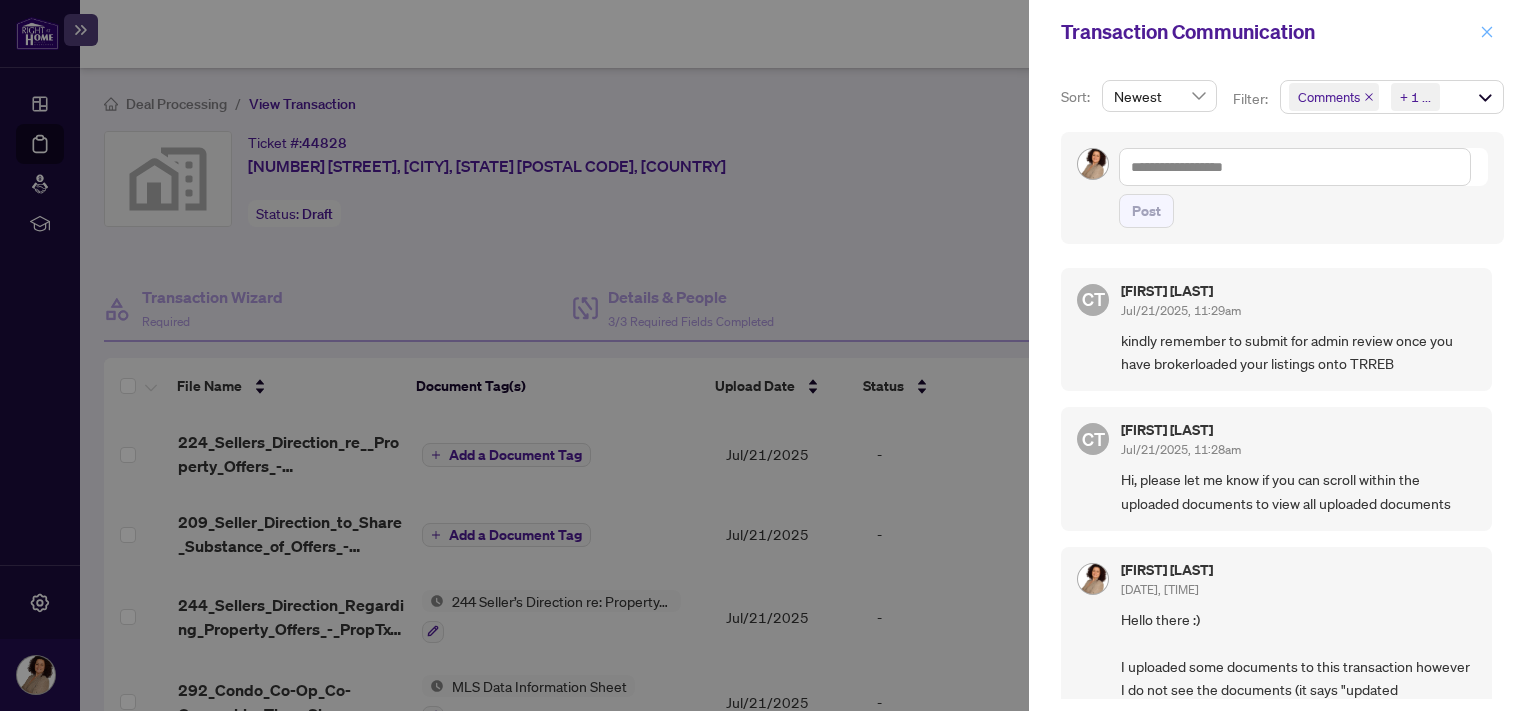 click 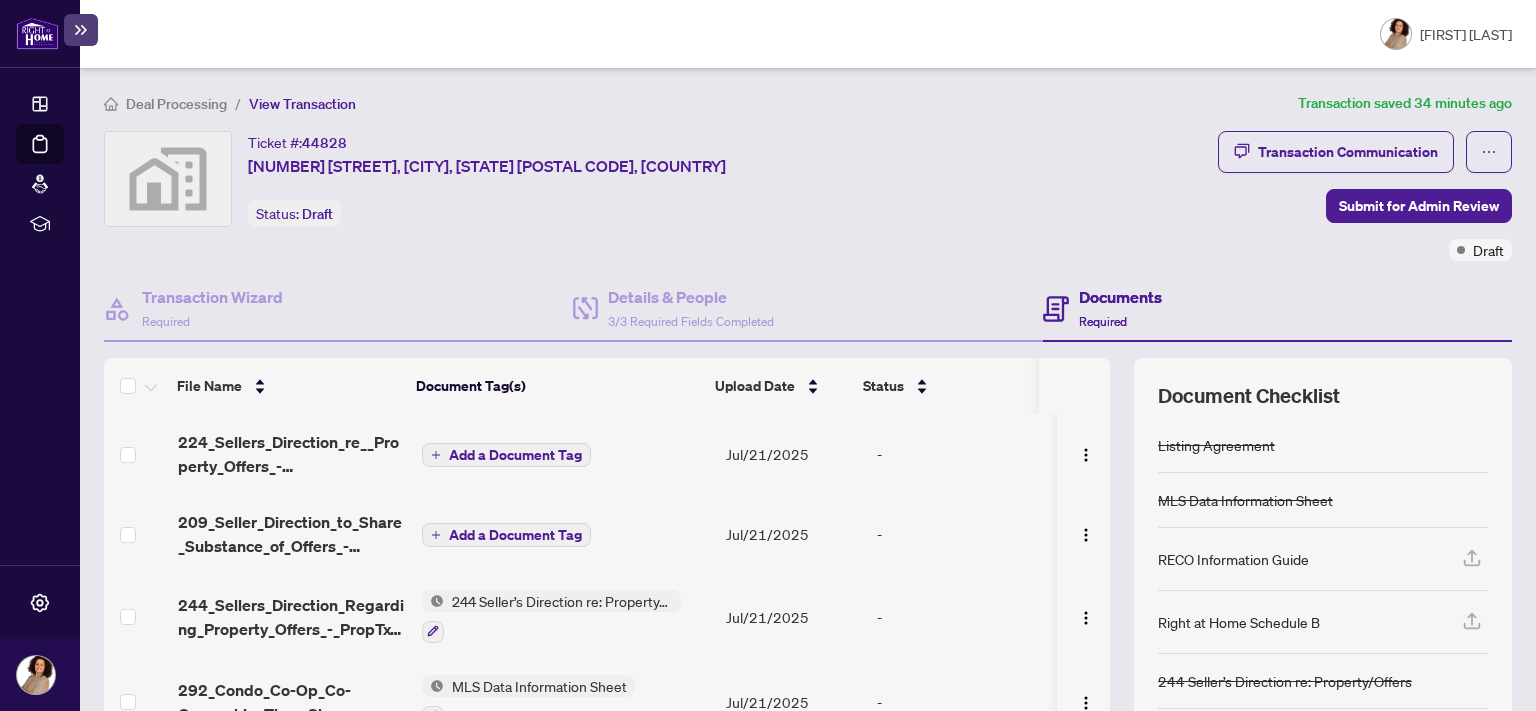 click on "File Name Document Tag(s) Upload Date Status             224_Sellers_Direction_re__Property_Offers_-_Imp_Info_for_Seller_Ack_-_PropTx-OREA.pdf Add a Document Tag Jul/21/2025 - 209_Seller_Direction_to_Share_Substance_of_Offers_-_PropTx-OREA.pdf Add a Document Tag Jul/21/2025 - 244_Sellers_Direction_Regarding_Property_Offers_-_PropTx-OREA-1.pdf 244 Seller’s Direction re: Property/Offers Jul/21/2025 - 292_Condo_Co-Op_Co-Ownership_Time_Share_-_Lease_Sub-Lease_MLS_Data_Information_Form_-_PropTx-OREA.pdf MLS Data Information Sheet Jul/21/2025 - 272_Listing_Agrmt_Landlord_Designated_Rep_Agrmt_Auth_to_Offer_for_Lease_-_PropTx-OREA.pdf Listing Agreement Jul/21/2025 - Drag & Drop or Upload Forms Supported files include   .PDF, .JPG, .JPEG, .PNG   under  25 MB" at bounding box center [607, 583] 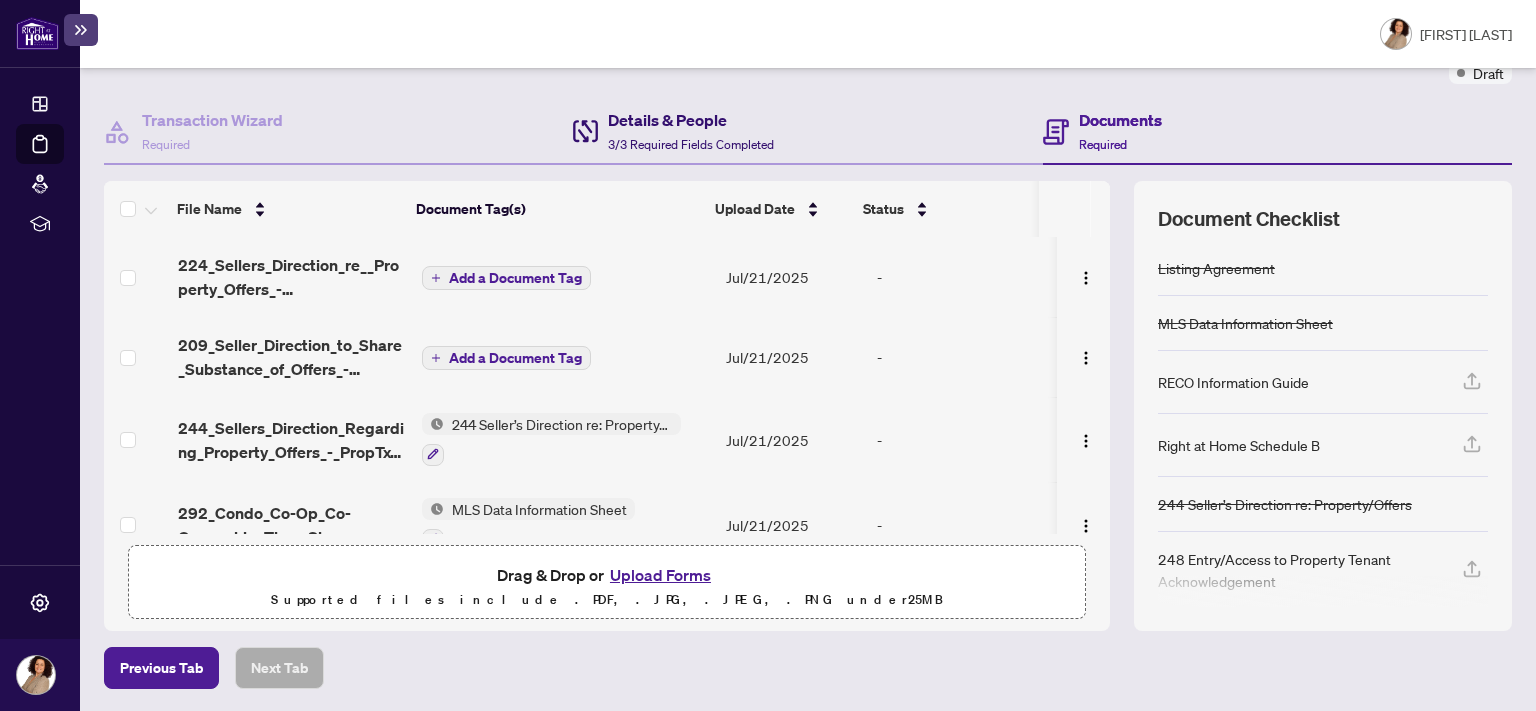 click on "Details & People" at bounding box center (691, 120) 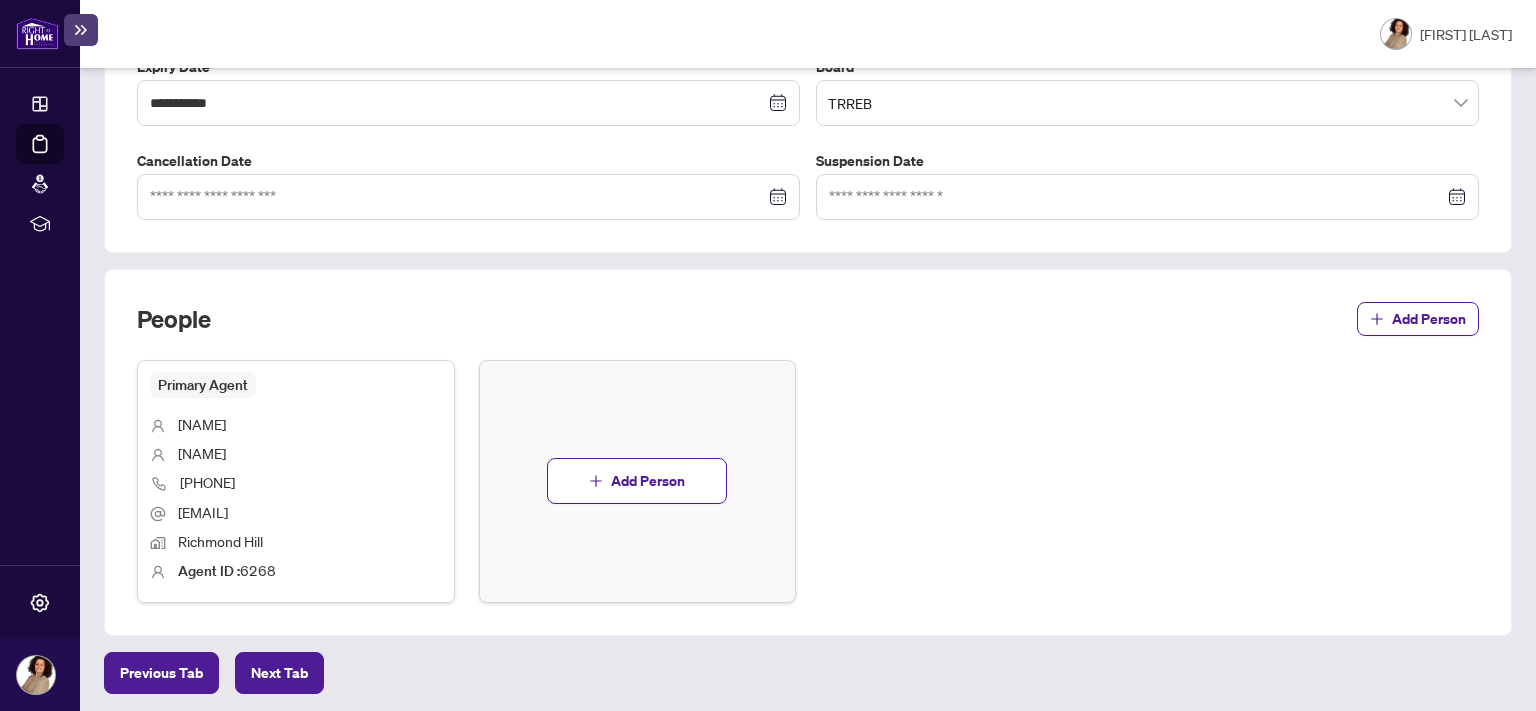 scroll, scrollTop: 0, scrollLeft: 0, axis: both 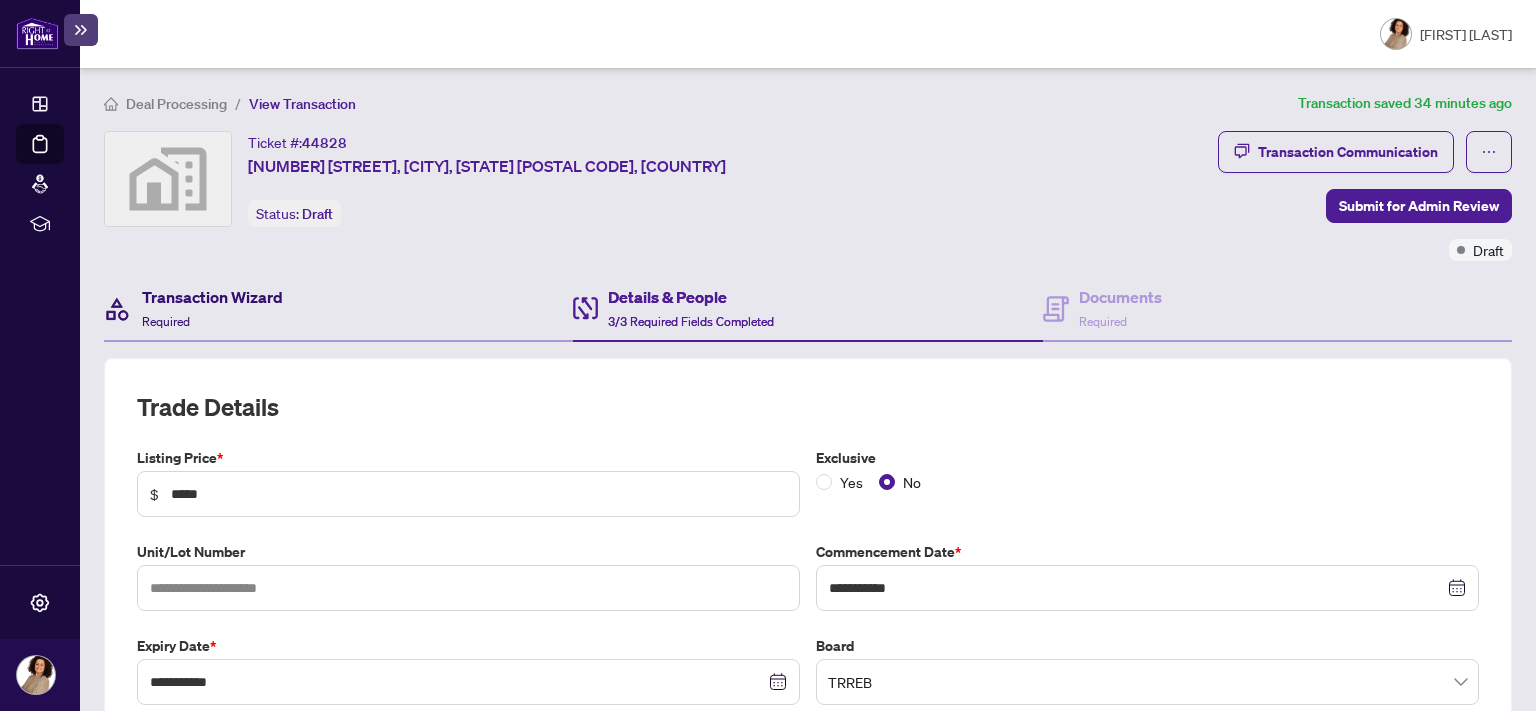 click on "Transaction Wizard" at bounding box center (212, 297) 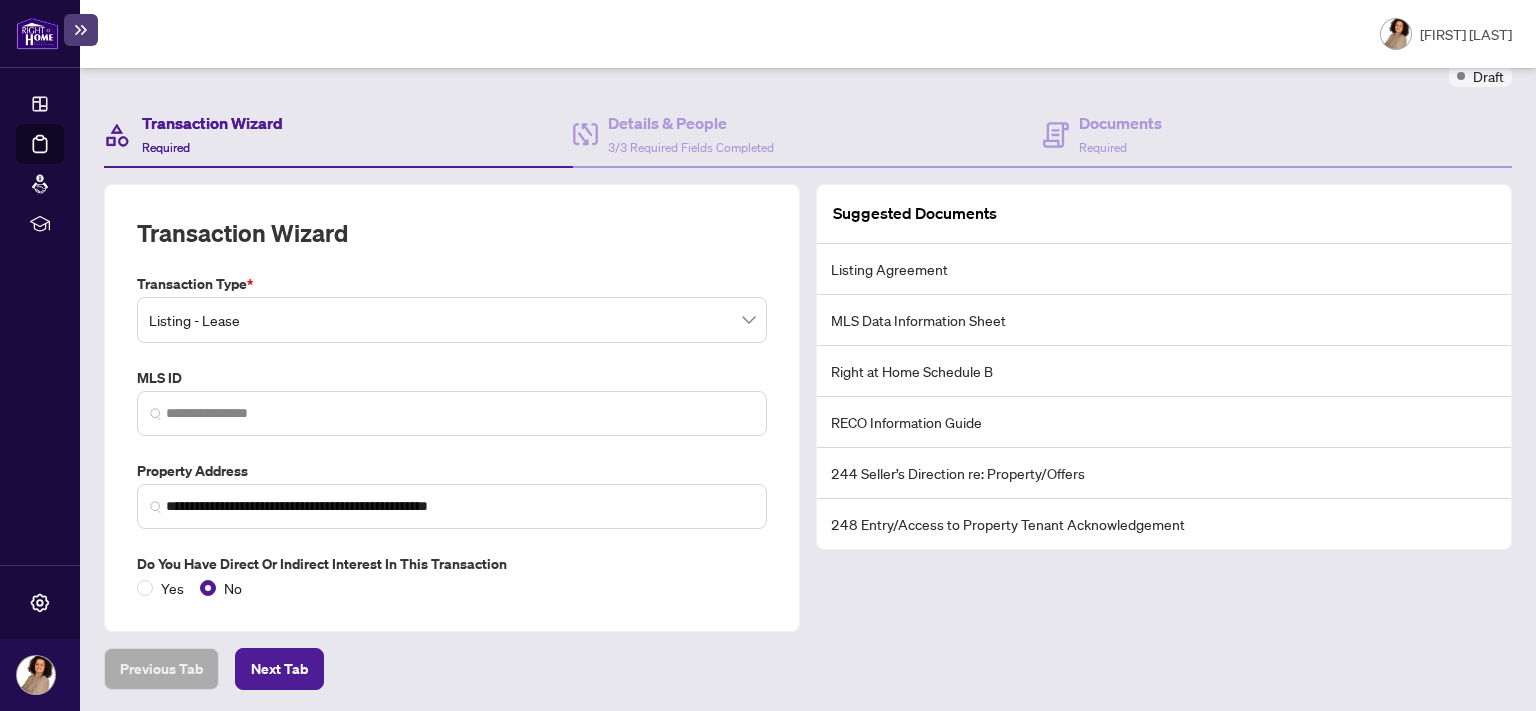 scroll, scrollTop: 0, scrollLeft: 0, axis: both 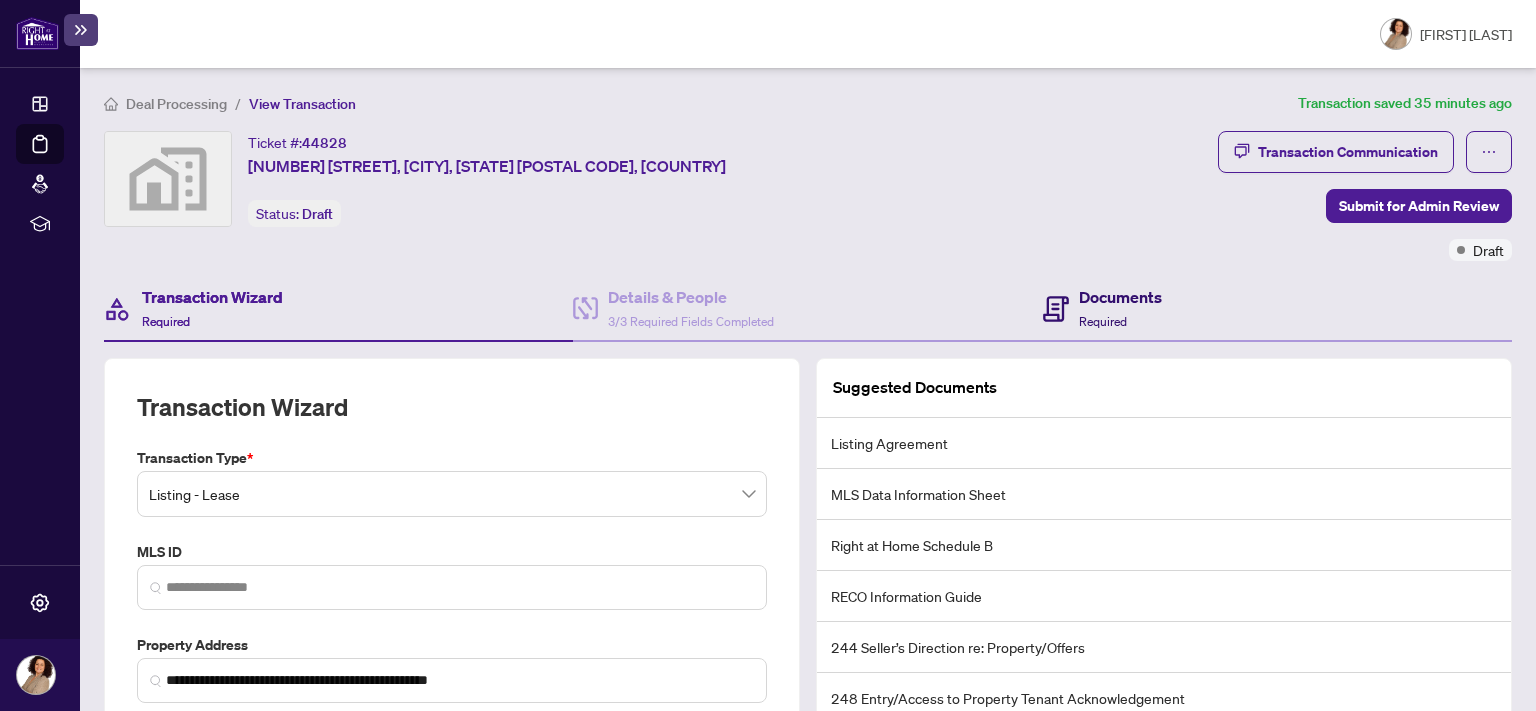 click on "Documents" at bounding box center (1120, 297) 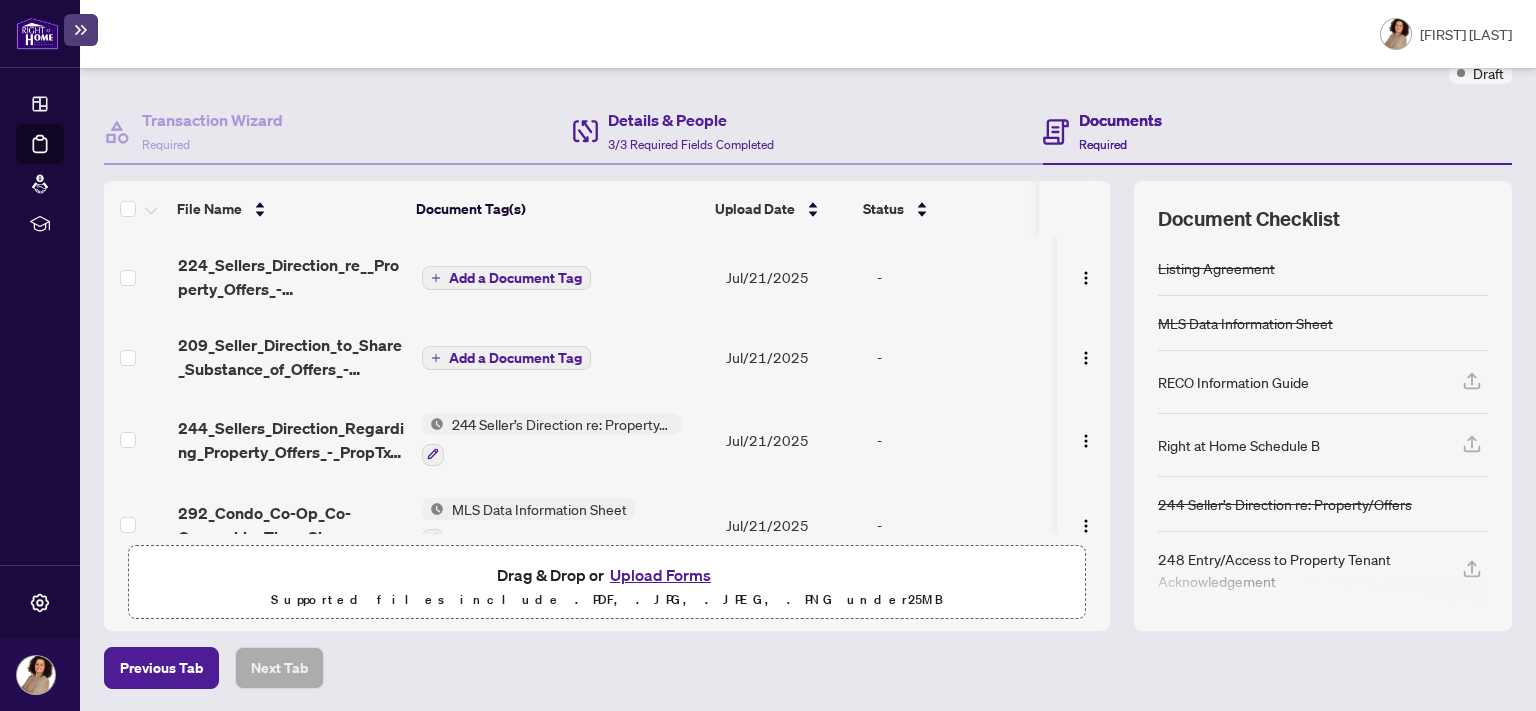 scroll, scrollTop: 0, scrollLeft: 0, axis: both 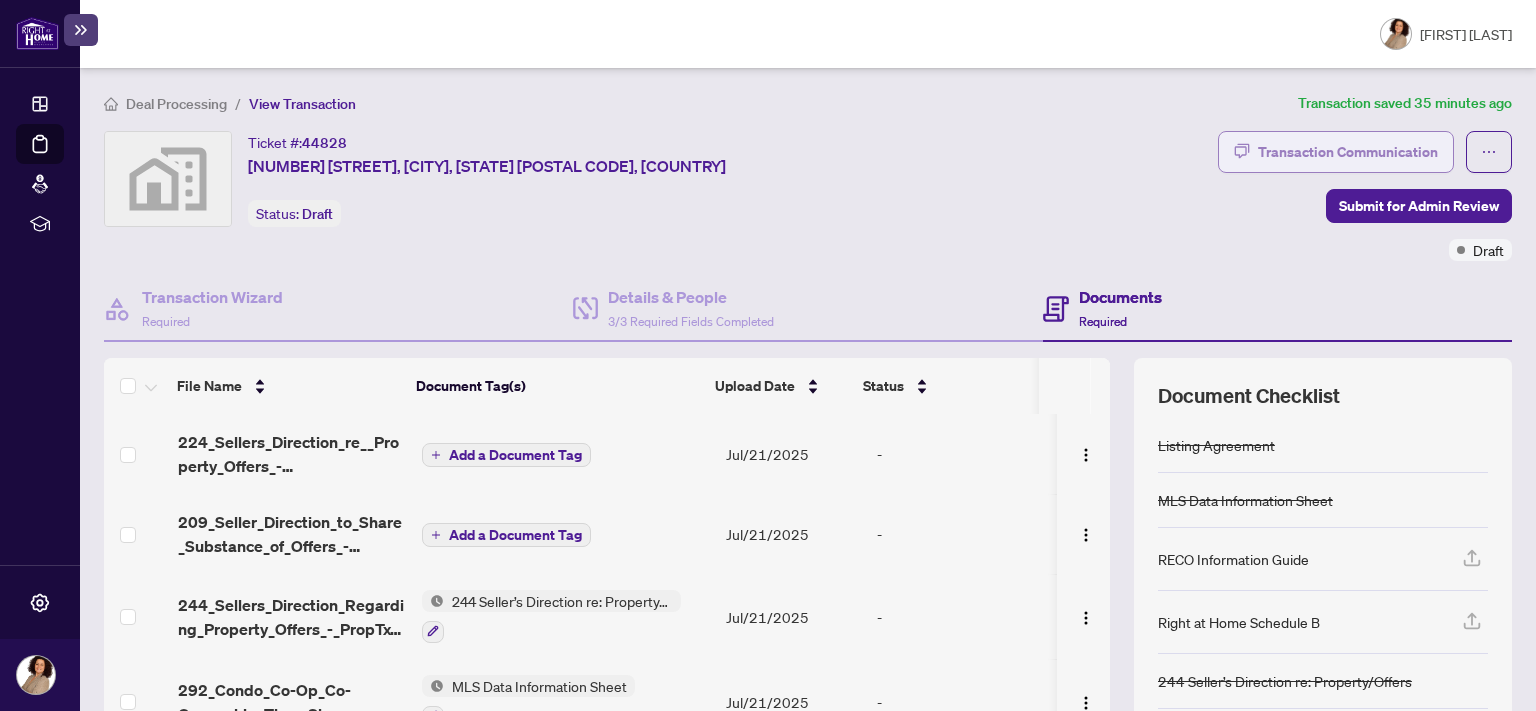 click on "Transaction Communication" at bounding box center [1348, 152] 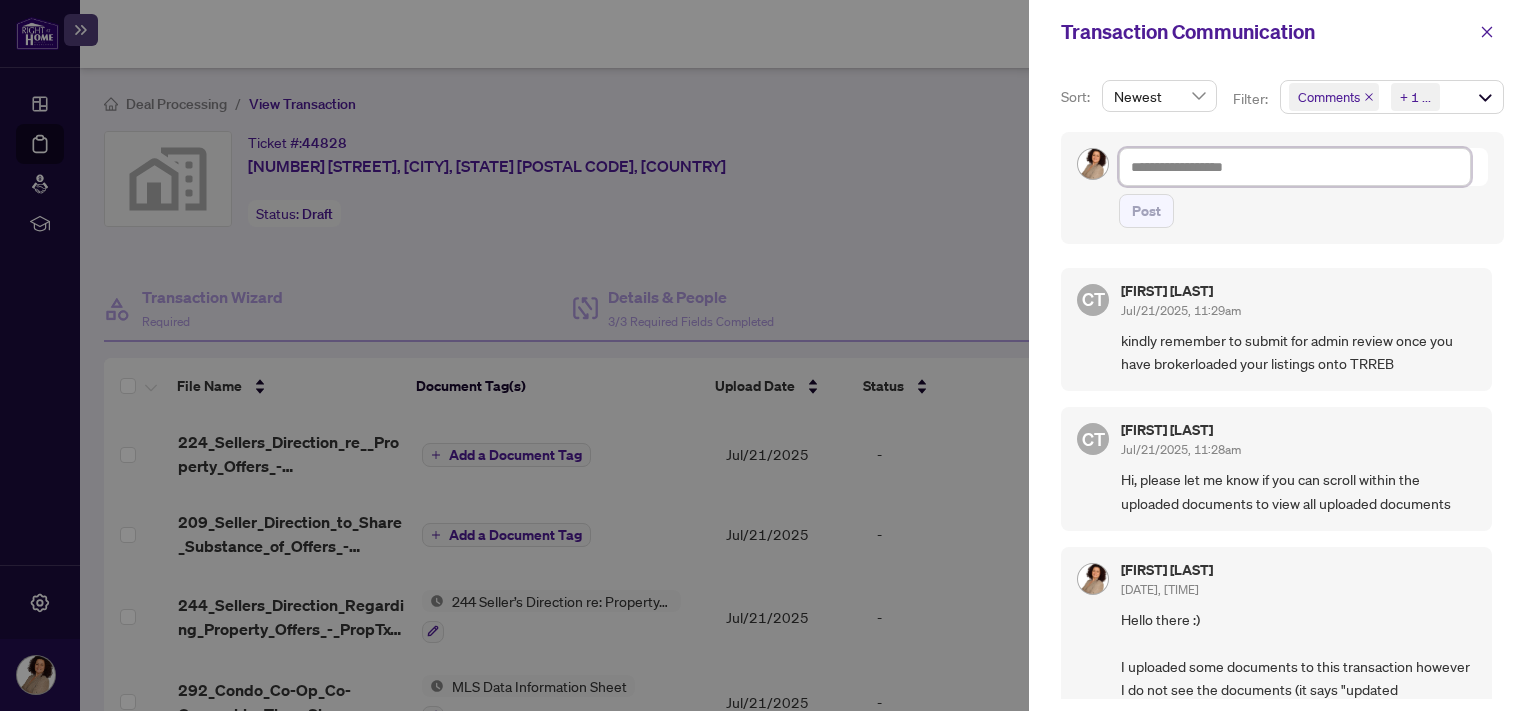 click at bounding box center (1295, 167) 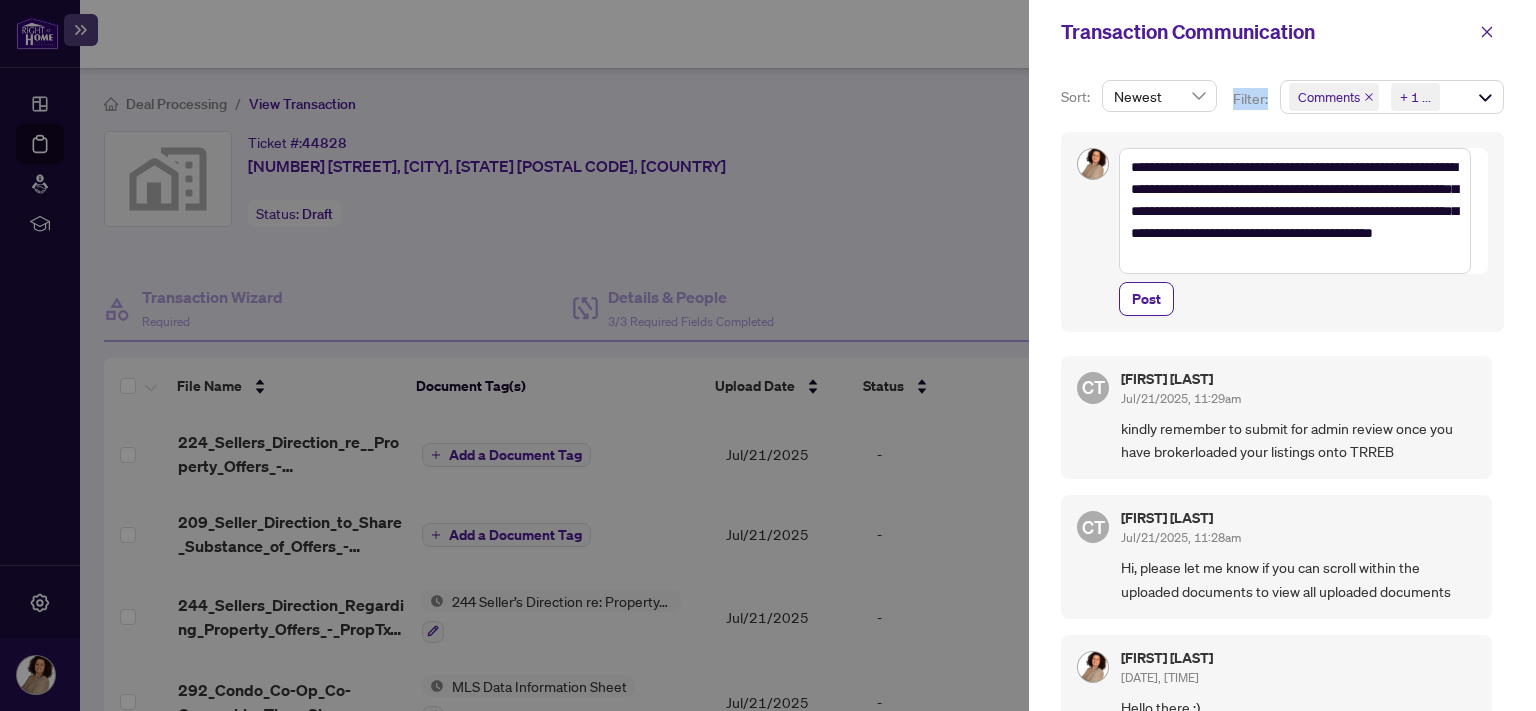 drag, startPoint x: 1402, startPoint y: 31, endPoint x: 1294, endPoint y: 68, distance: 114.16216 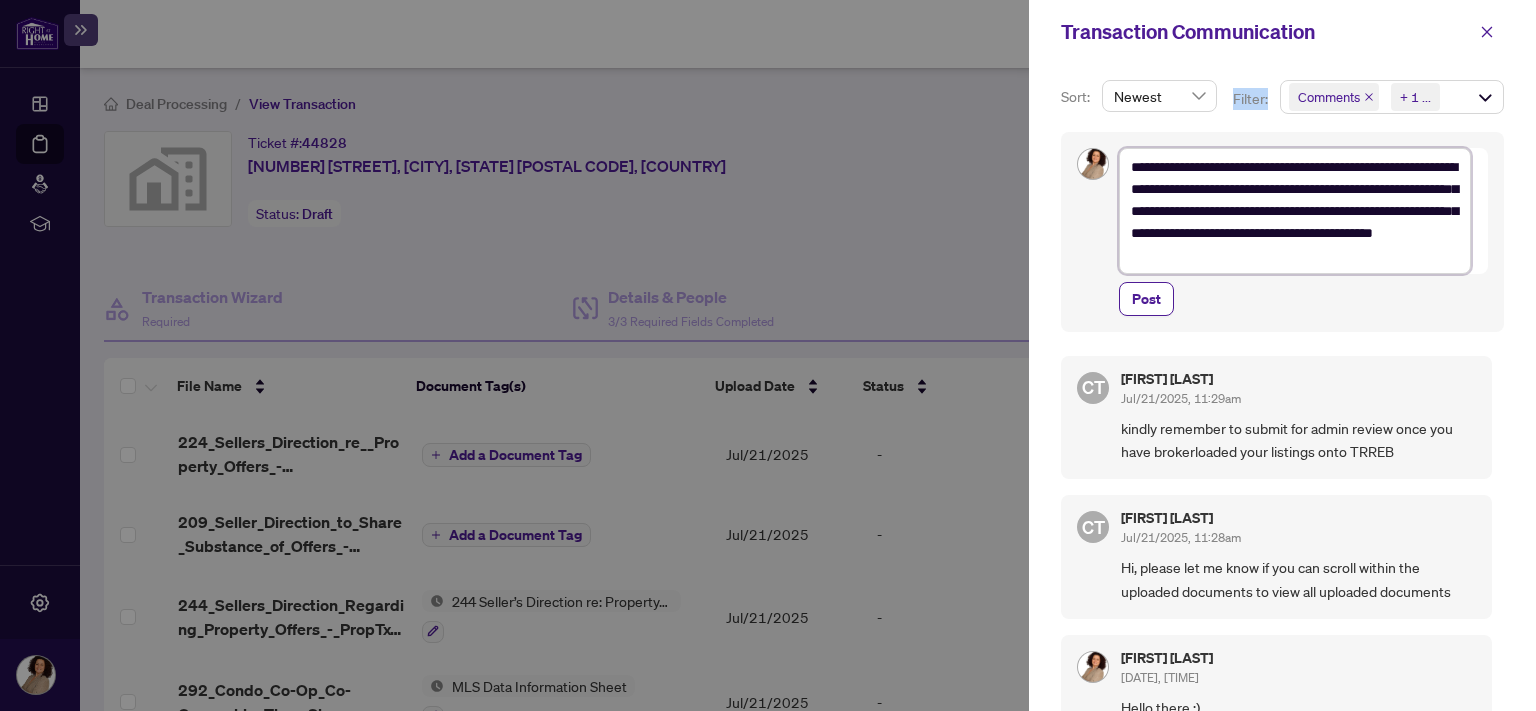 click on "**********" at bounding box center [1295, 211] 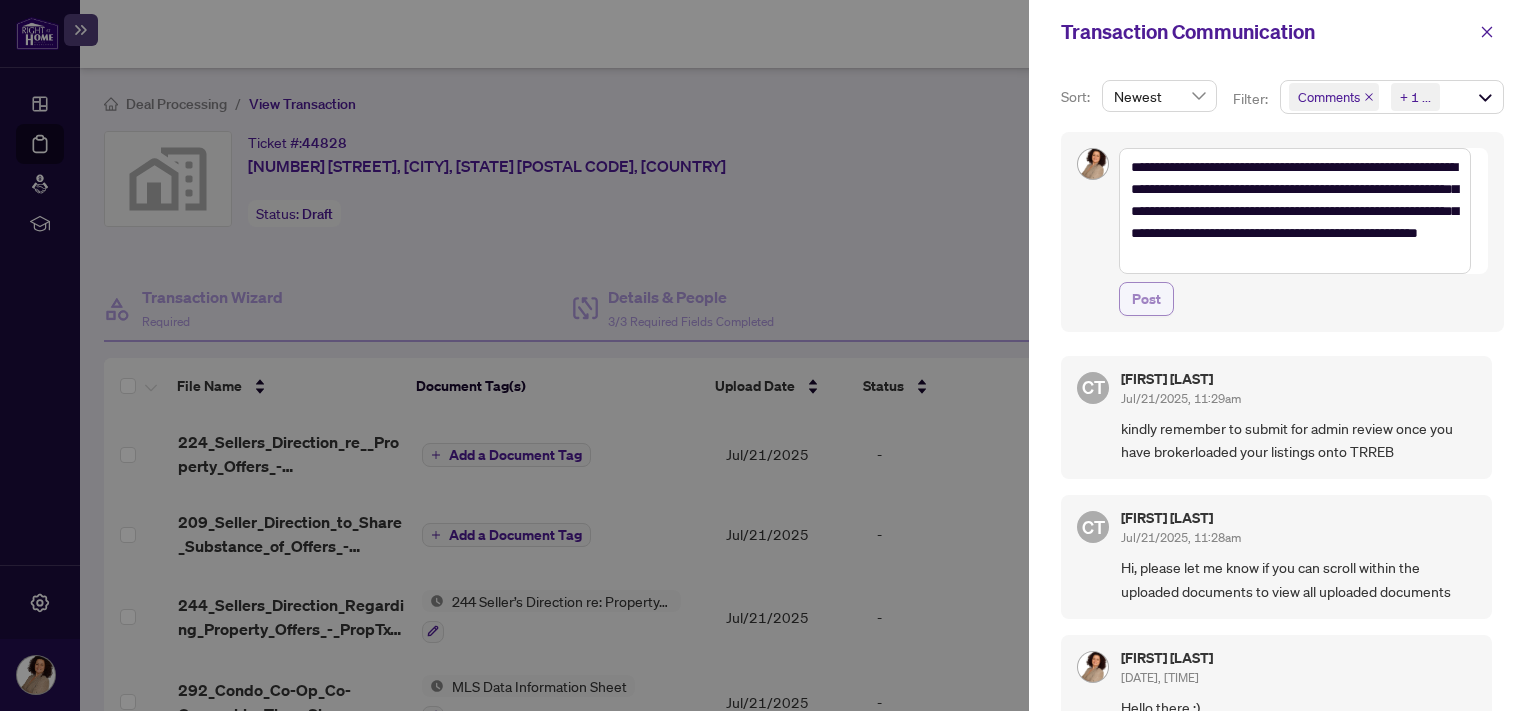 click on "Post" at bounding box center (1146, 299) 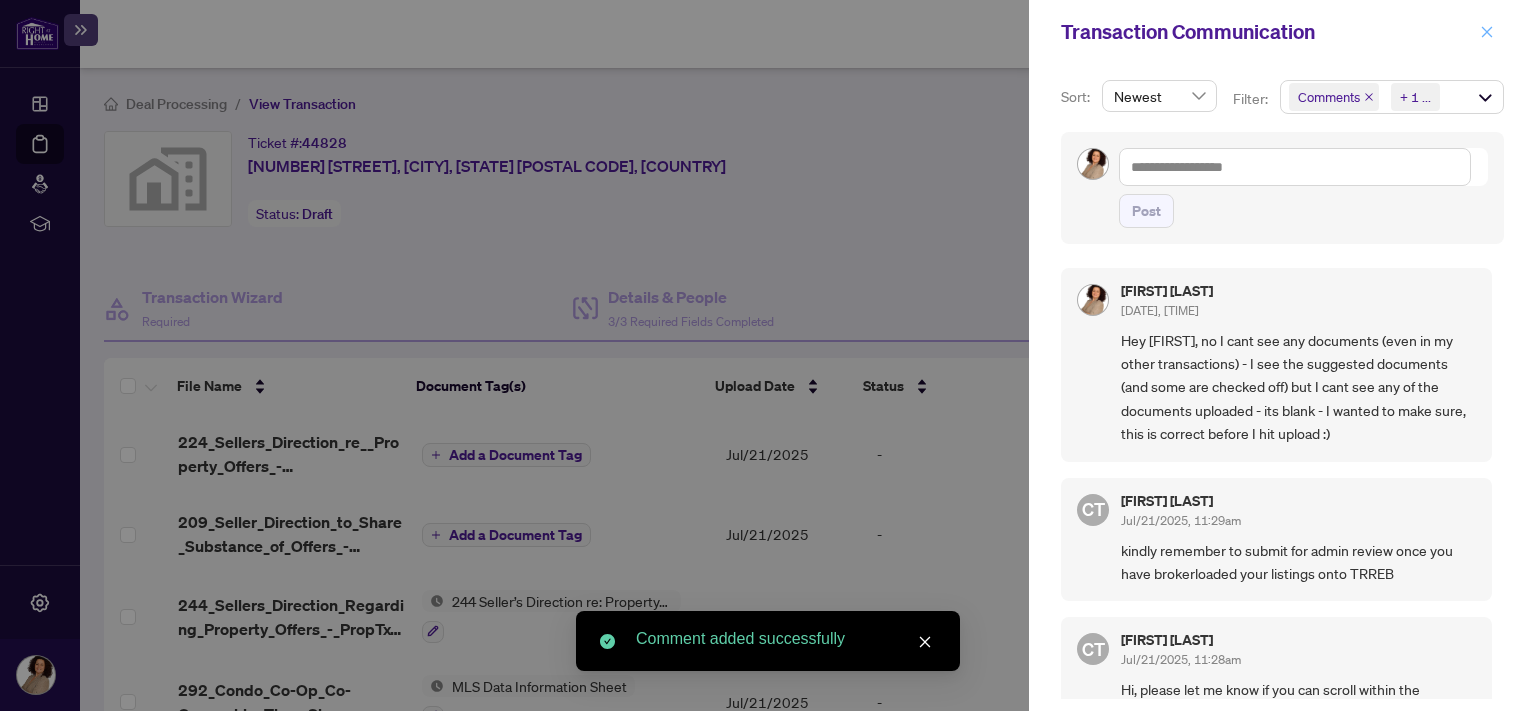 click 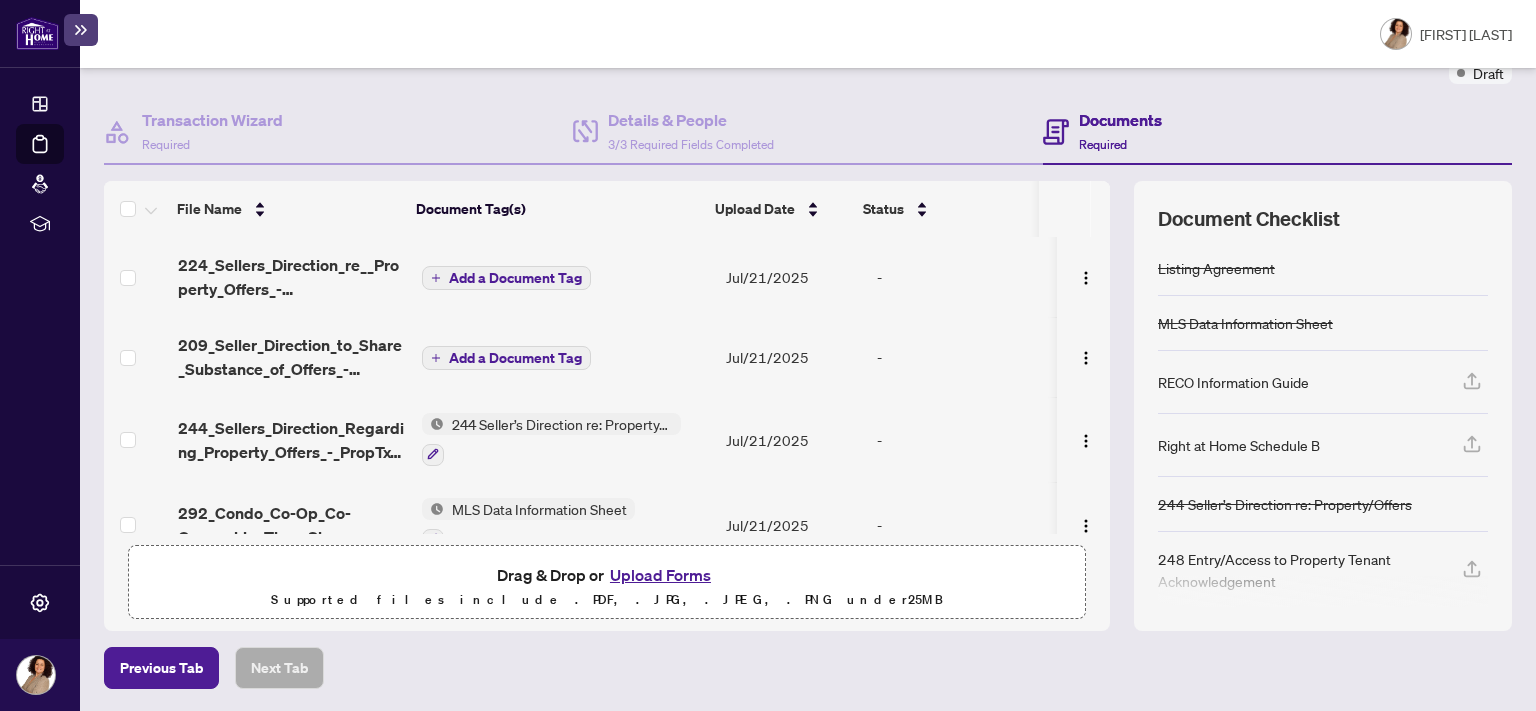 scroll, scrollTop: 0, scrollLeft: 0, axis: both 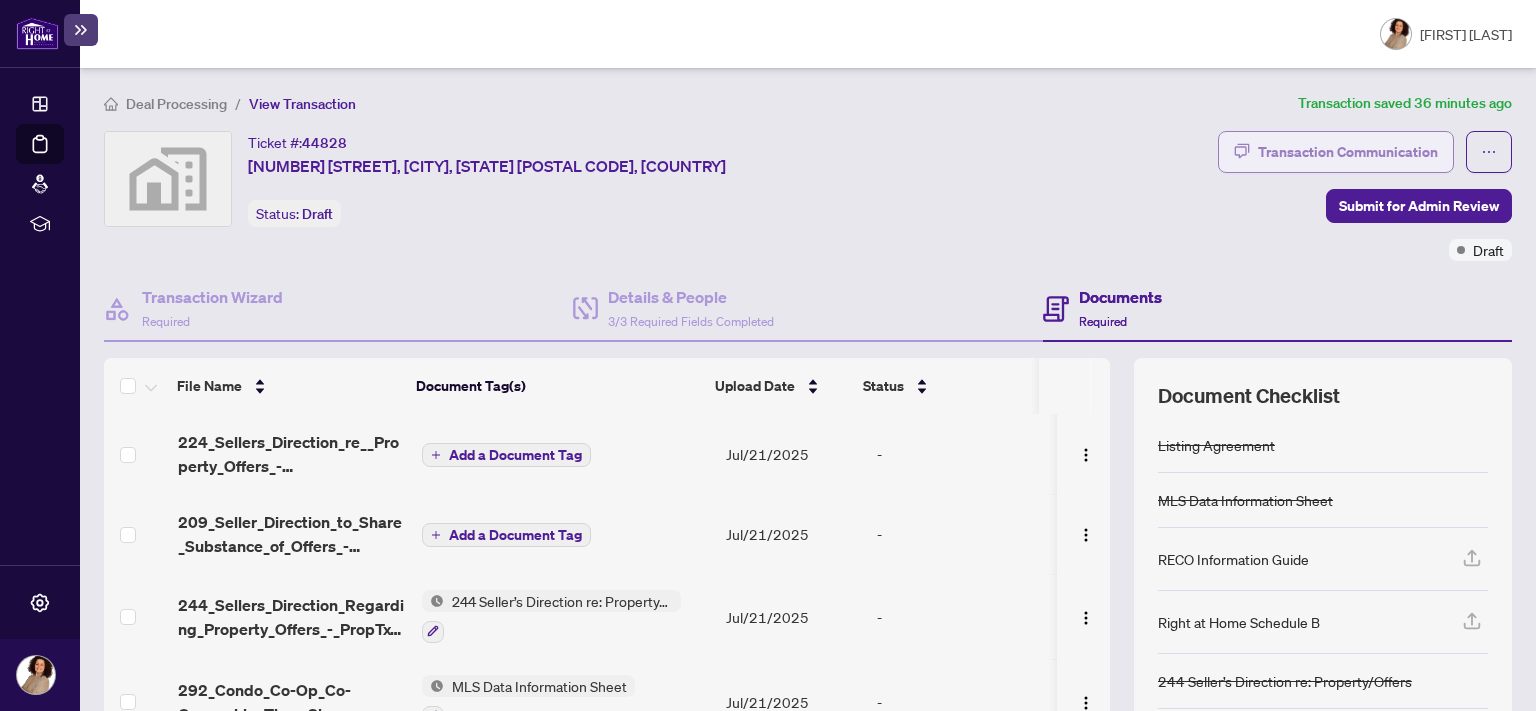 click on "Transaction Communication" at bounding box center [1348, 152] 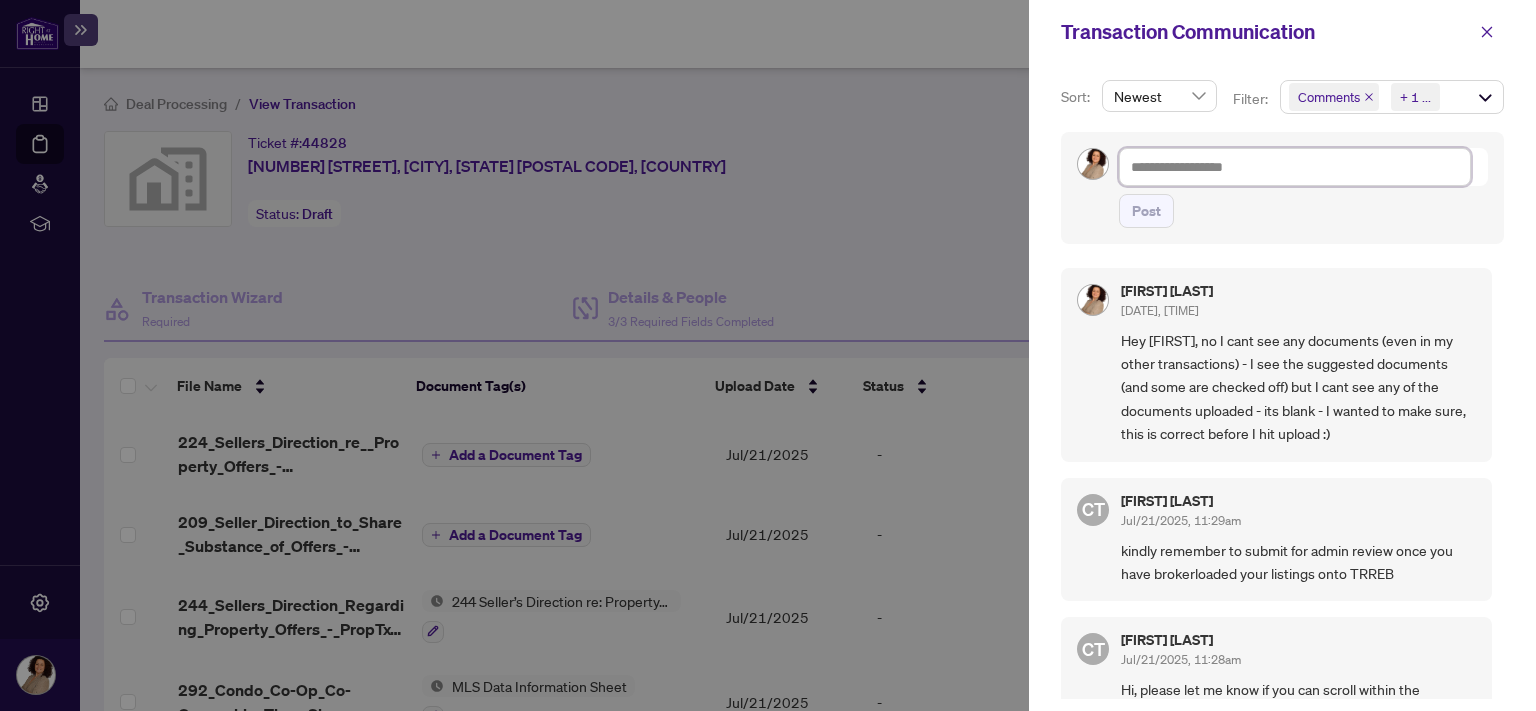 click at bounding box center (1295, 167) 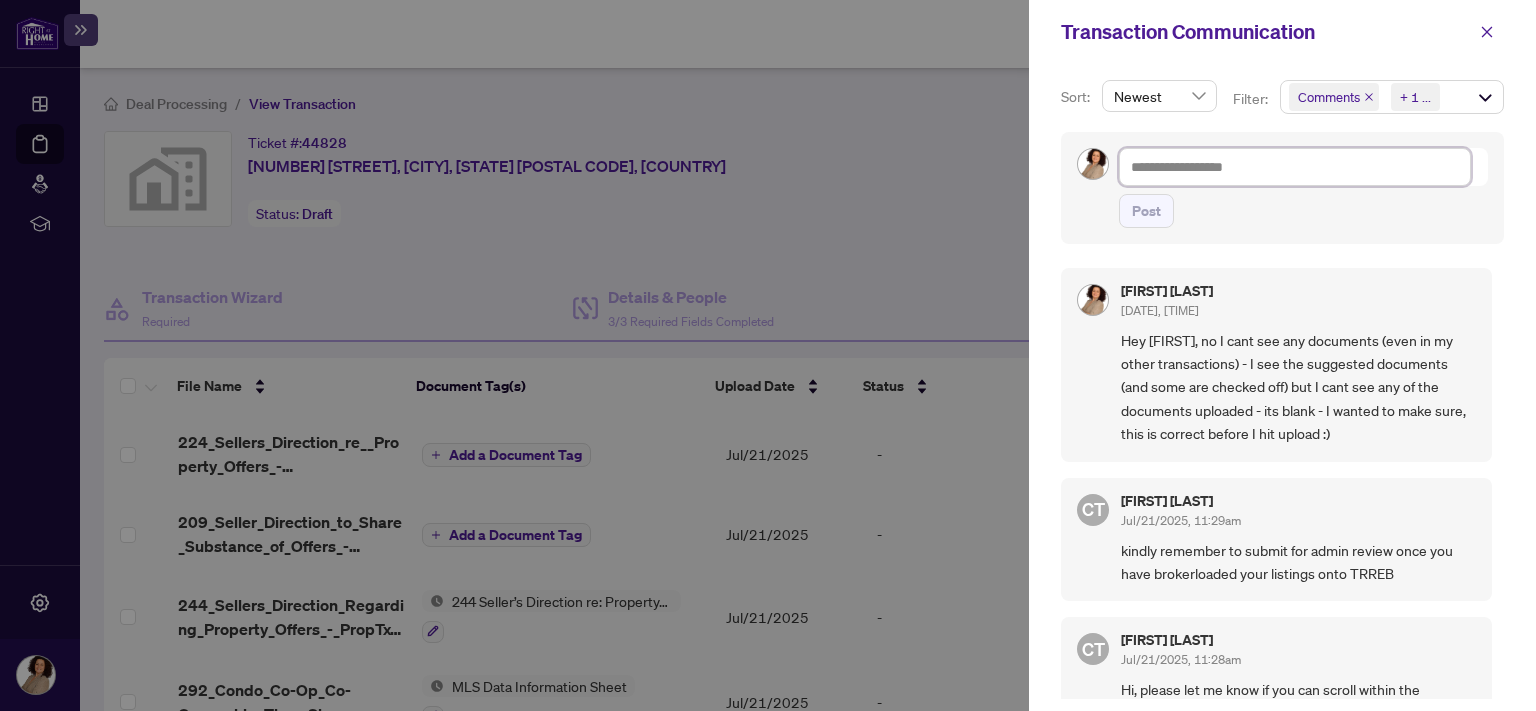 click at bounding box center (1295, 167) 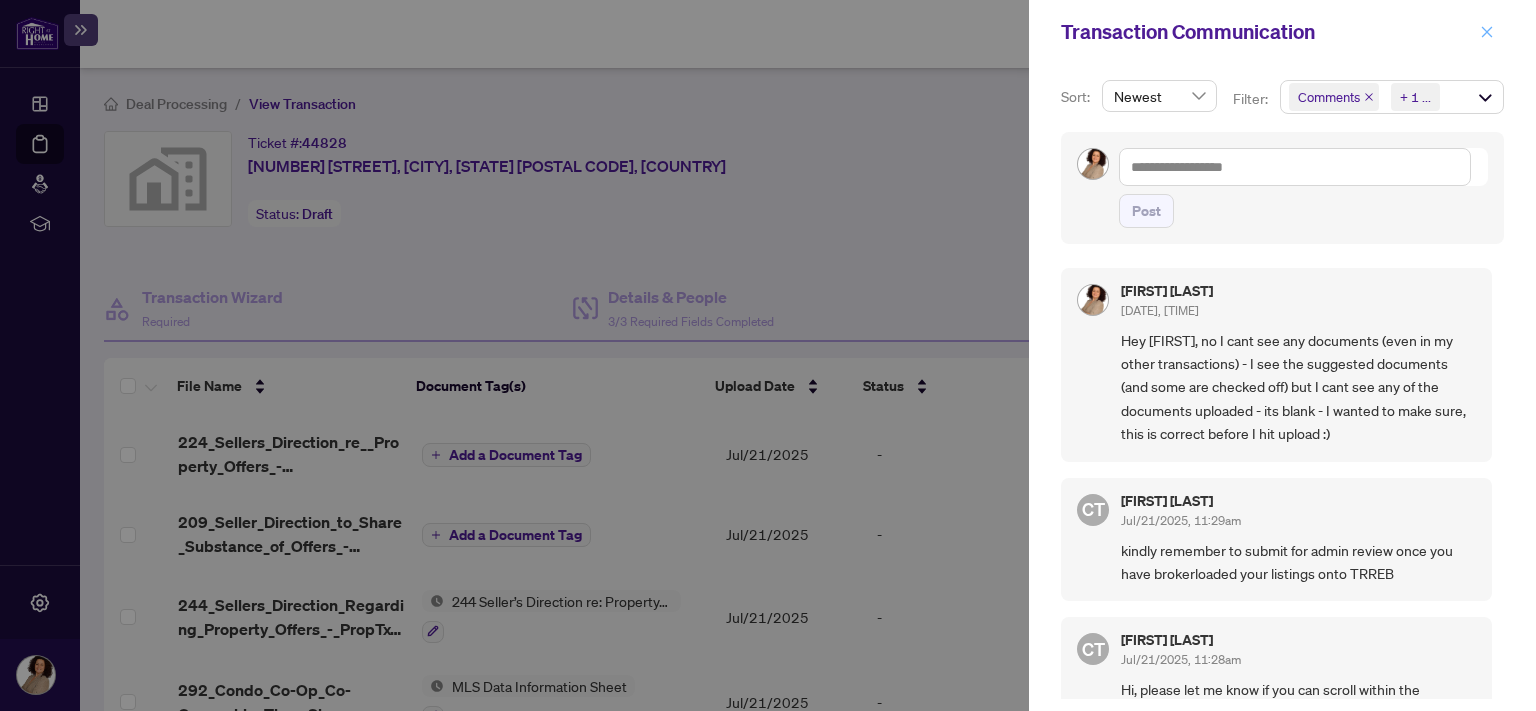 click 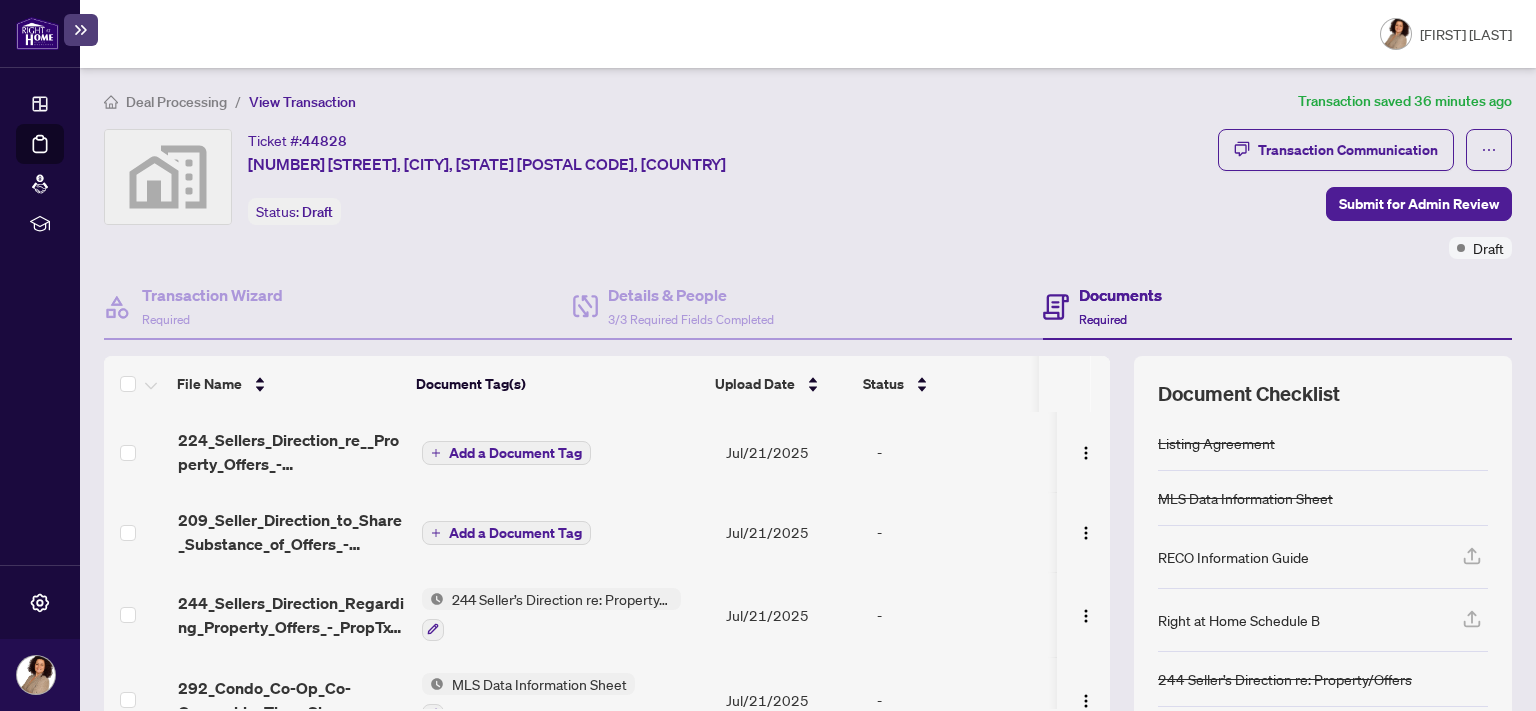 scroll, scrollTop: 0, scrollLeft: 0, axis: both 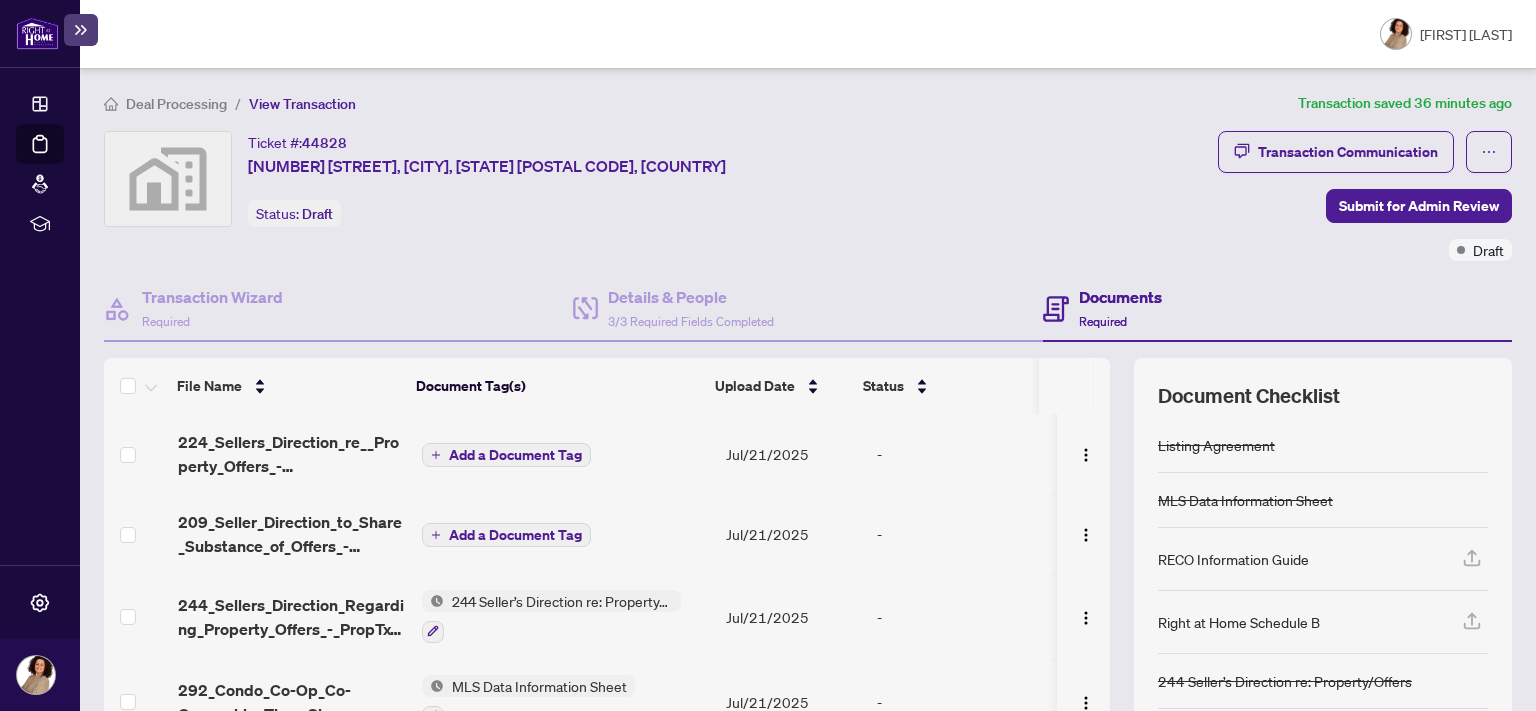 click on "File Name Document Tag(s) Upload Date Status             224_Sellers_Direction_re__Property_Offers_-_Imp_Info_for_Seller_Ack_-_PropTx-OREA.pdf Add a Document Tag Jul/21/2025 - 209_Seller_Direction_to_Share_Substance_of_Offers_-_PropTx-OREA.pdf Add a Document Tag Jul/21/2025 - 244_Sellers_Direction_Regarding_Property_Offers_-_PropTx-OREA-1.pdf 244 Seller’s Direction re: Property/Offers Jul/21/2025 - 292_Condo_Co-Op_Co-Ownership_Time_Share_-_Lease_Sub-Lease_MLS_Data_Information_Form_-_PropTx-OREA.pdf MLS Data Information Sheet Jul/21/2025 - 272_Listing_Agrmt_Landlord_Designated_Rep_Agrmt_Auth_to_Offer_for_Lease_-_PropTx-OREA.pdf Listing Agreement Jul/21/2025 - Drag & Drop or Upload Forms Supported files include   .PDF, .JPG, .JPEG, .PNG   under  25 MB" at bounding box center [607, 583] 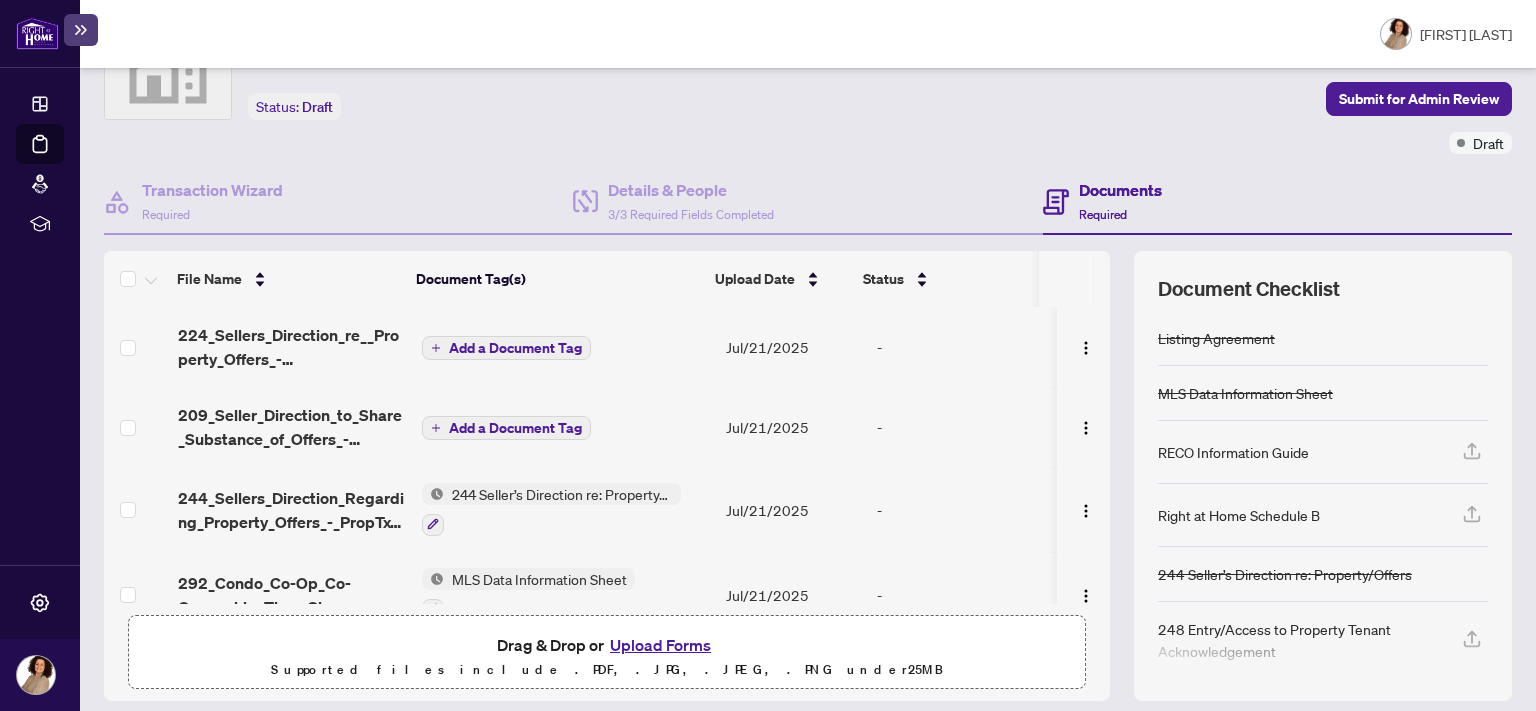 scroll, scrollTop: 177, scrollLeft: 0, axis: vertical 